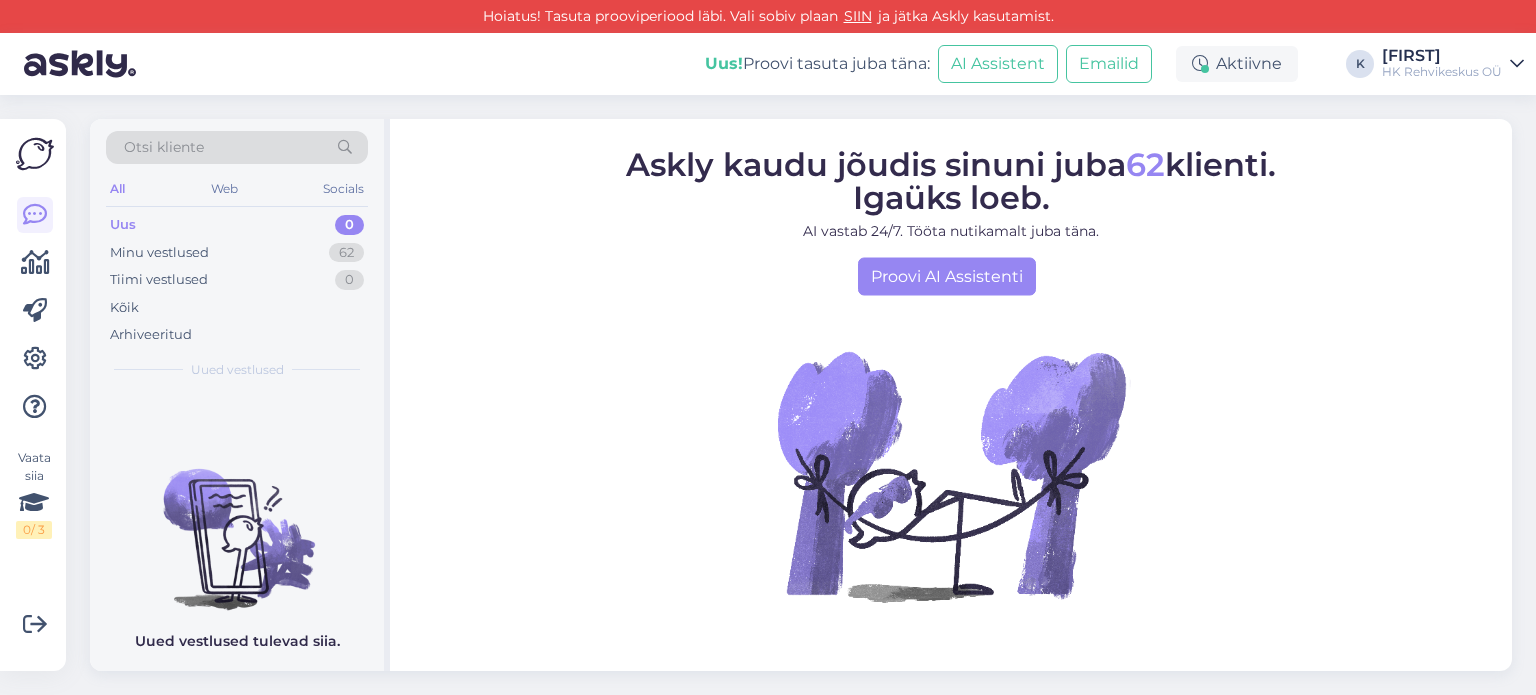 scroll, scrollTop: 0, scrollLeft: 0, axis: both 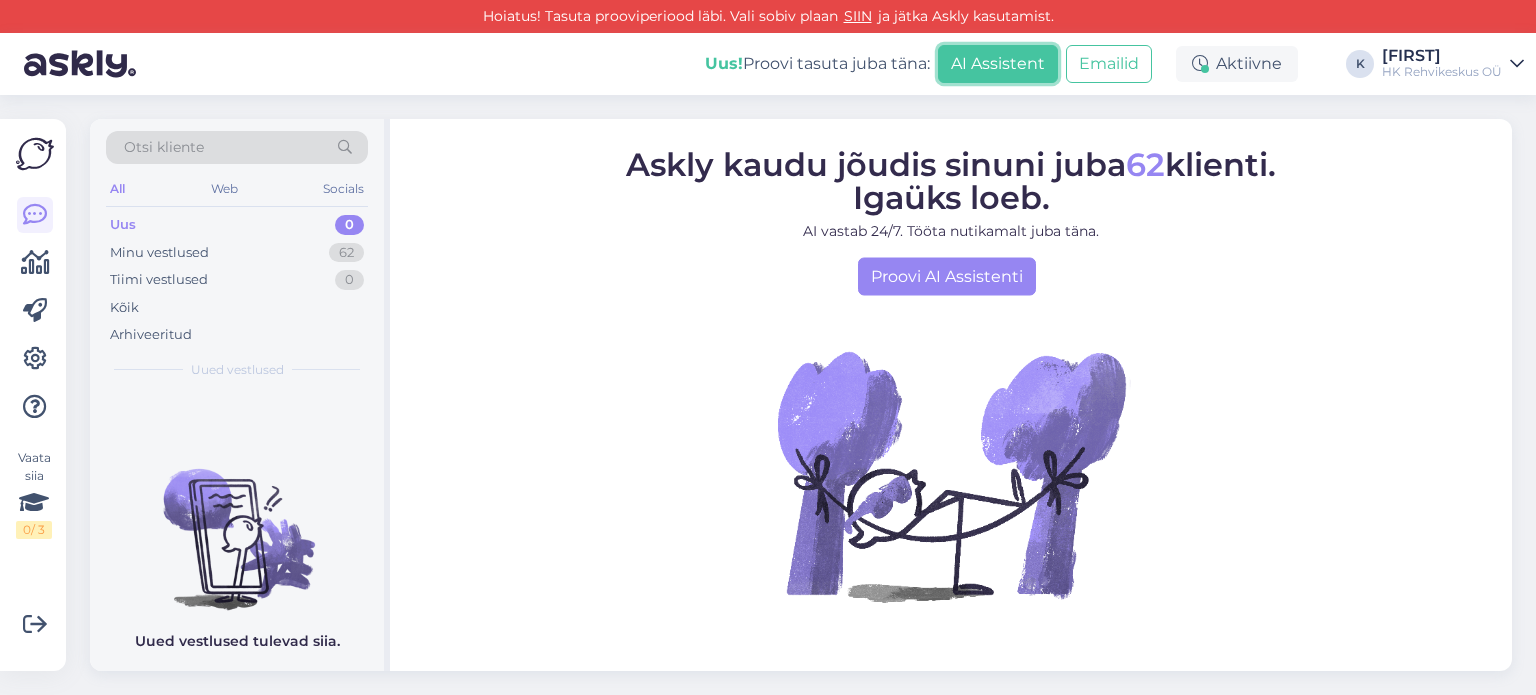 click on "AI Assistent" at bounding box center (998, 64) 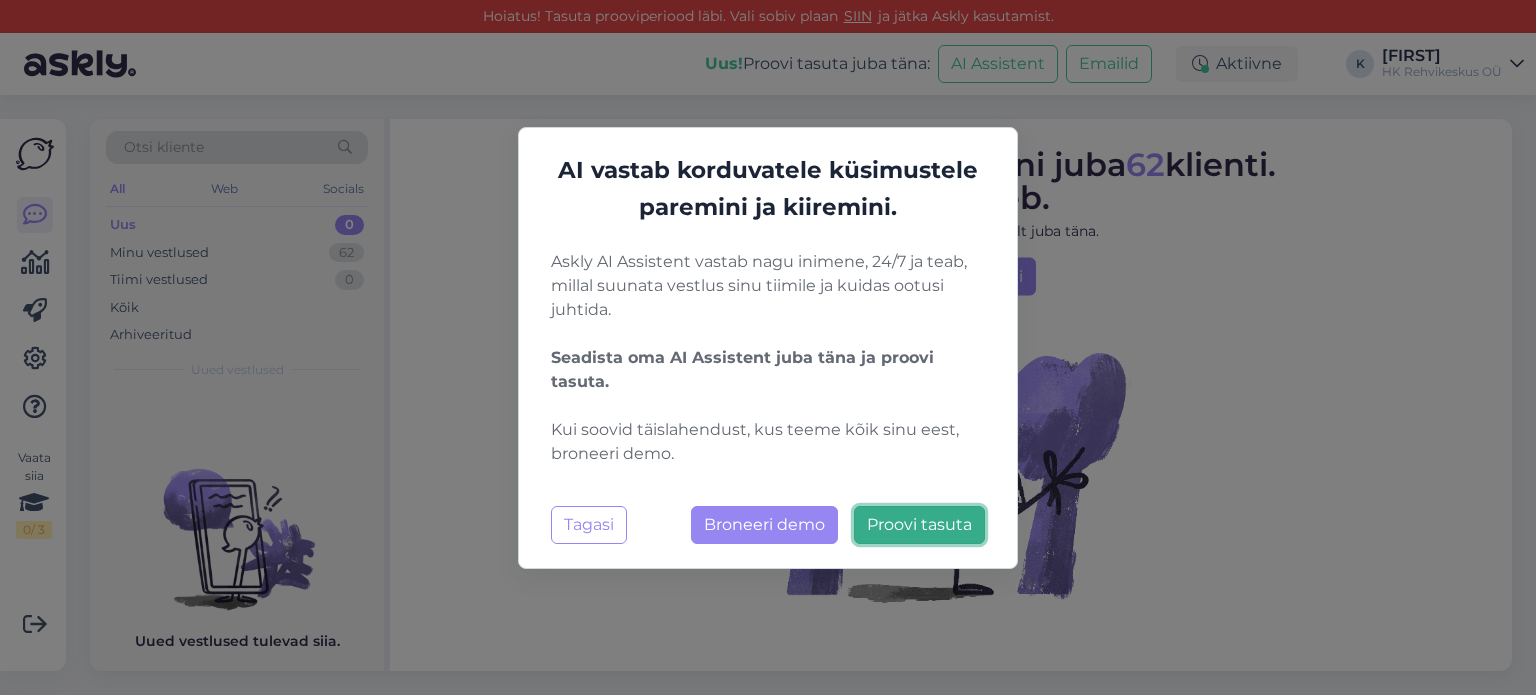 click on "Proovi tasuta" at bounding box center [919, 524] 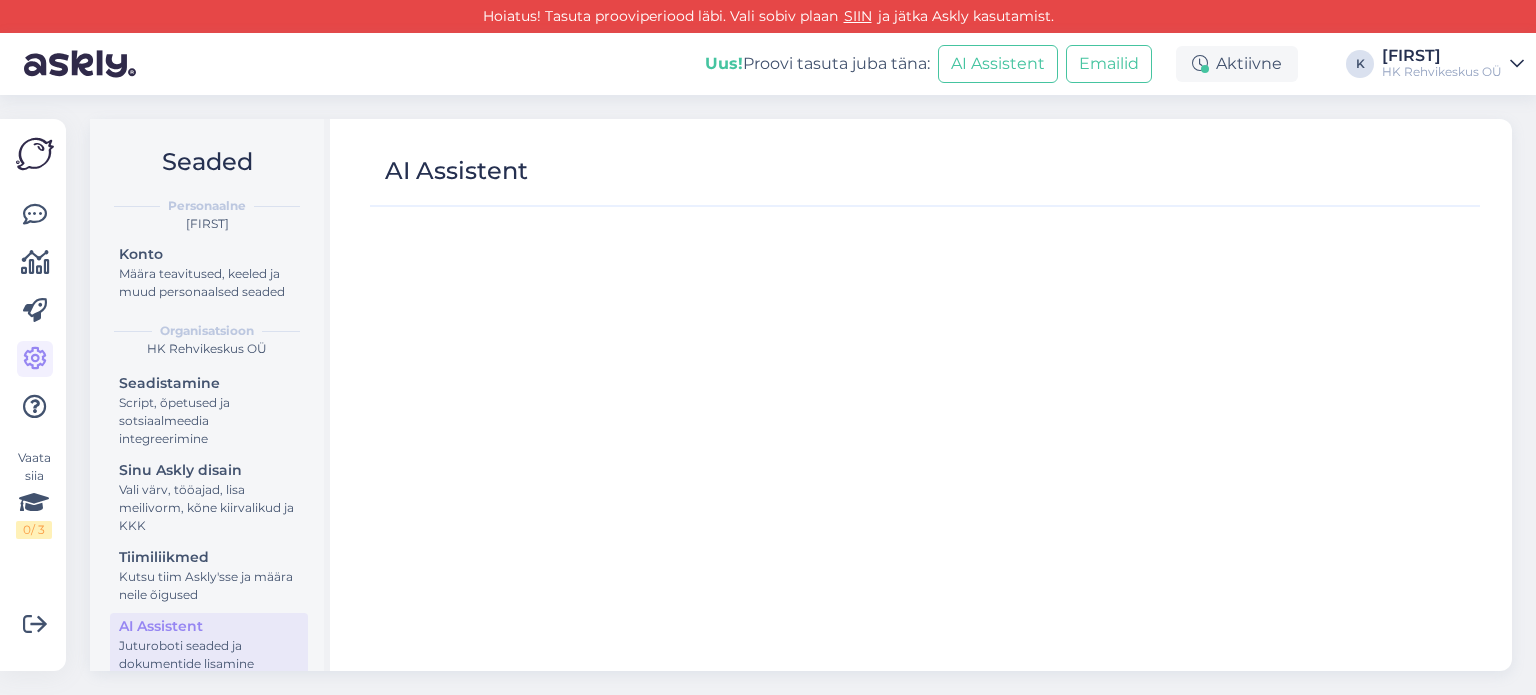 scroll, scrollTop: 0, scrollLeft: 0, axis: both 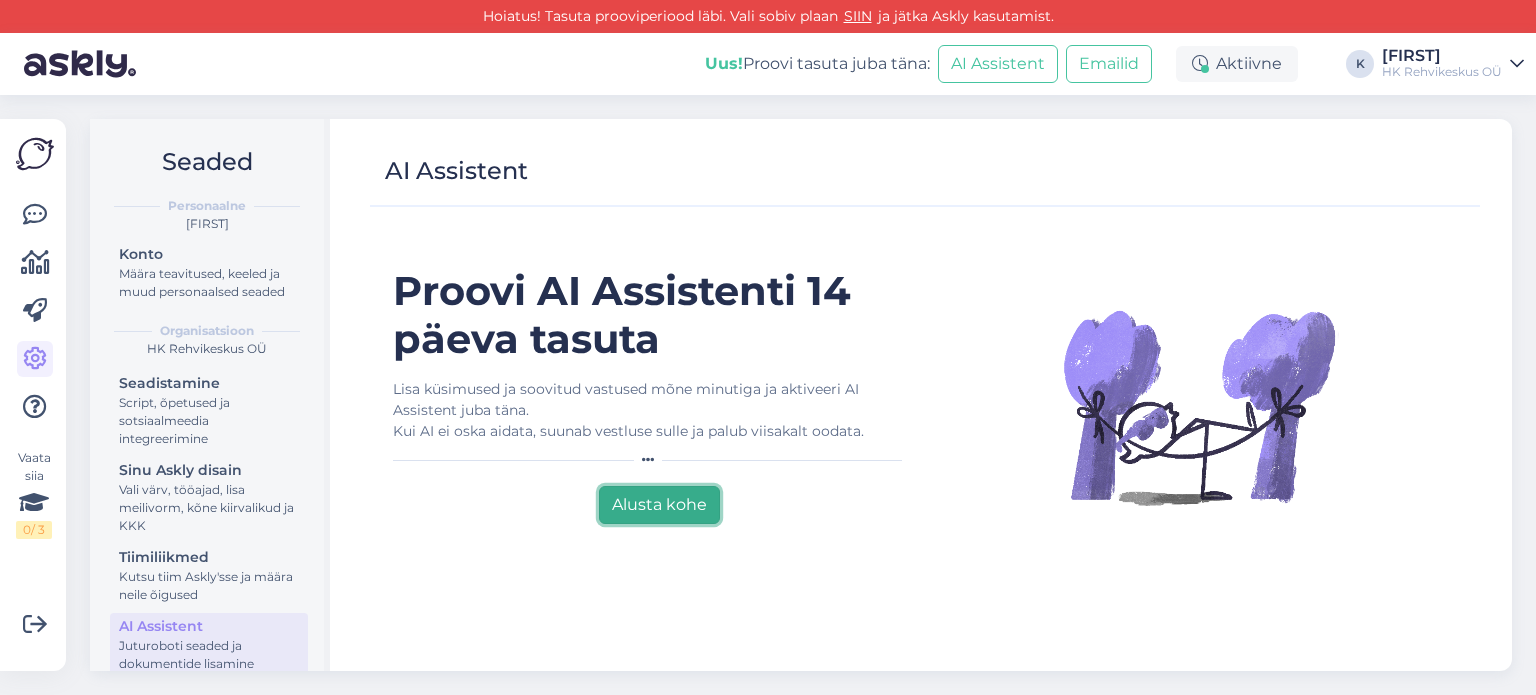 click on "Alusta kohe" at bounding box center [659, 505] 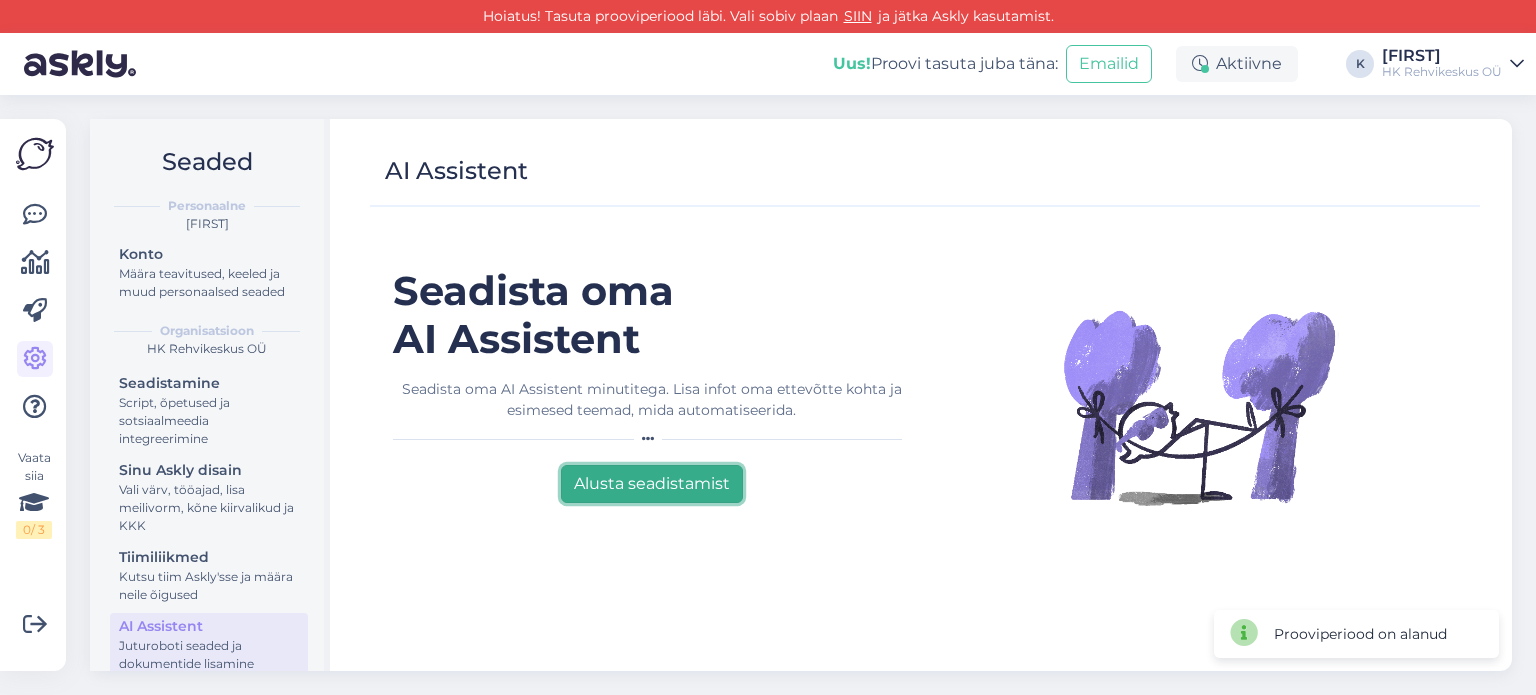 click on "Alusta seadistamist" at bounding box center (652, 484) 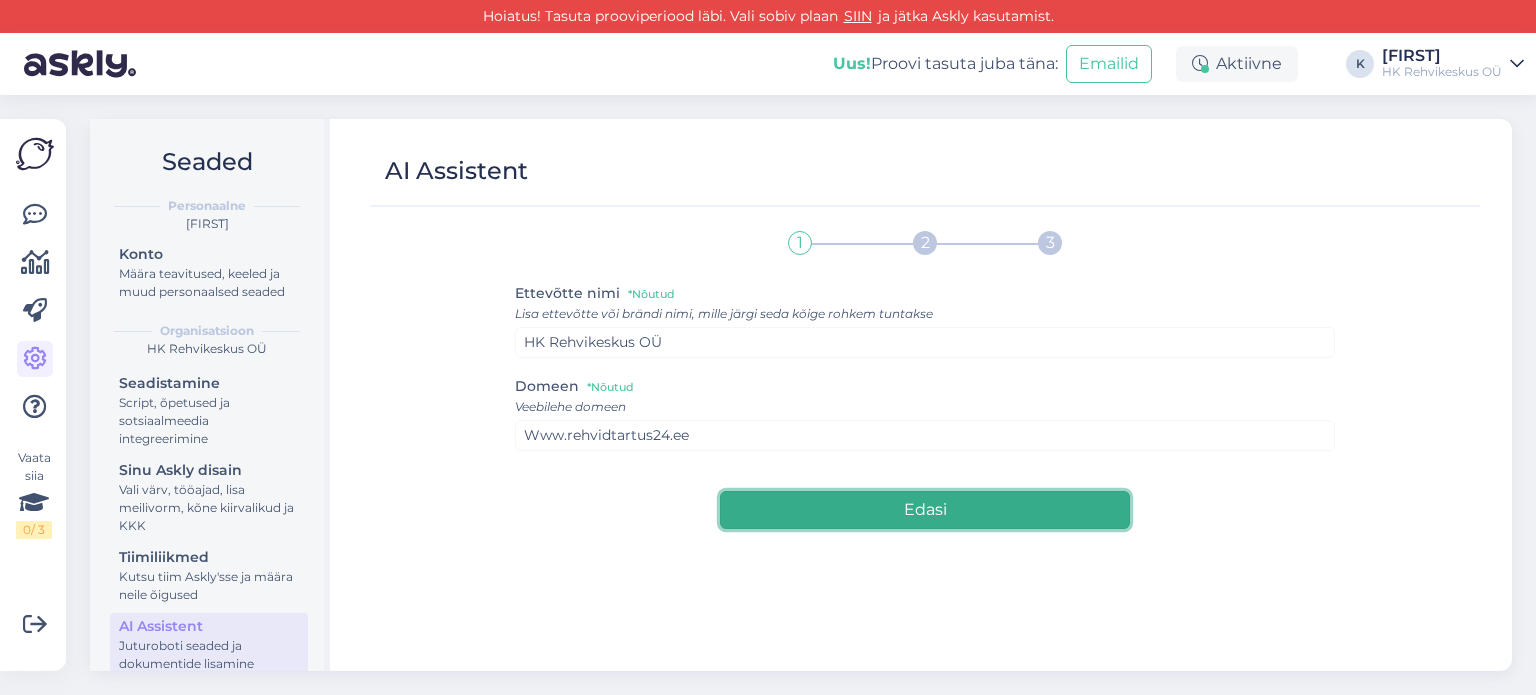 click on "Edasi" at bounding box center (925, 510) 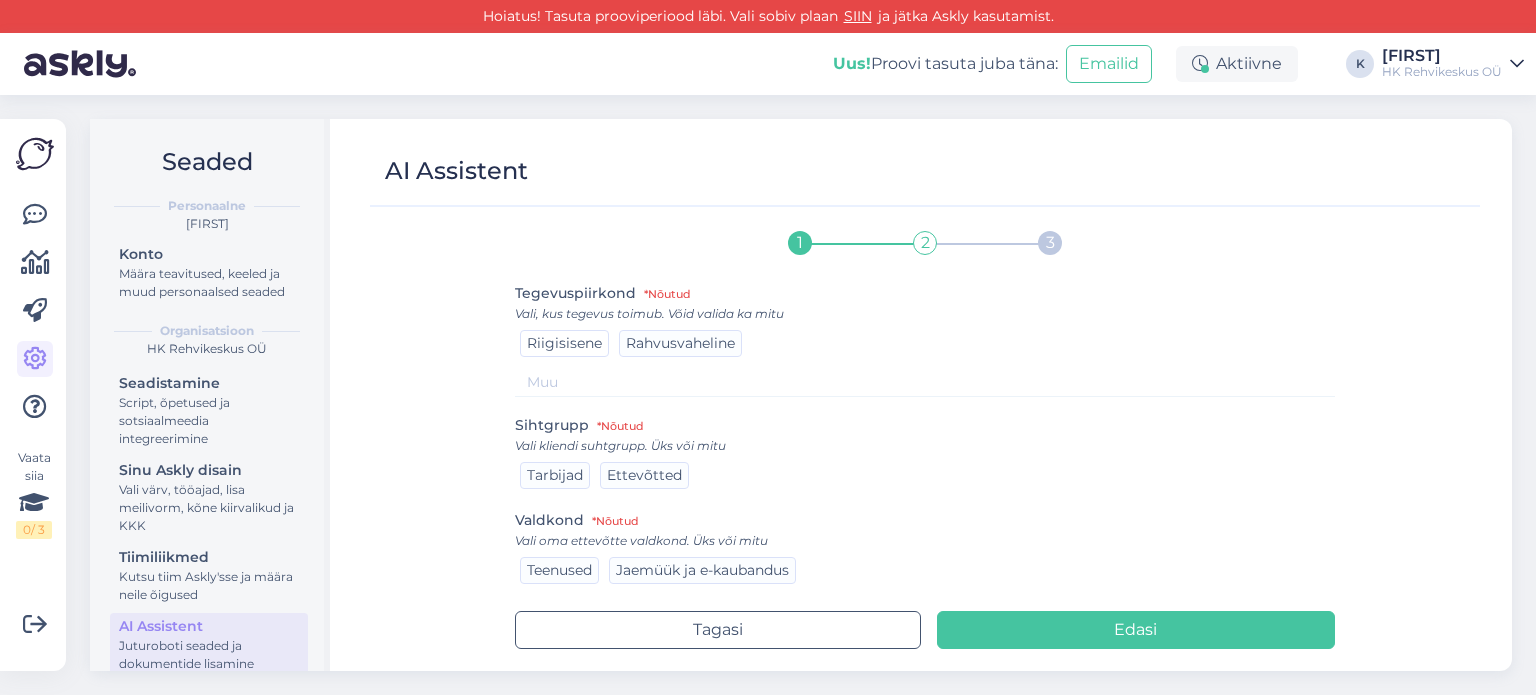 click on "Riigisisene" at bounding box center (564, 343) 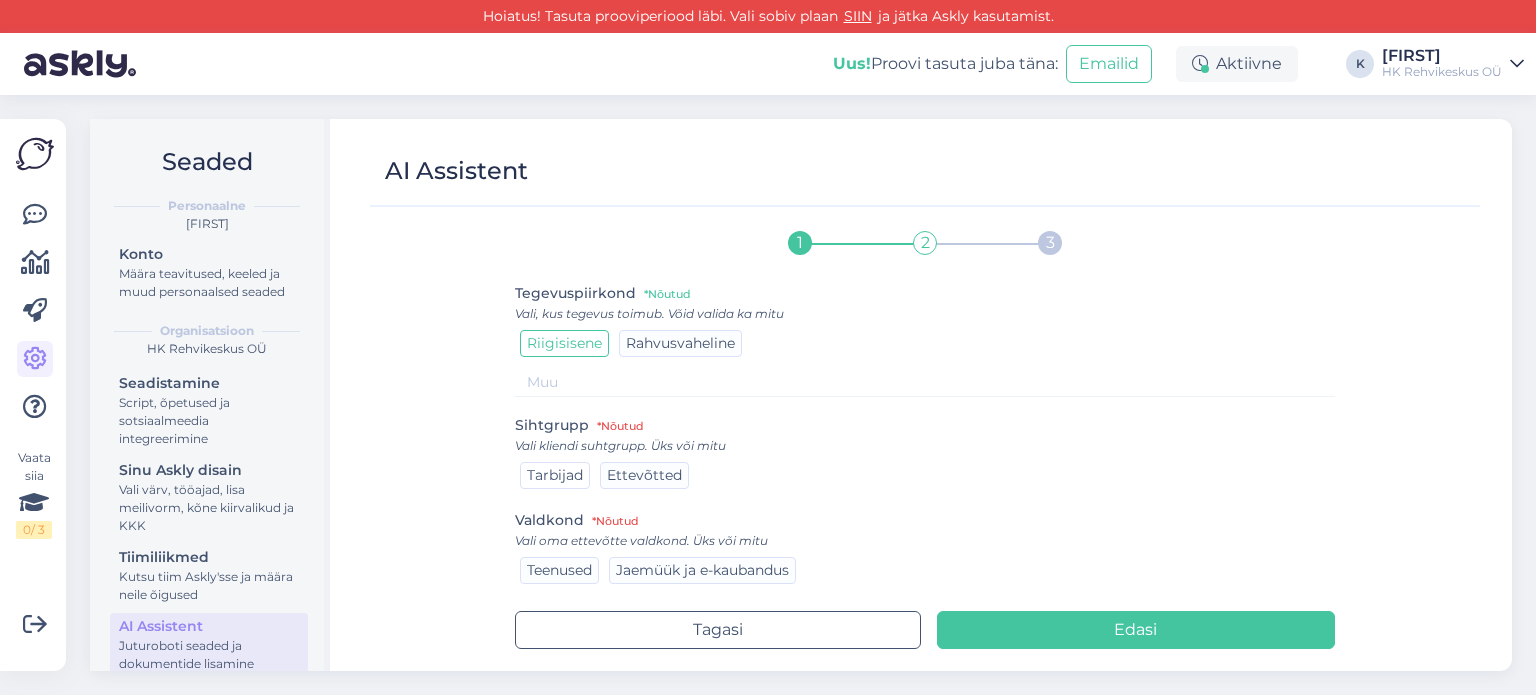 click on "Tarbijad" at bounding box center [555, 475] 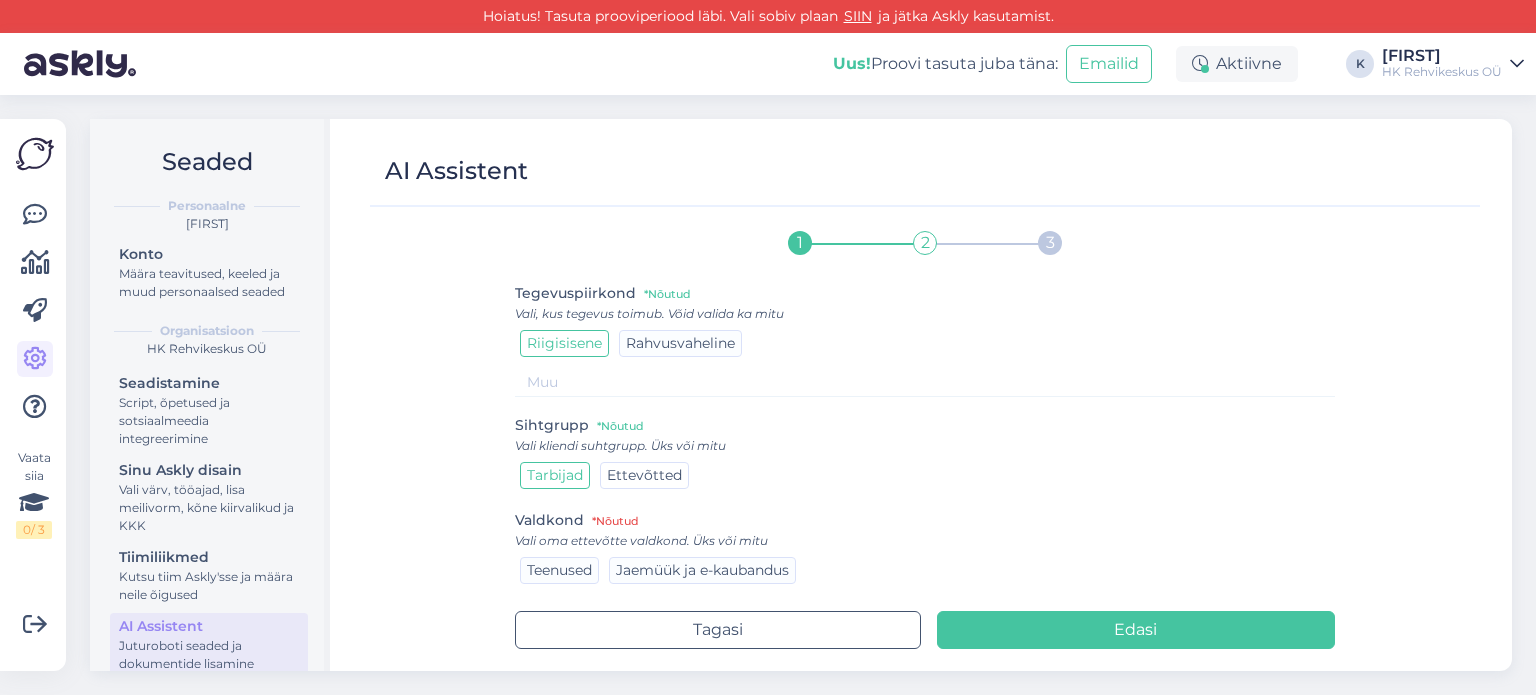 click on "Ettevõtted" at bounding box center [644, 475] 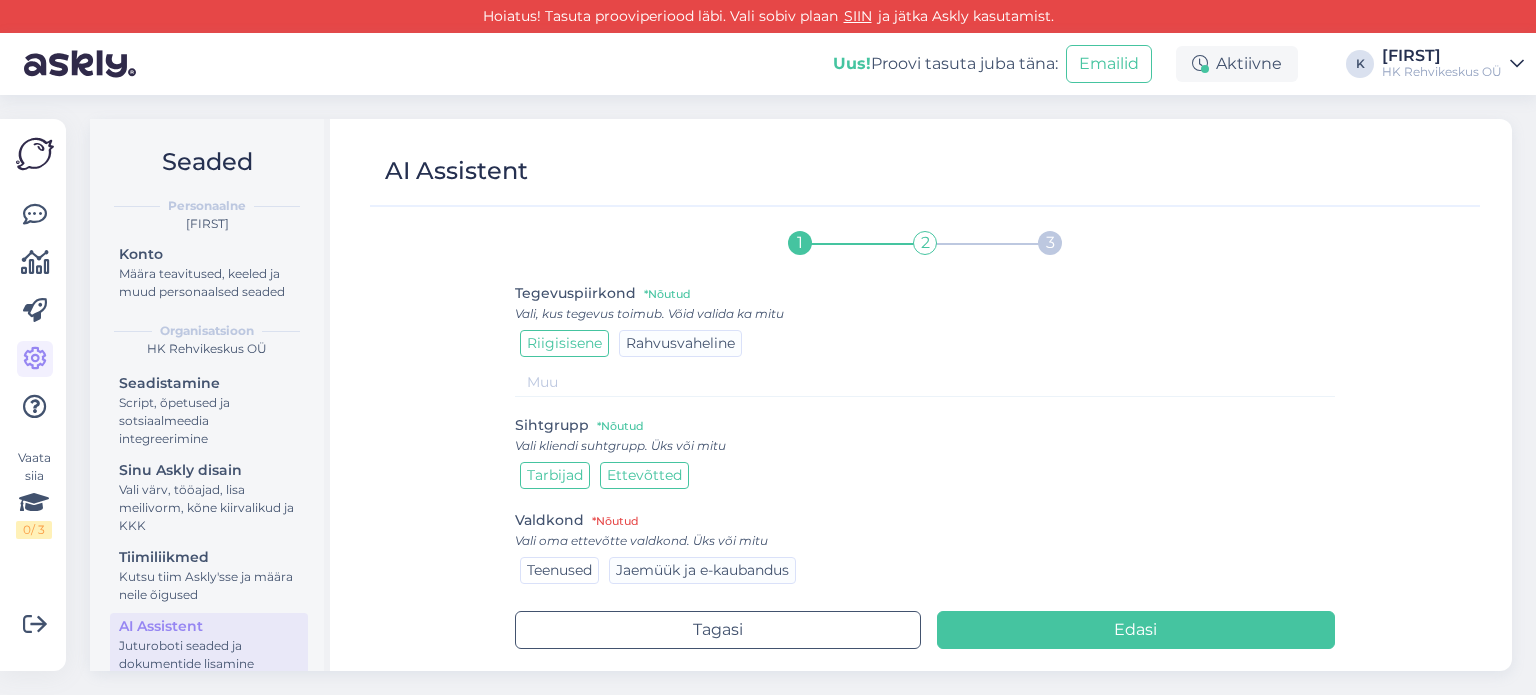 click on "Teenused" at bounding box center [559, 570] 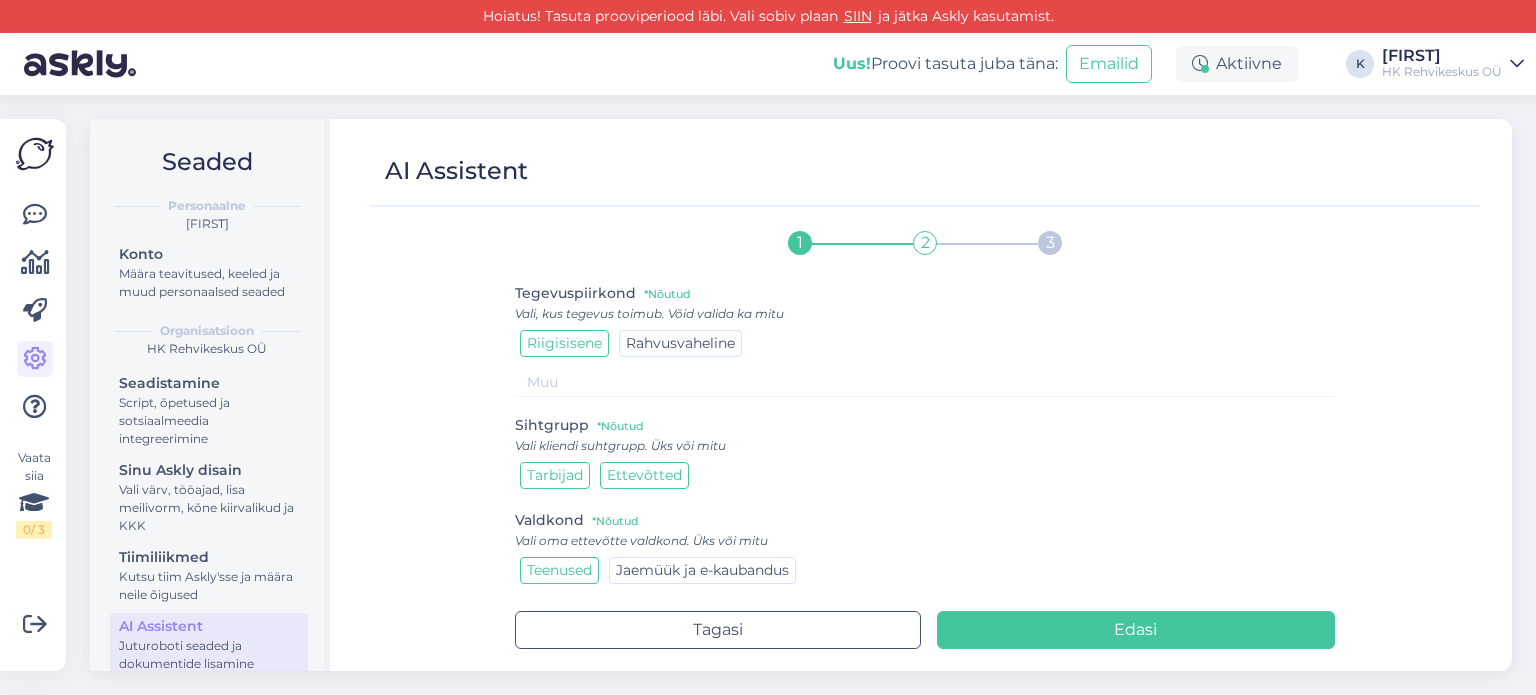 click on "Jaemüük ja e-kaubandus" at bounding box center [702, 570] 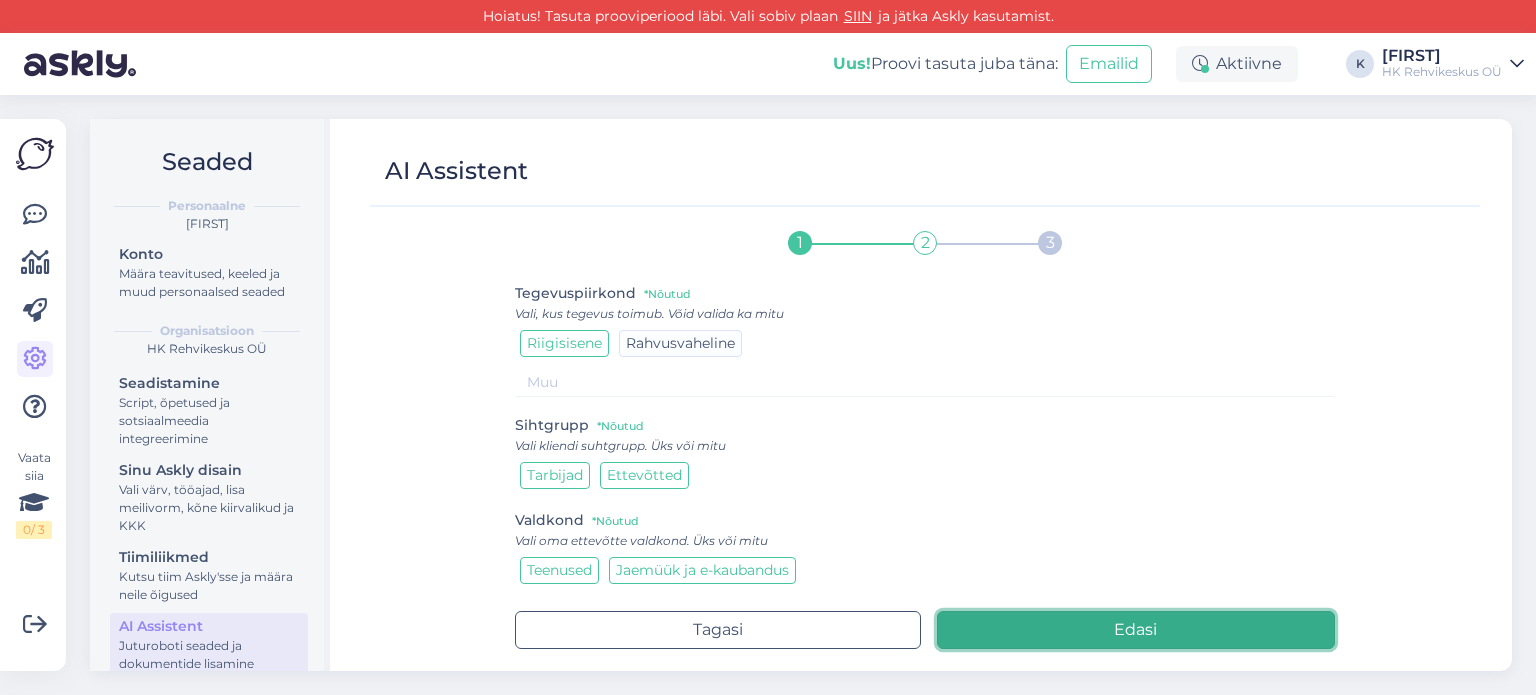 click on "Edasi" at bounding box center (1136, 630) 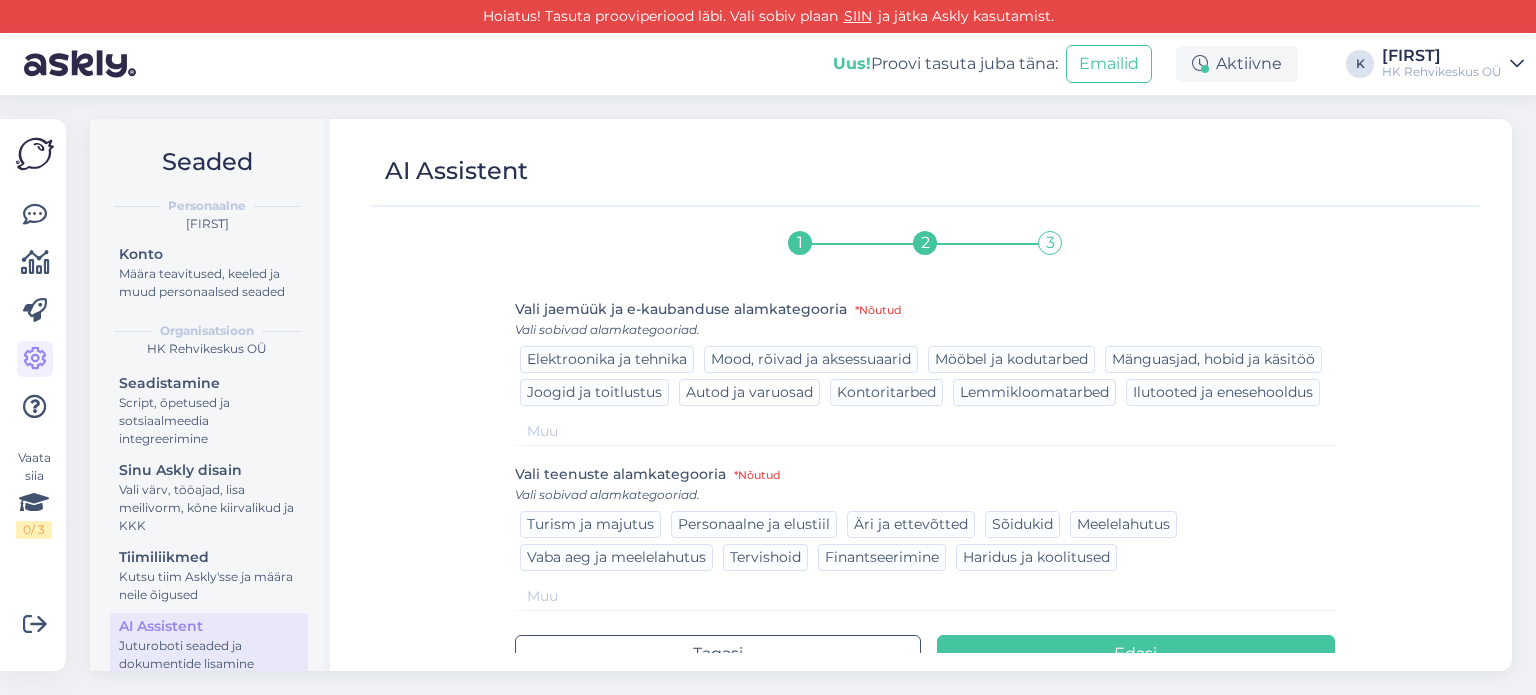click on "Autod ja varuosad" at bounding box center [749, 392] 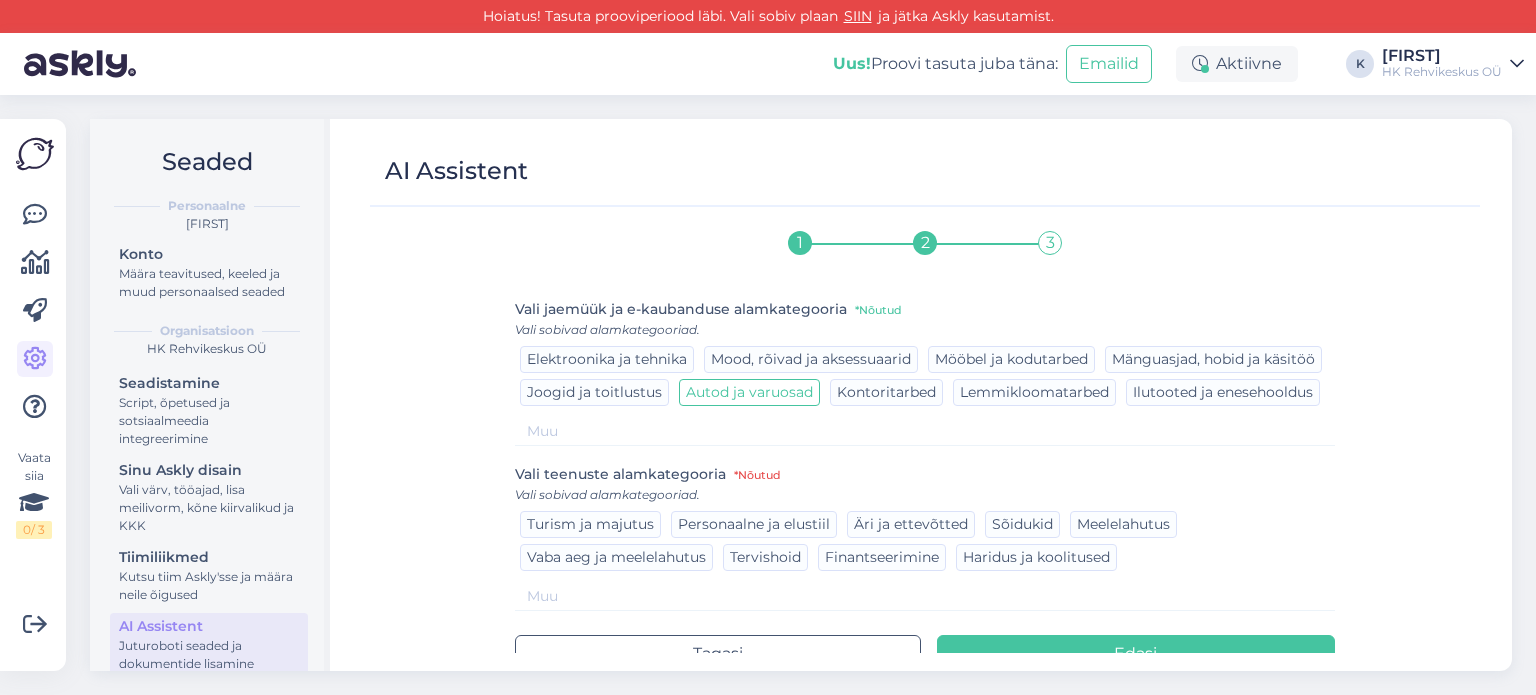 click at bounding box center (925, 431) 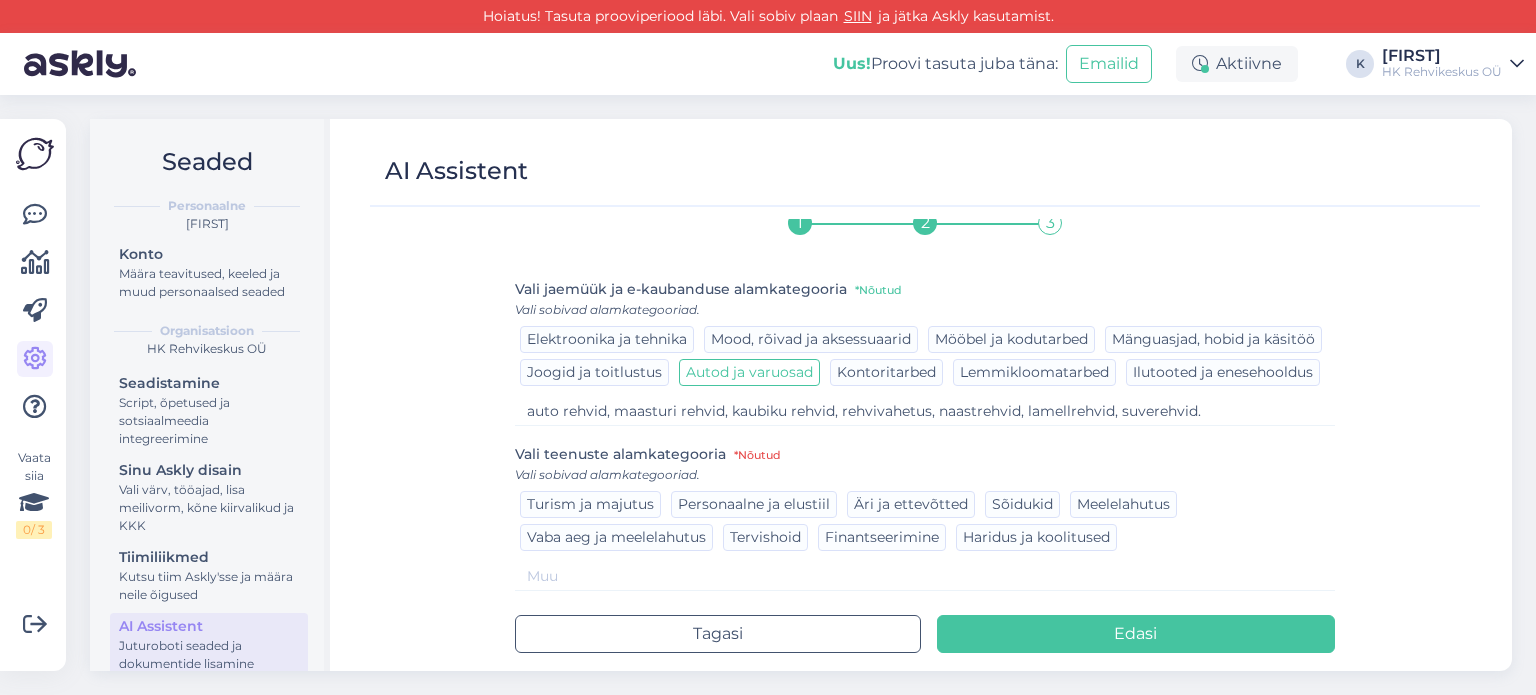scroll, scrollTop: 49, scrollLeft: 0, axis: vertical 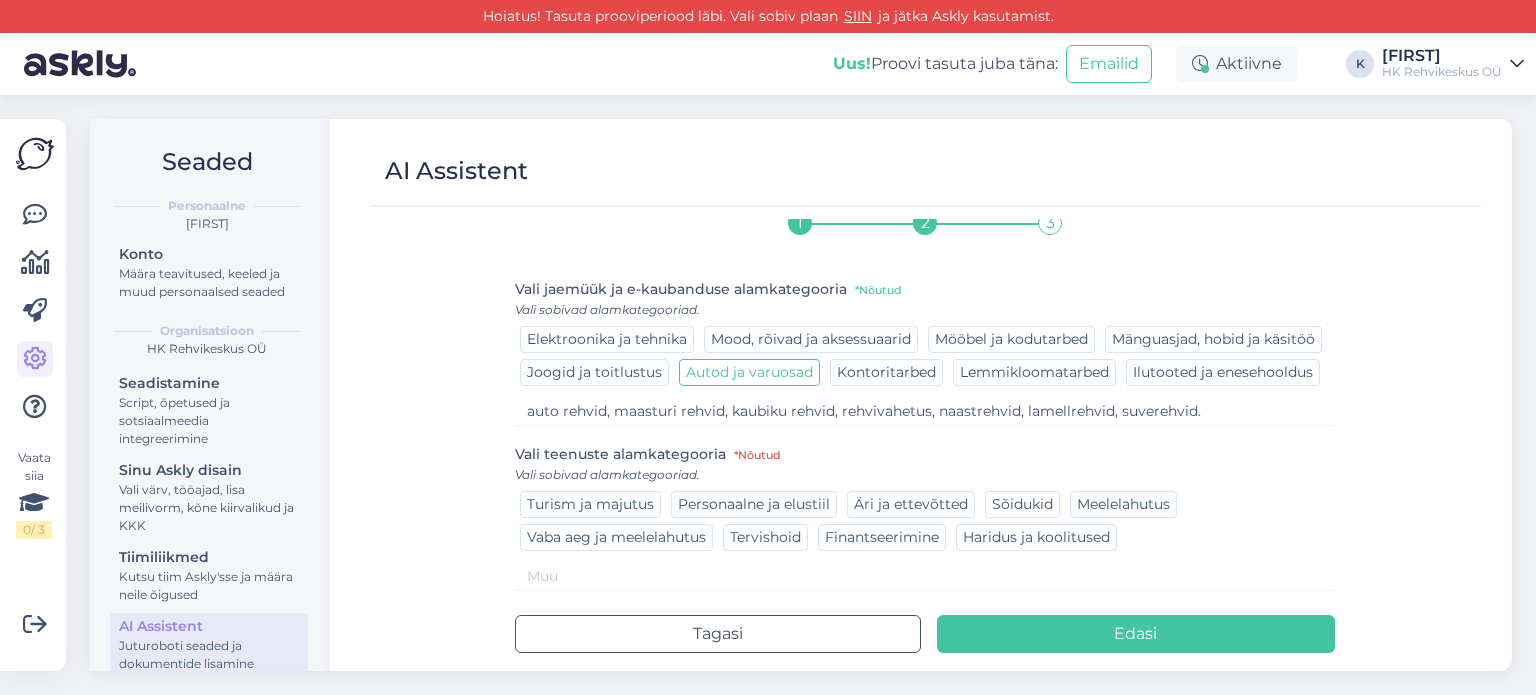 type on "auto rehvid, maasturi rehvid, kaubiku rehvid, rehvivahetus, naastrehvid, lamellrehvid, suverehvid." 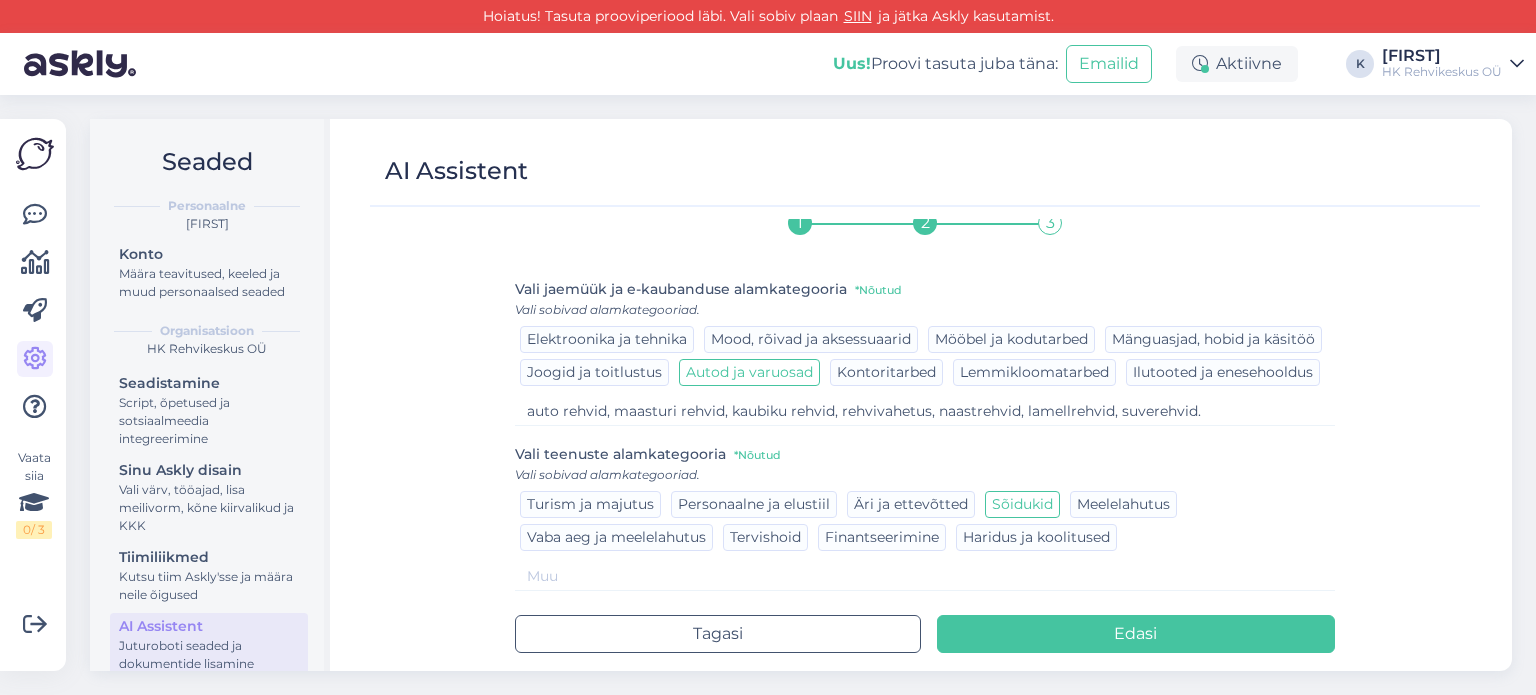 click at bounding box center [925, 576] 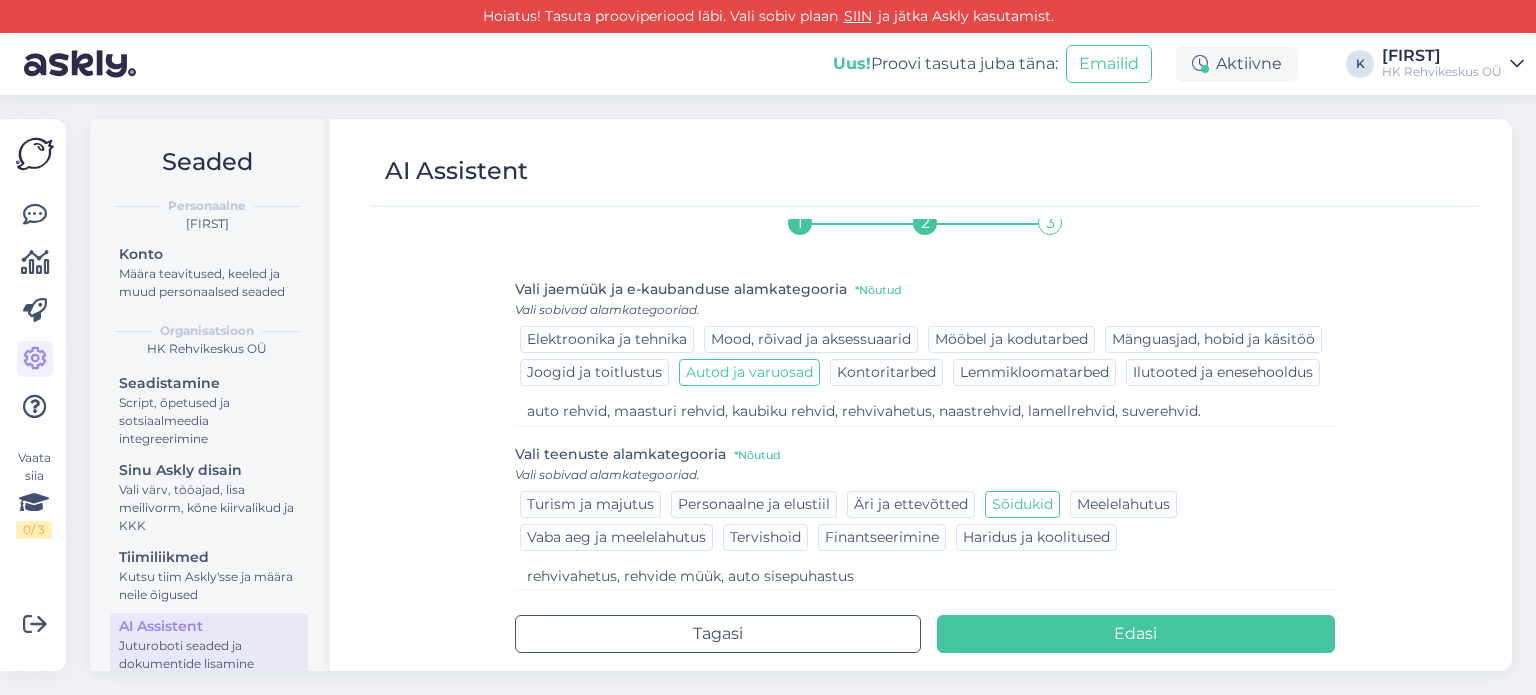 type on "rehvivahetus, rehvide müük, auto sisepuhastus" 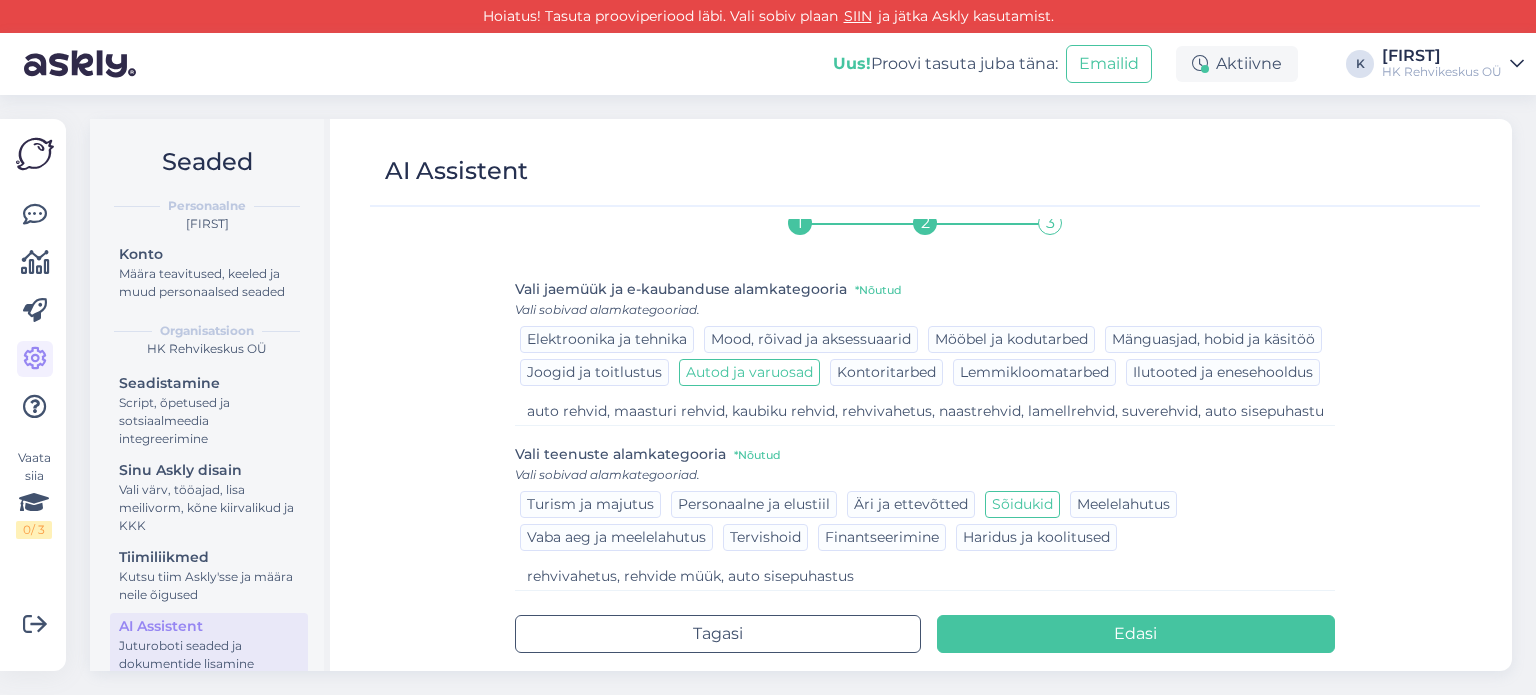 scroll, scrollTop: 0, scrollLeft: 18, axis: horizontal 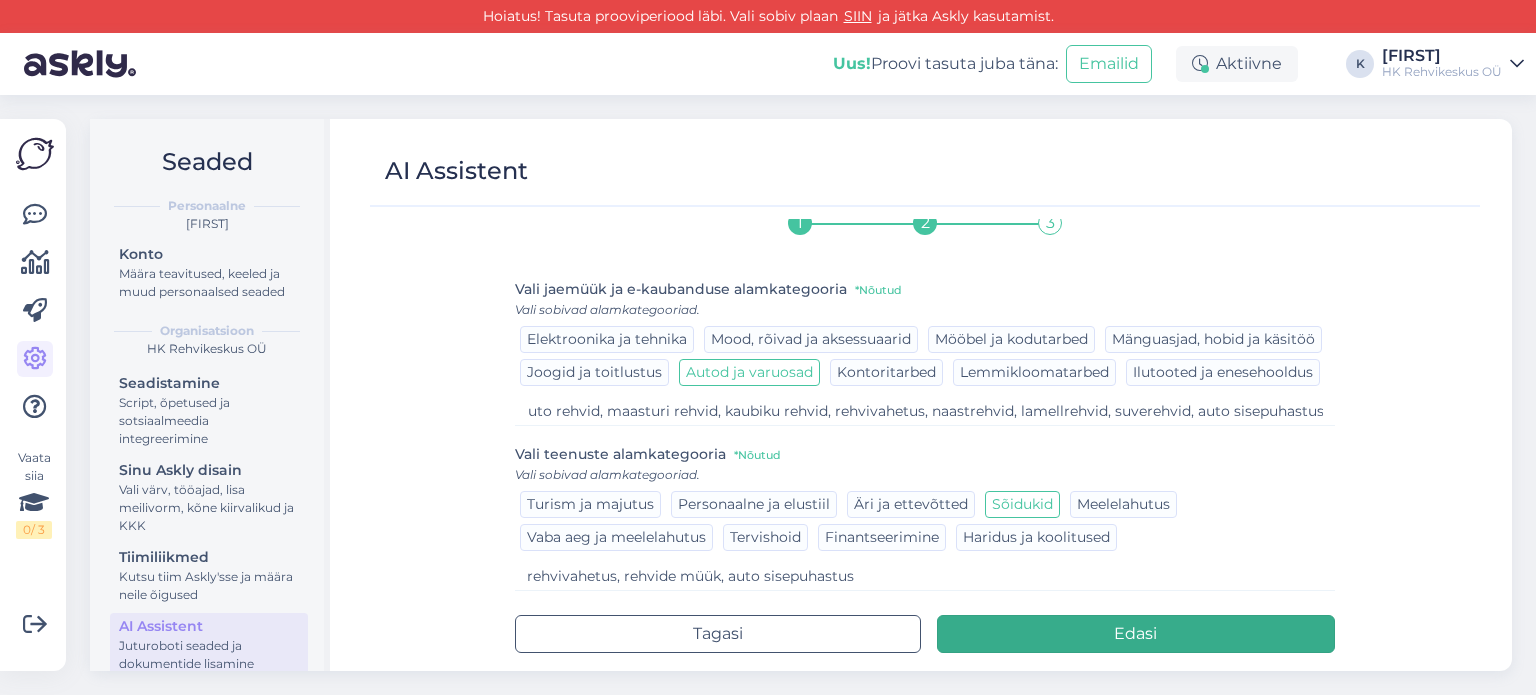 type on "auto rehvid, maasturi rehvid, kaubiku rehvid, rehvivahetus, naastrehvid, lamellrehvid, suverehvid, auto sisepuhastus" 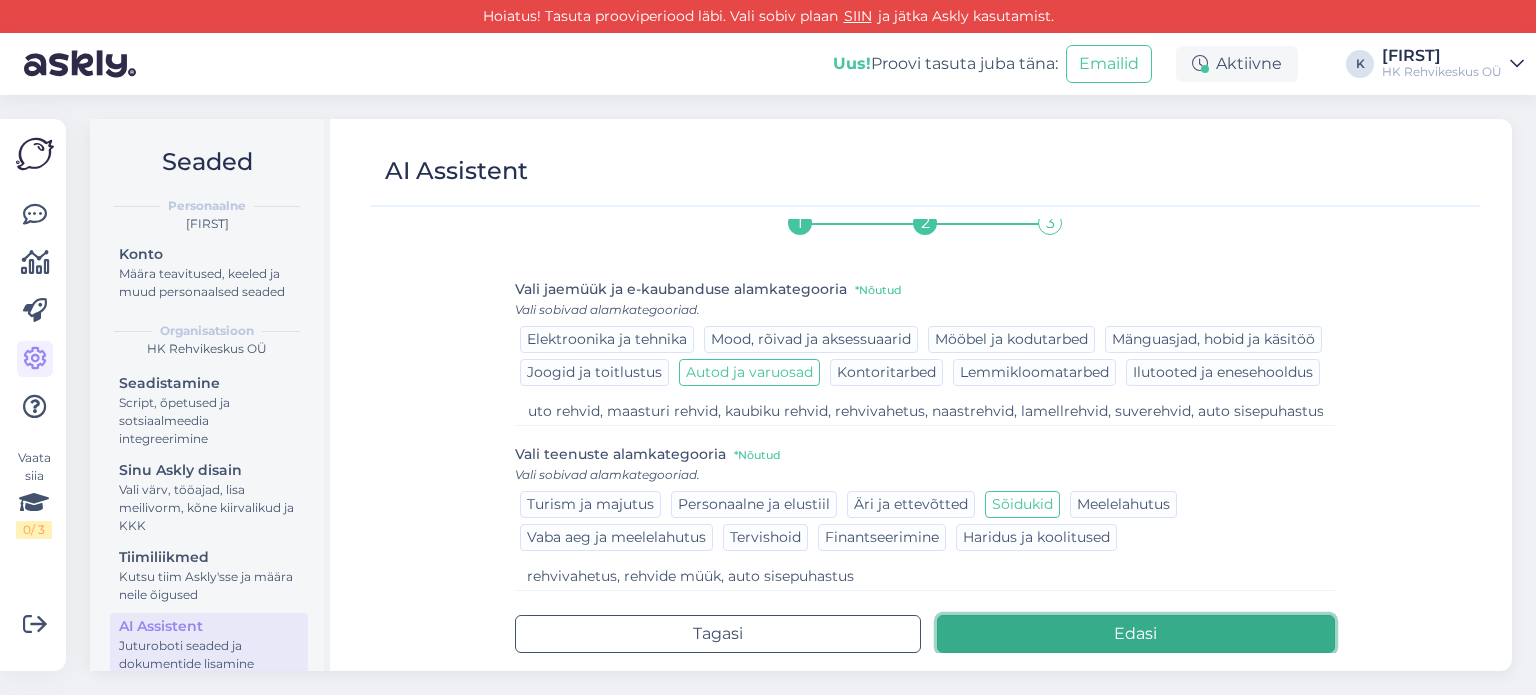 scroll, scrollTop: 0, scrollLeft: 0, axis: both 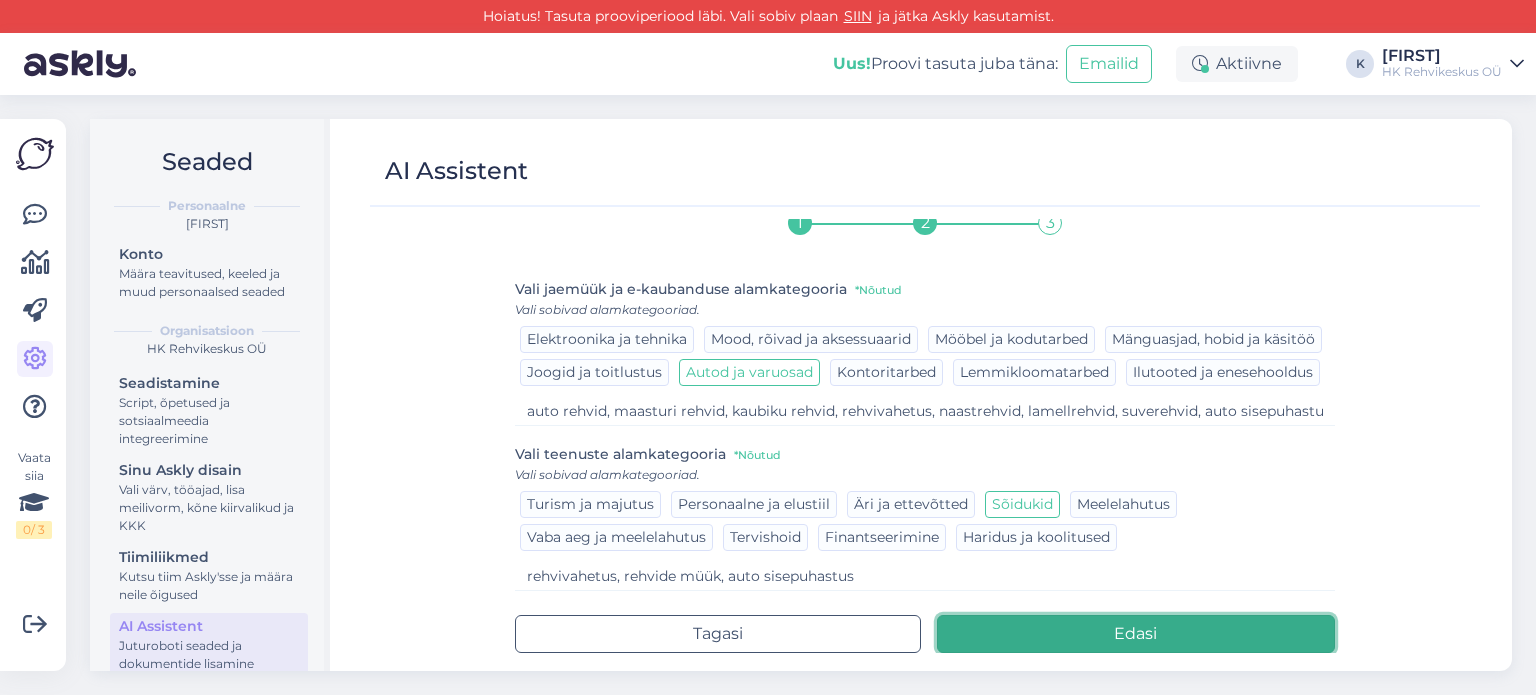 click on "Edasi" at bounding box center [1136, 634] 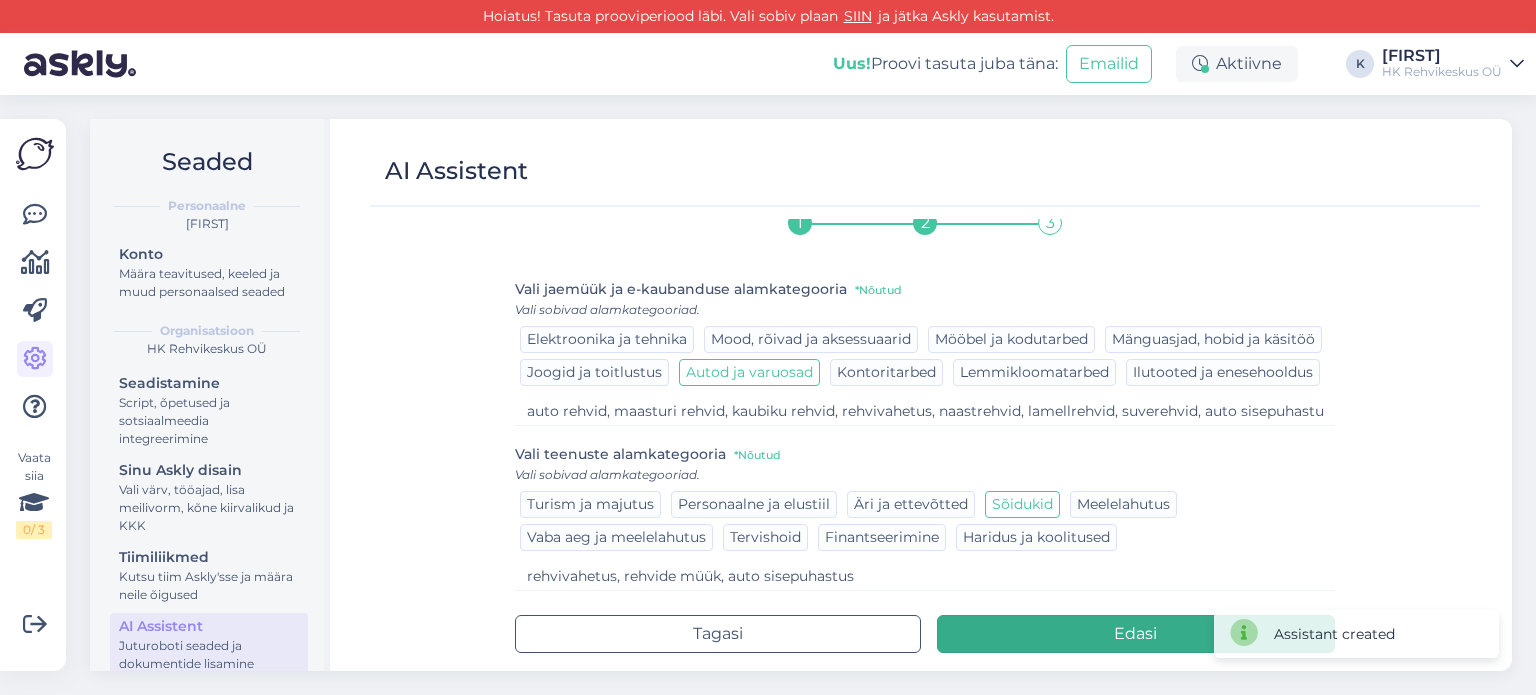 scroll, scrollTop: 0, scrollLeft: 0, axis: both 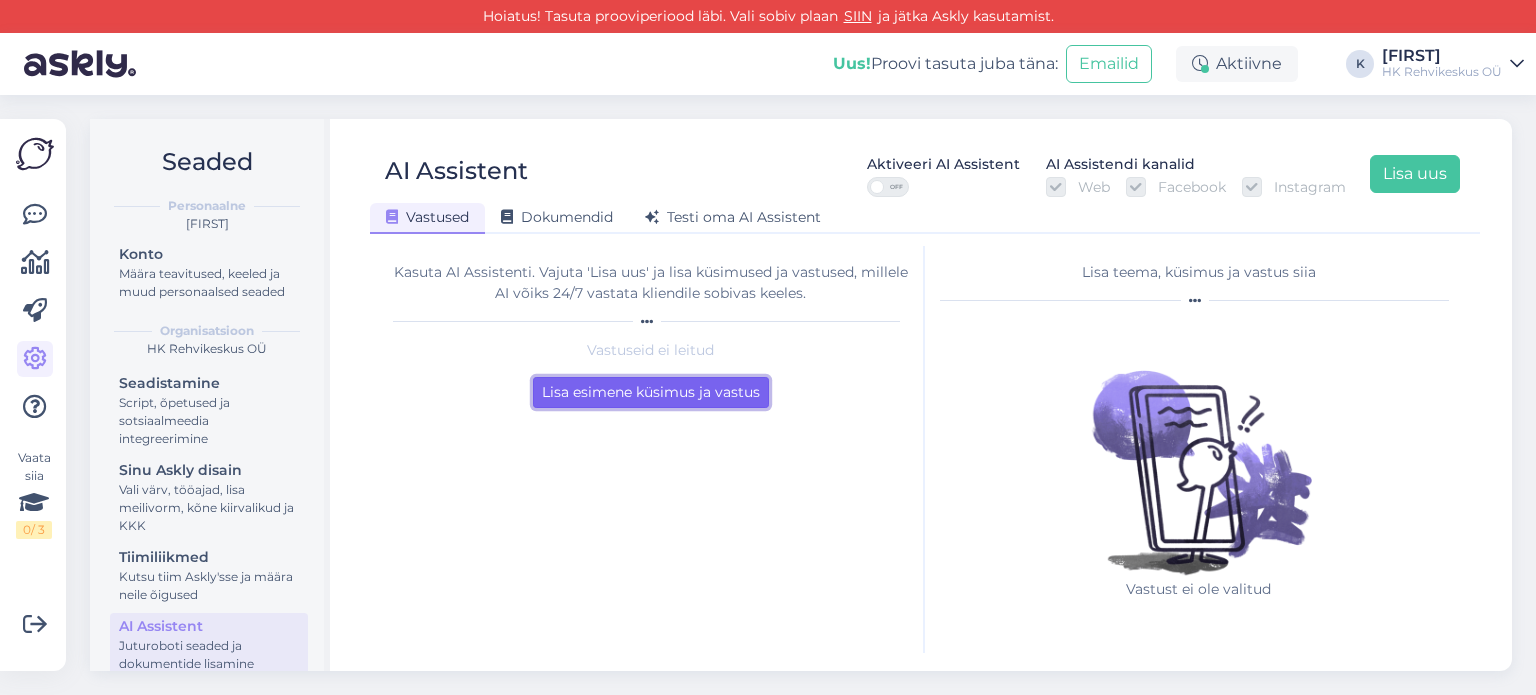 click on "Lisa esimene küsimus ja vastus" at bounding box center (651, 392) 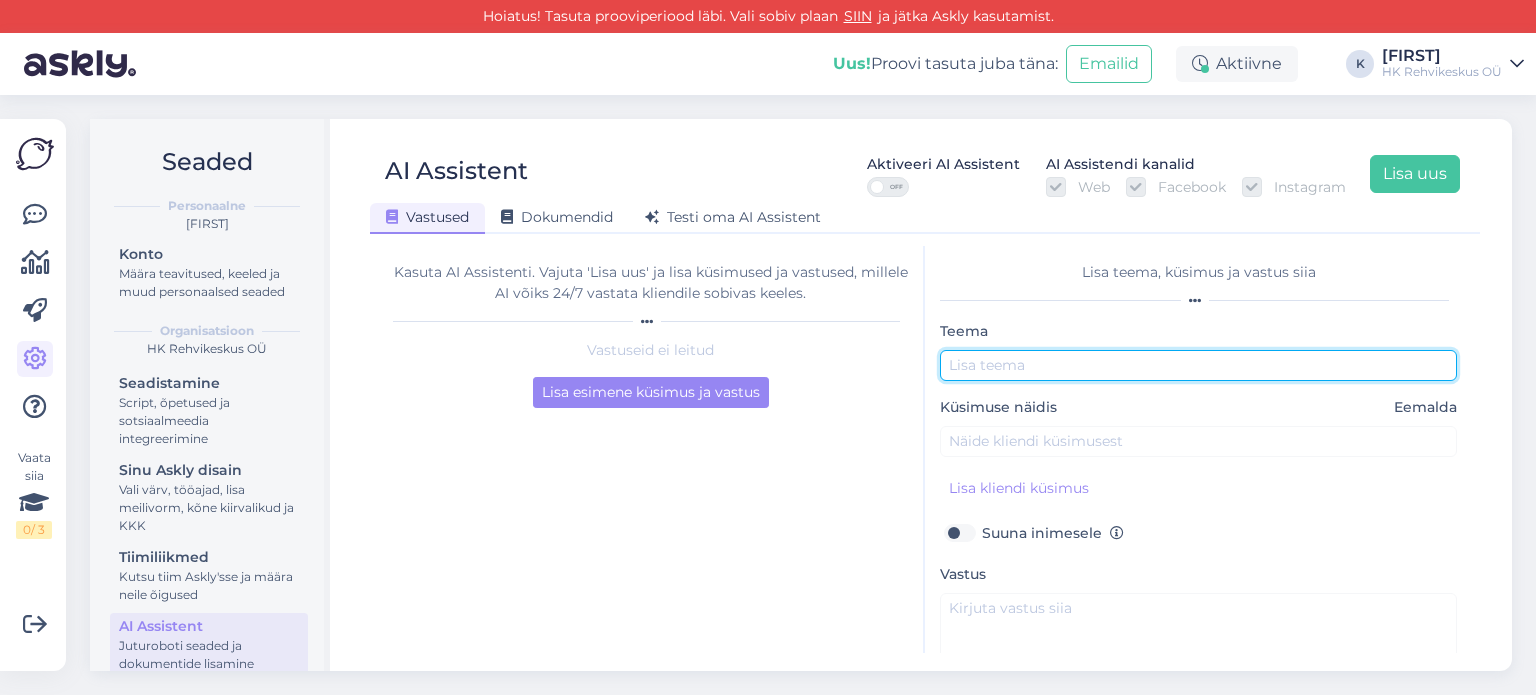 click at bounding box center [1198, 365] 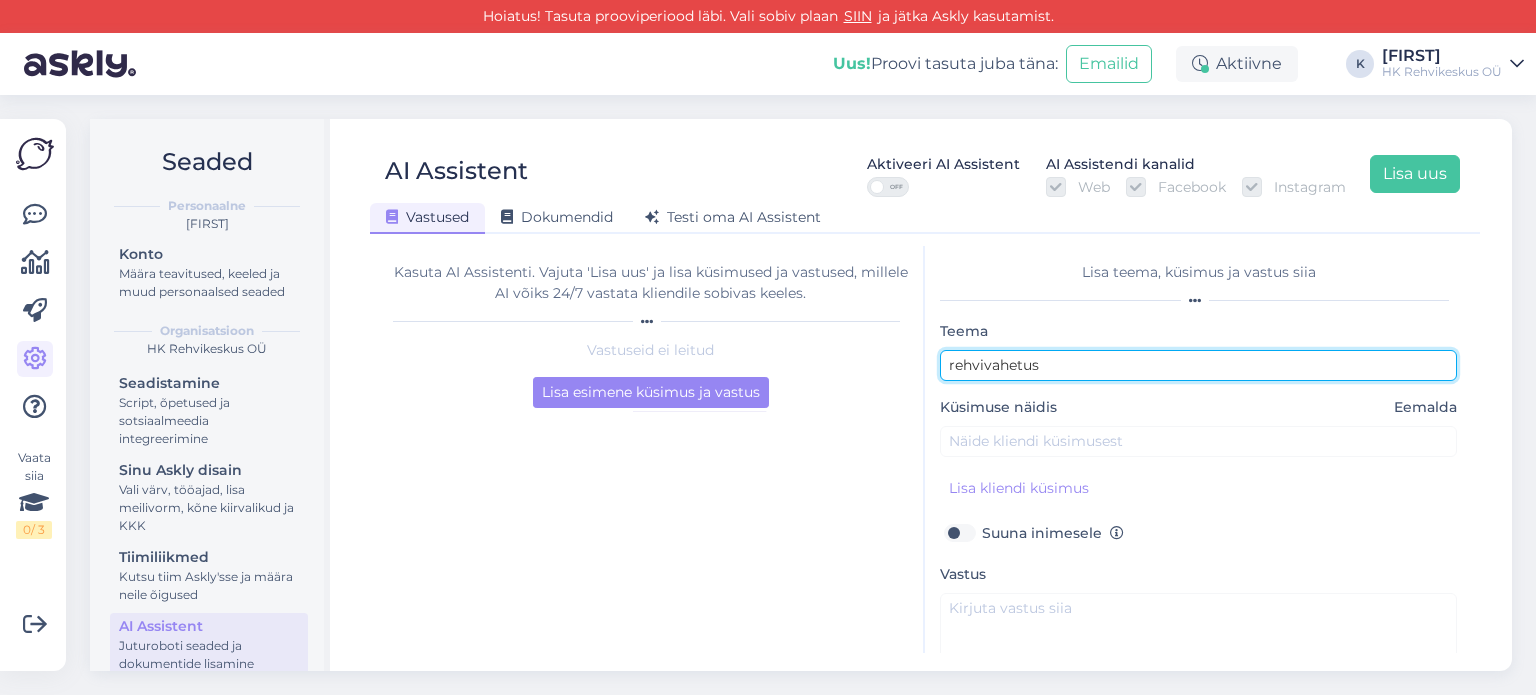 type on "rehvivahetus" 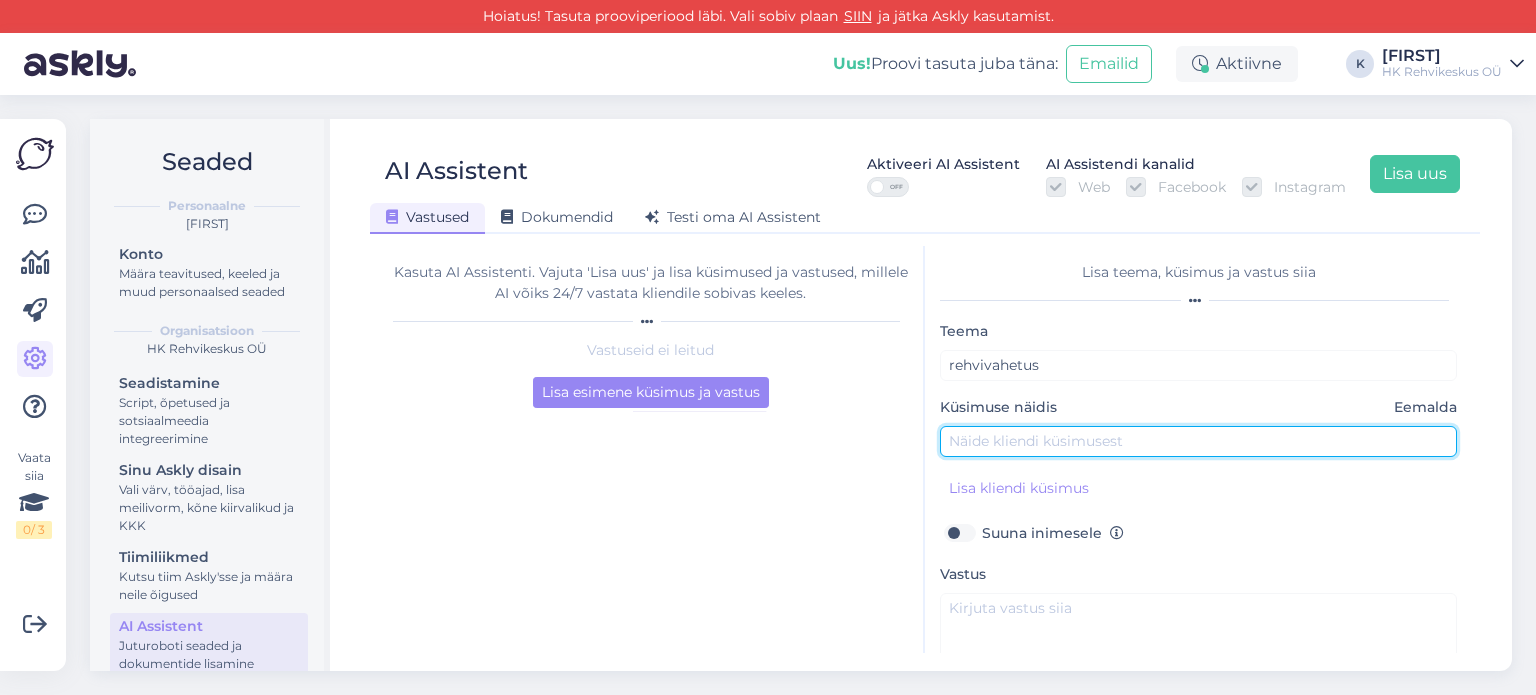 click at bounding box center (1198, 441) 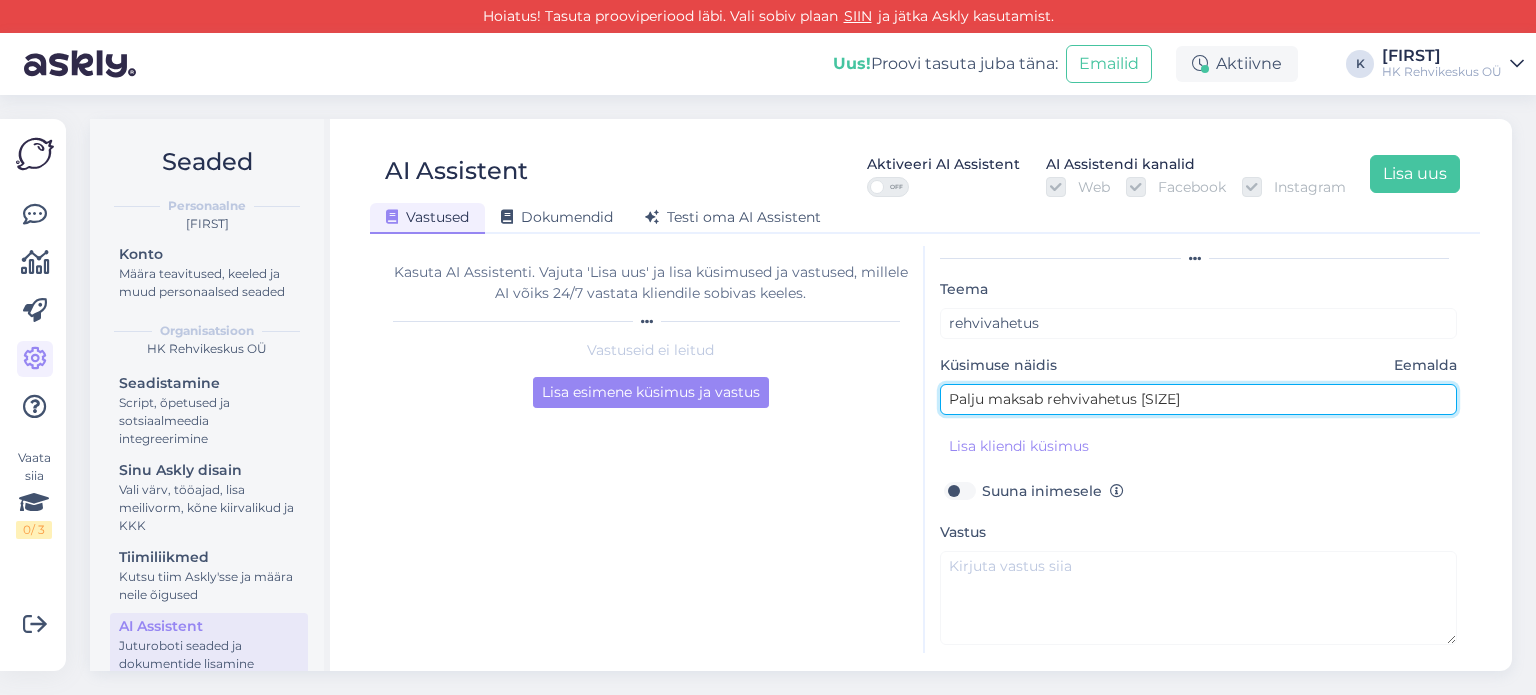 scroll, scrollTop: 100, scrollLeft: 0, axis: vertical 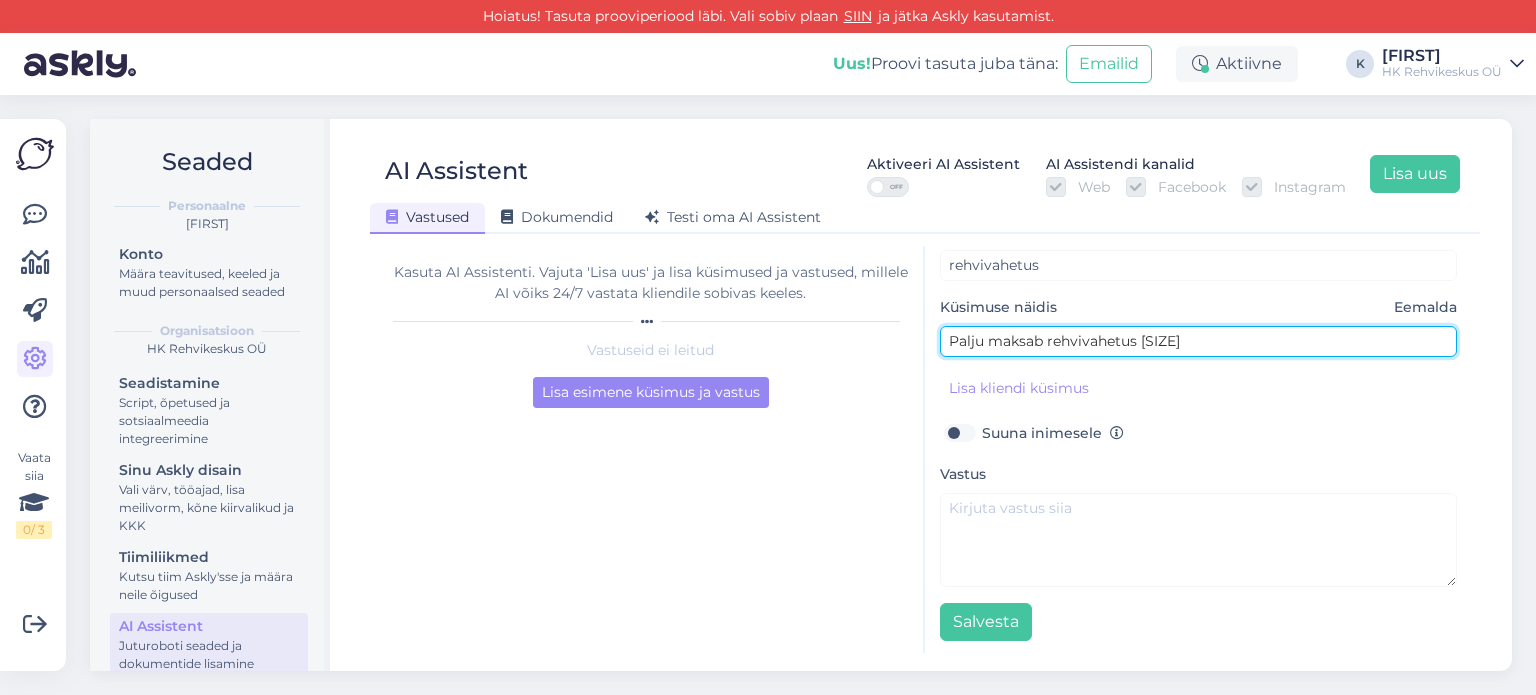 type on "Palju maksab rehvivahetus [SIZE]" 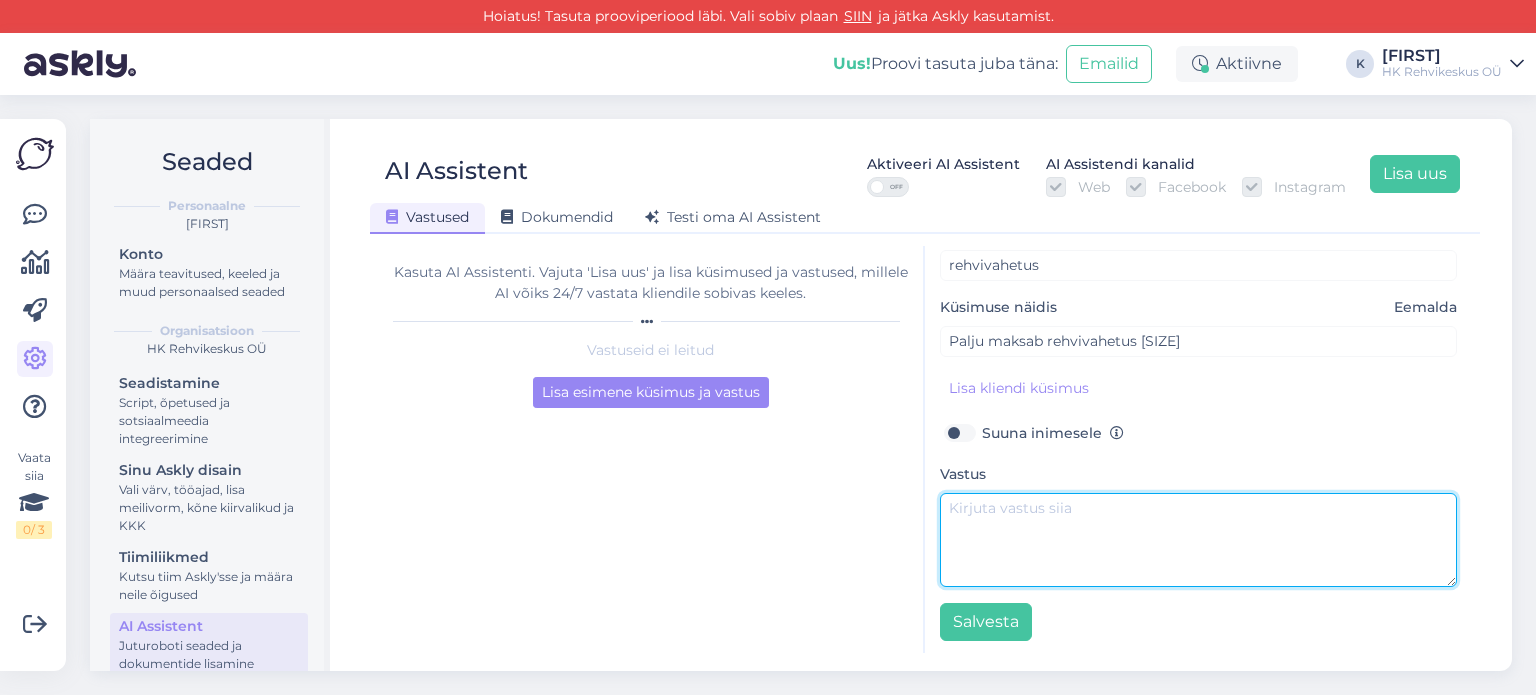 click at bounding box center [1198, 540] 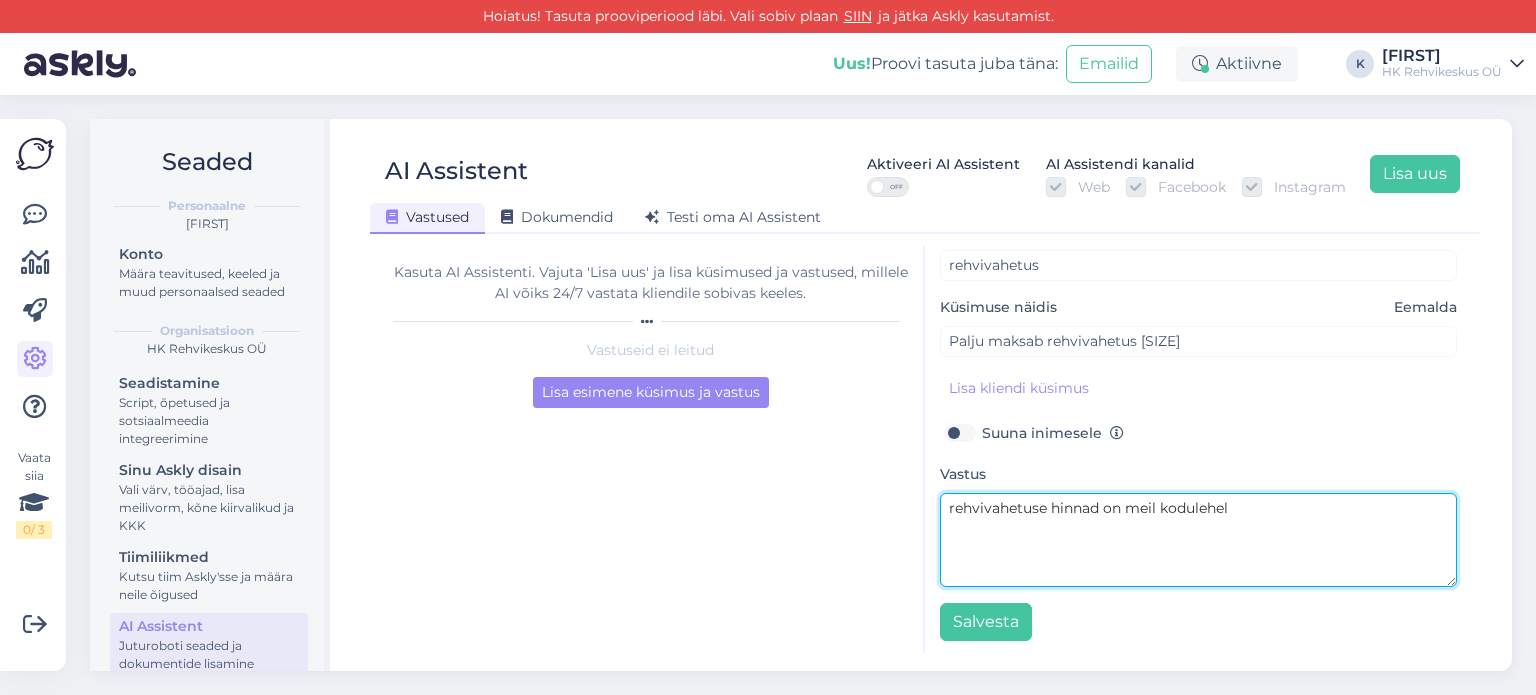 paste on "https://rehvidtartus24.ee/hinnad/" 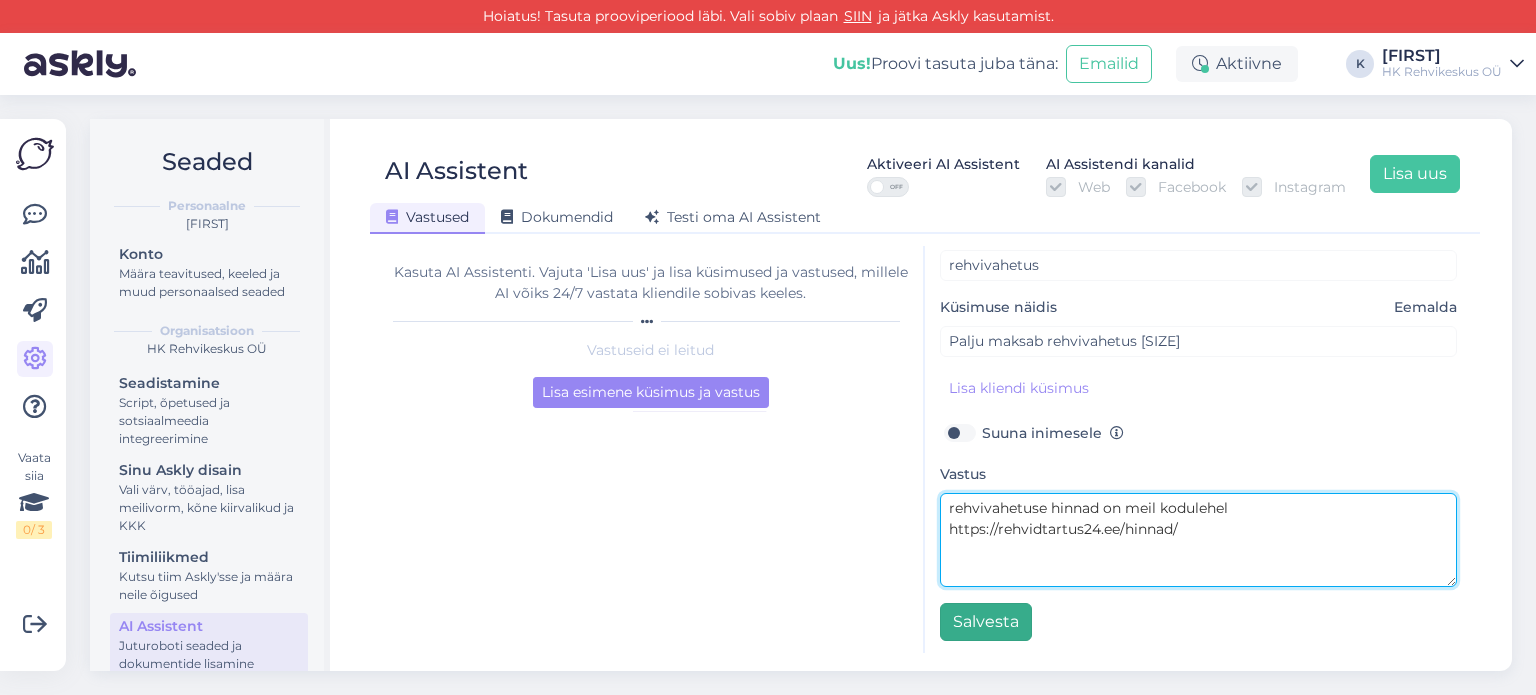 type on "rehvivahetuse hinnad on meil kodulehel https://rehvidtartus24.ee/hinnad/" 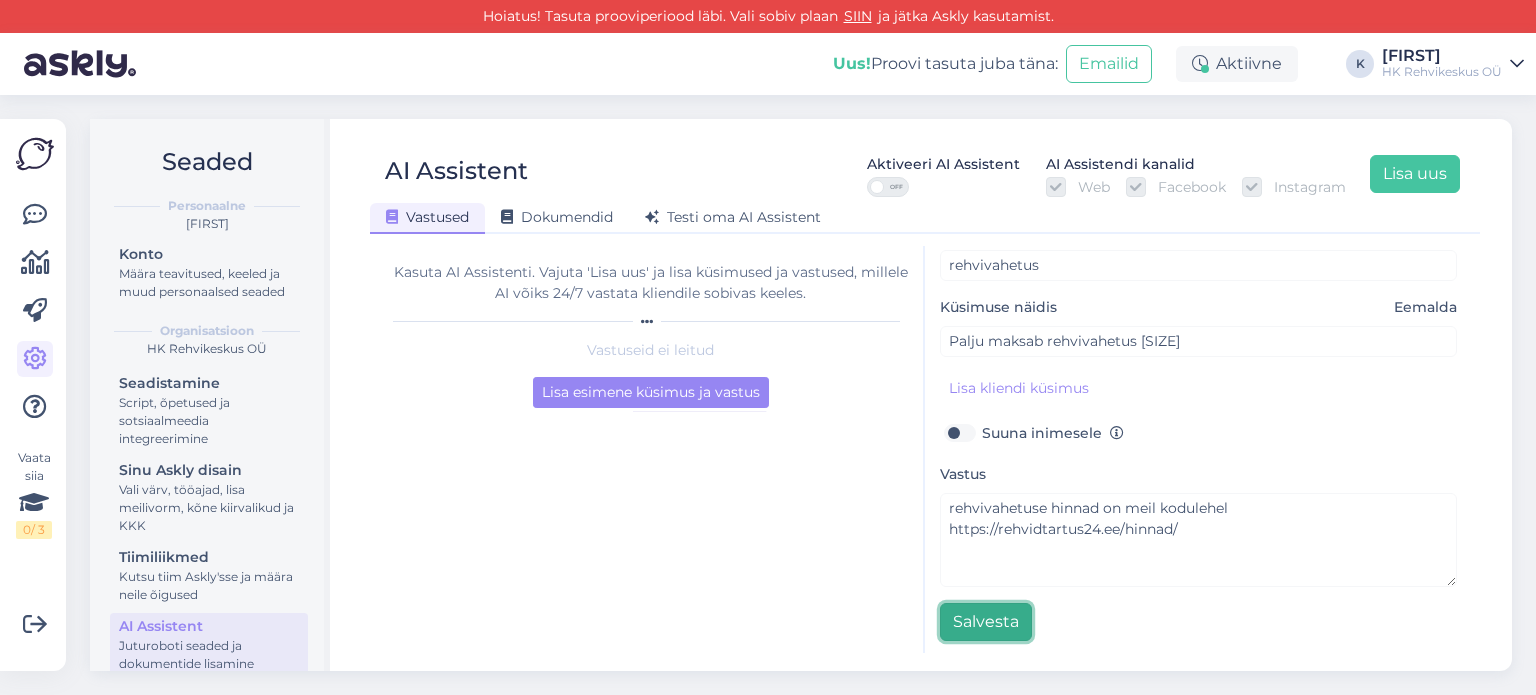 click on "Salvesta" at bounding box center (986, 622) 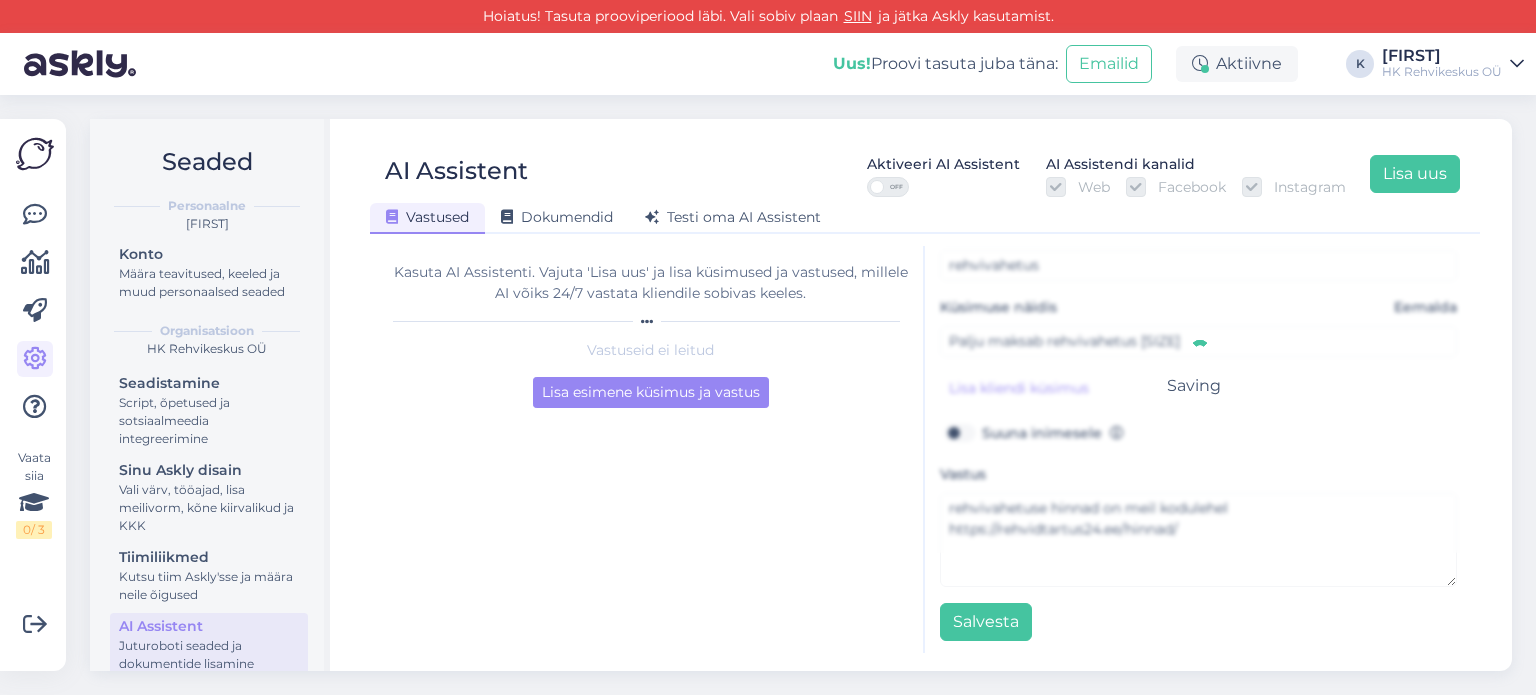 scroll, scrollTop: 0, scrollLeft: 0, axis: both 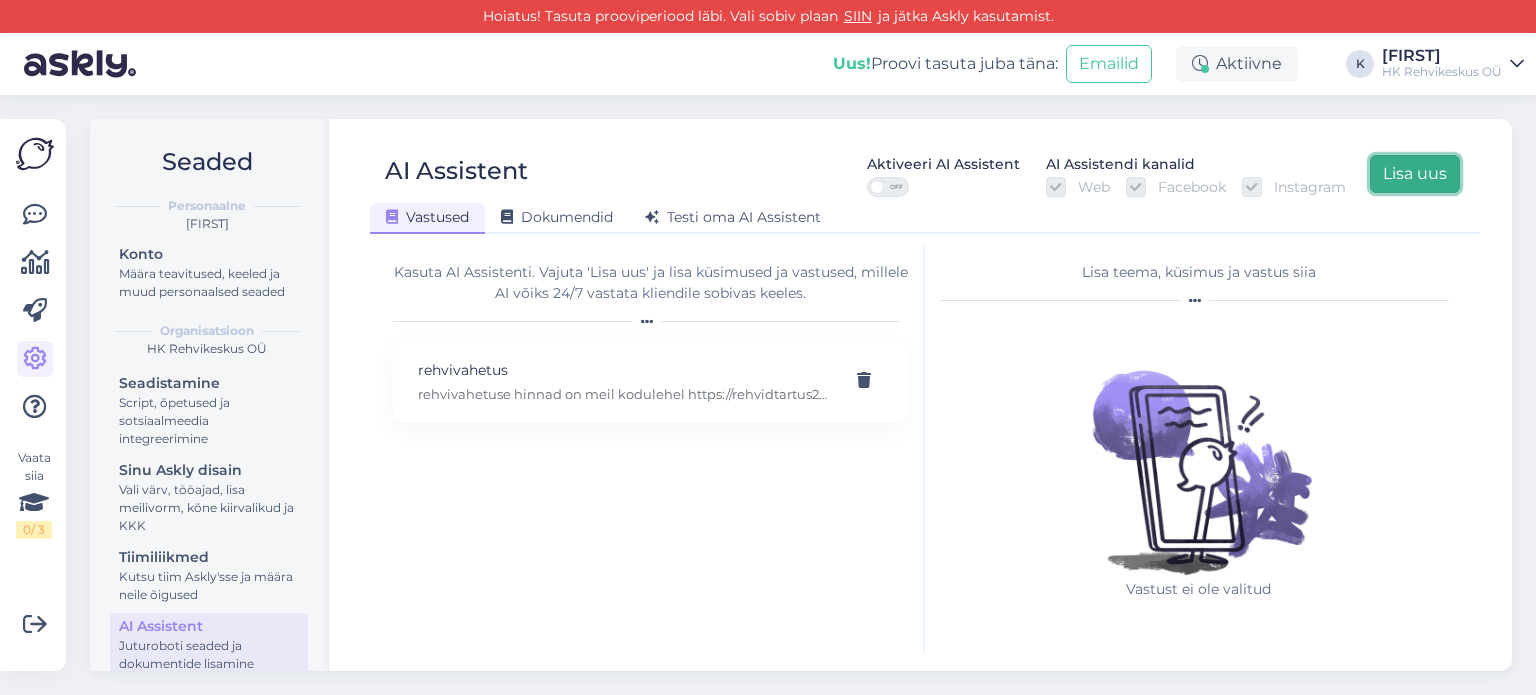 click on "Lisa uus" at bounding box center [1415, 174] 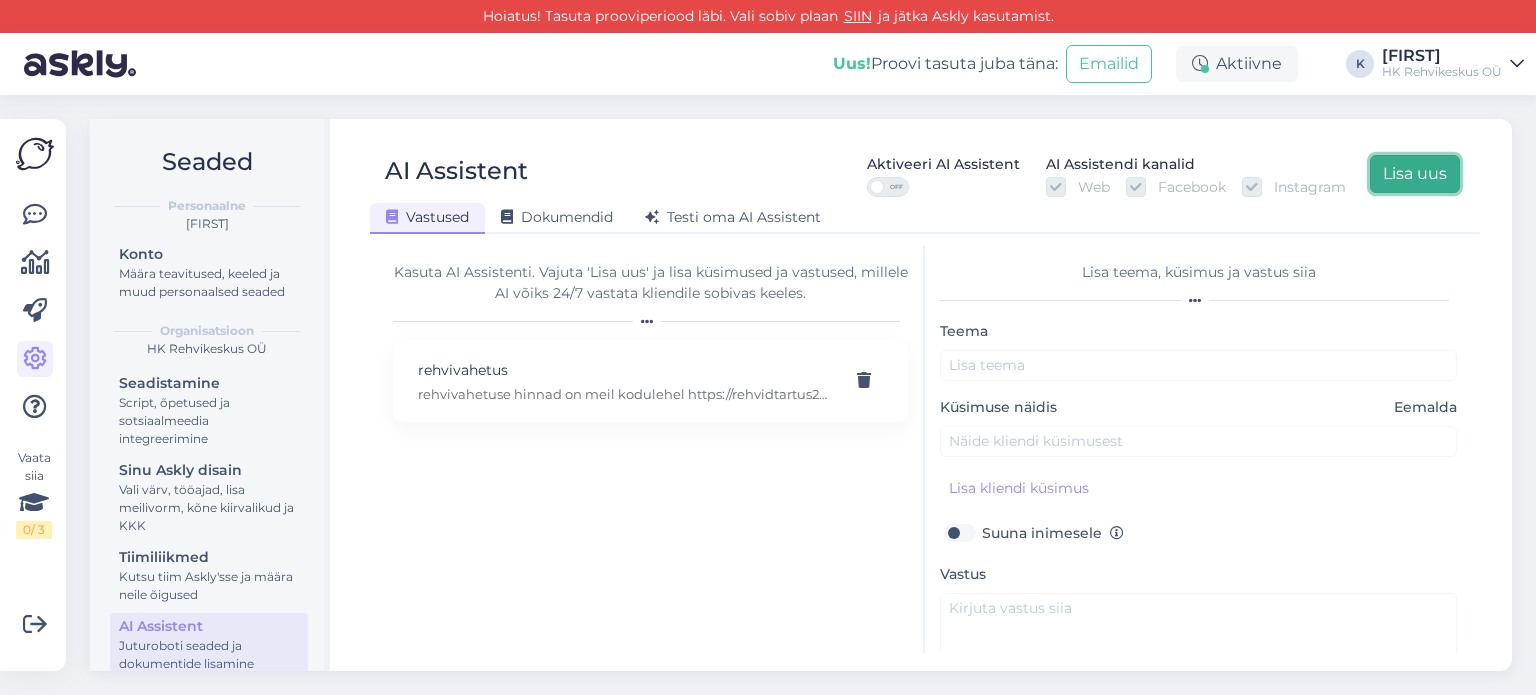 click on "Lisa uus" at bounding box center (1415, 174) 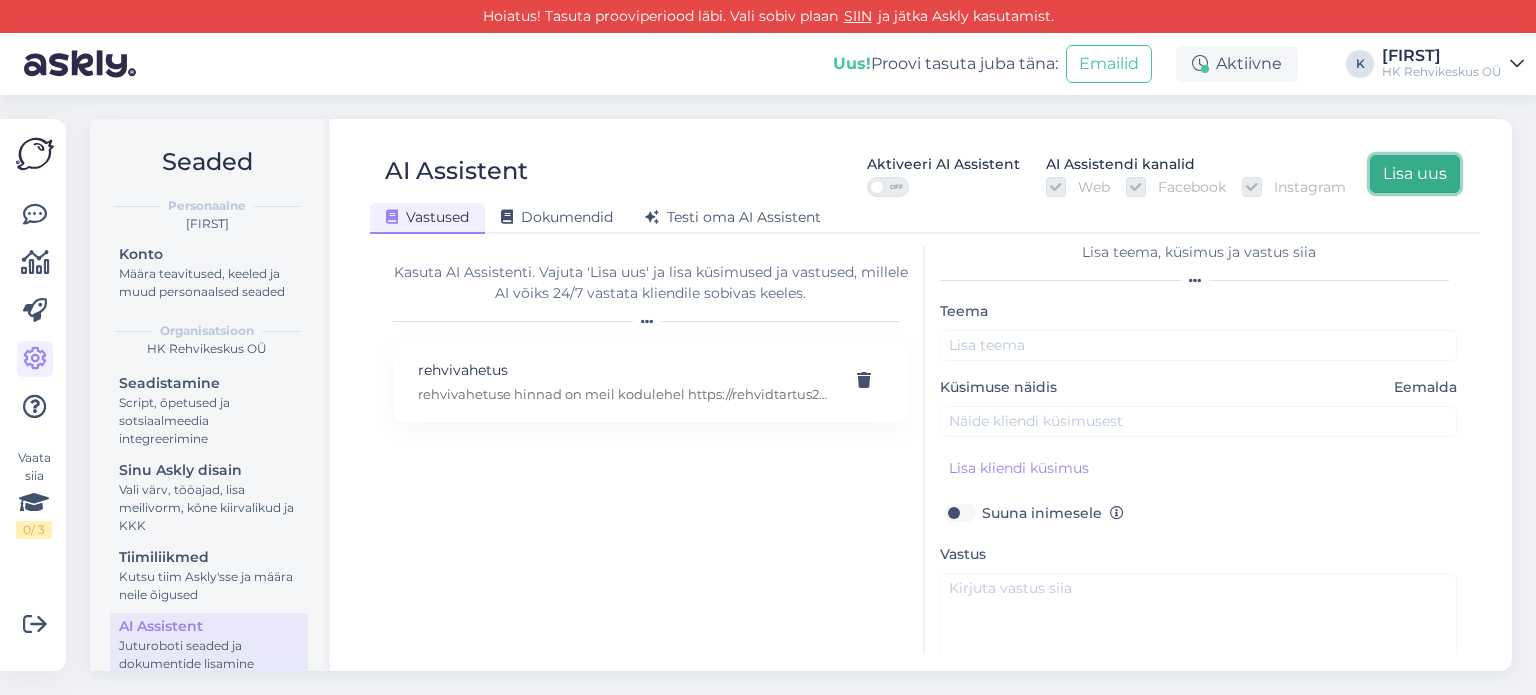 scroll, scrollTop: 0, scrollLeft: 0, axis: both 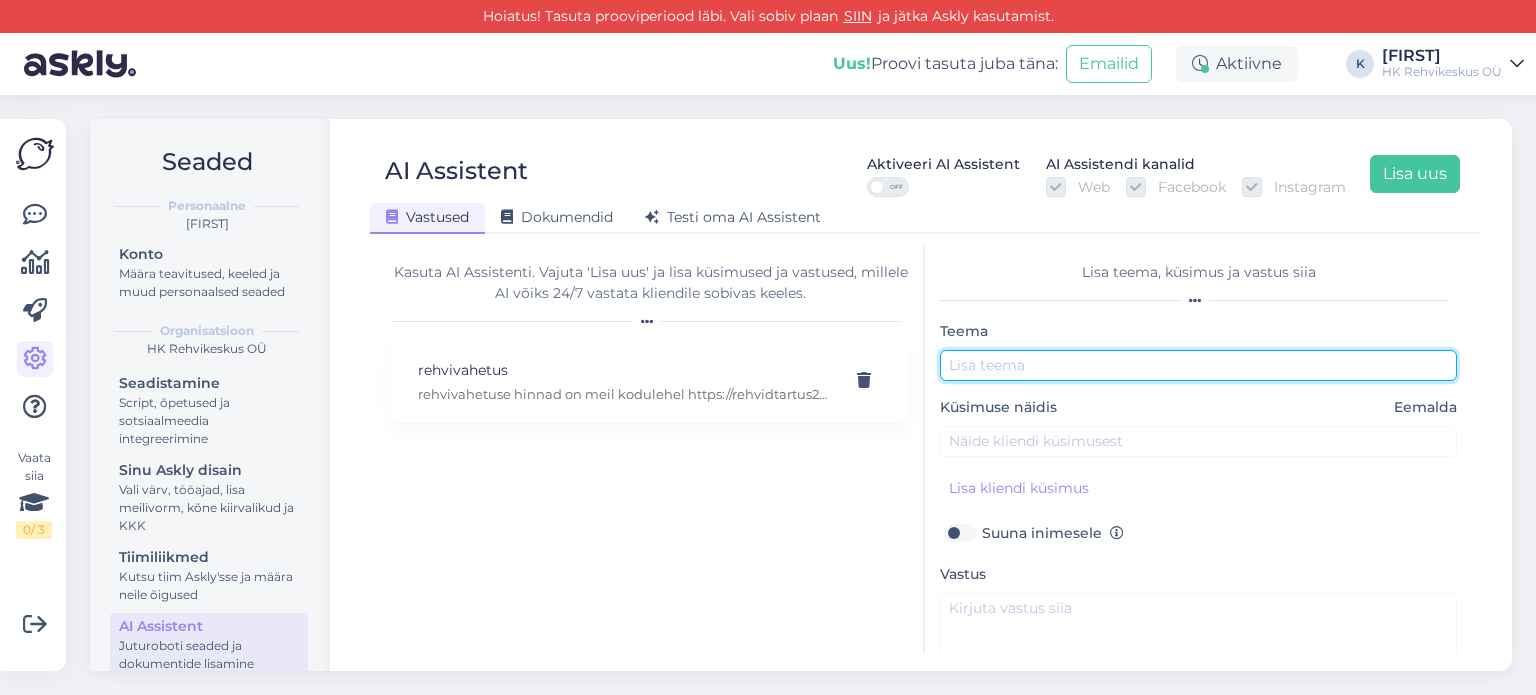 click at bounding box center (1198, 365) 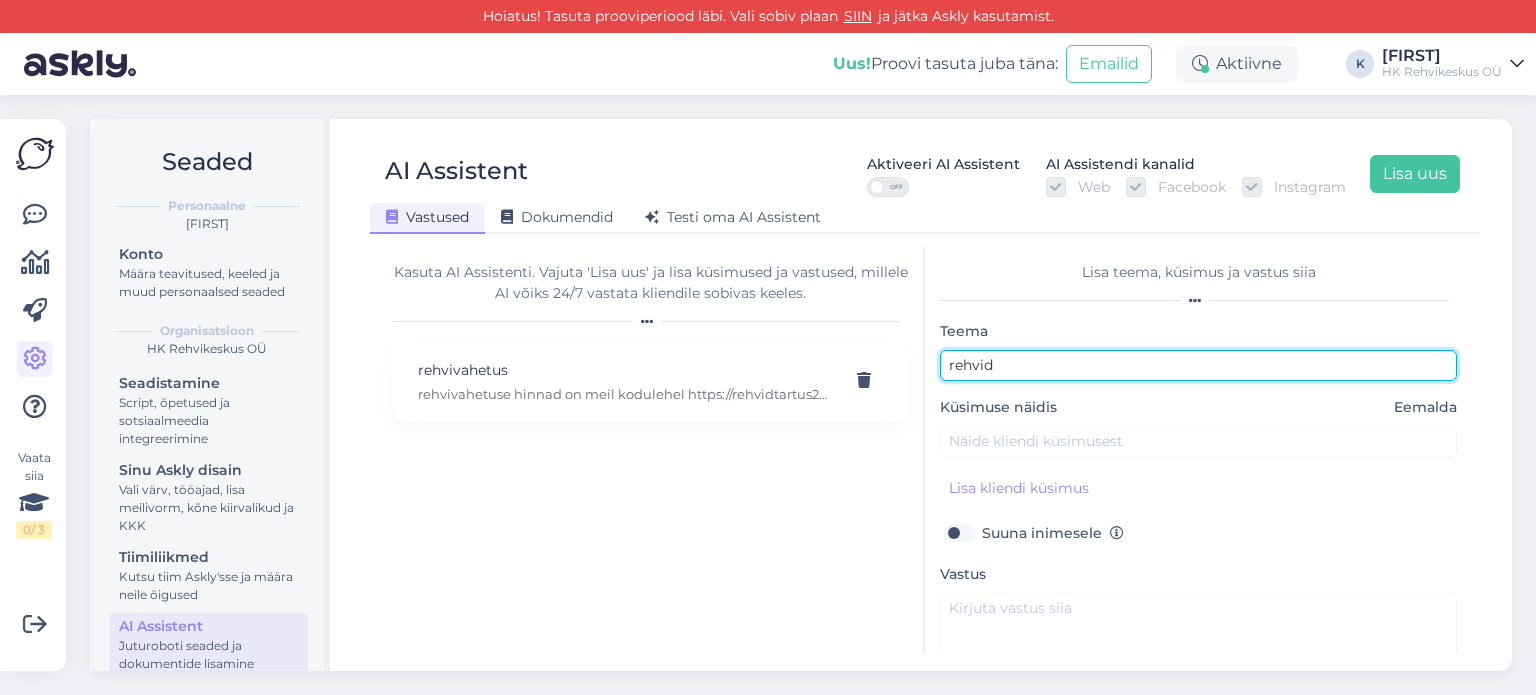 type on "rehvid" 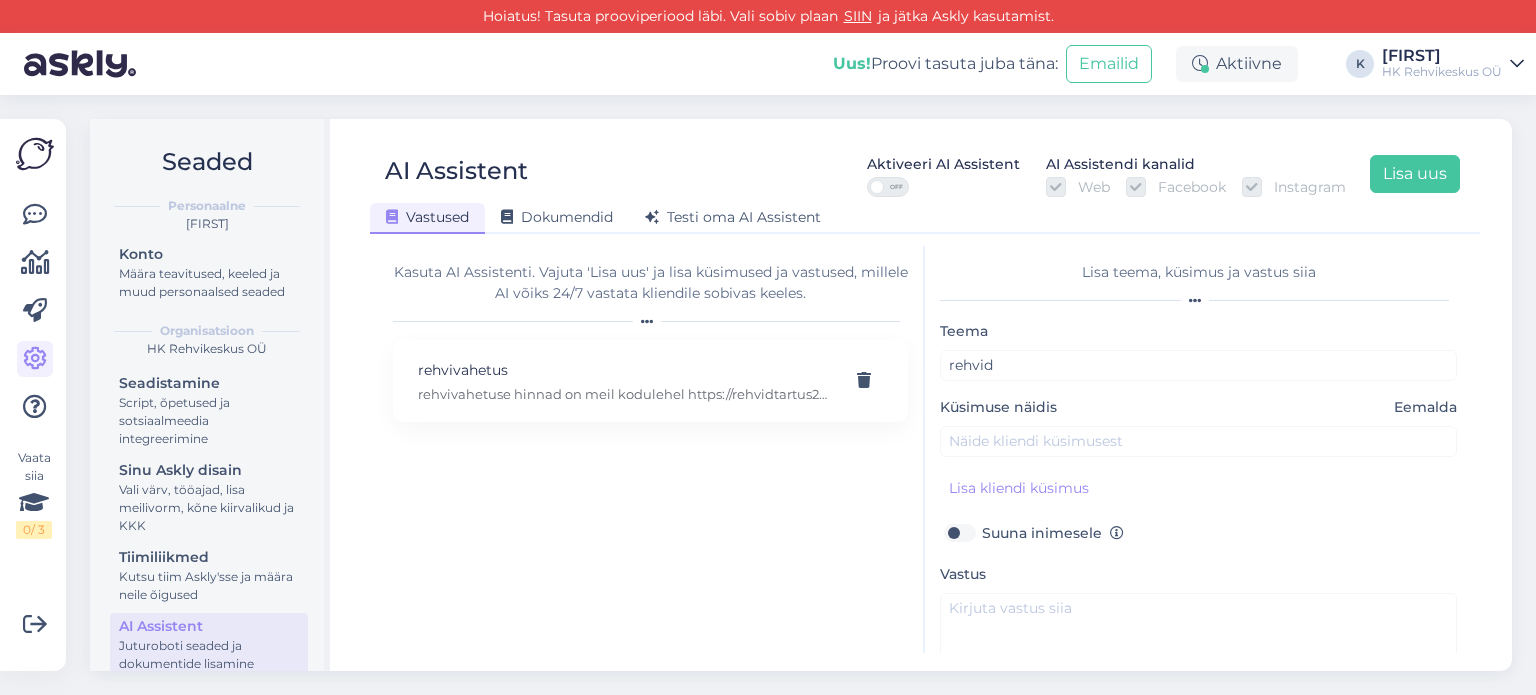 click on "Teema rehvid Küsimuse näidis Eemalda Lisa kliendi küsimus Suuna inimesele Vastus Salvesta" at bounding box center (1198, 530) 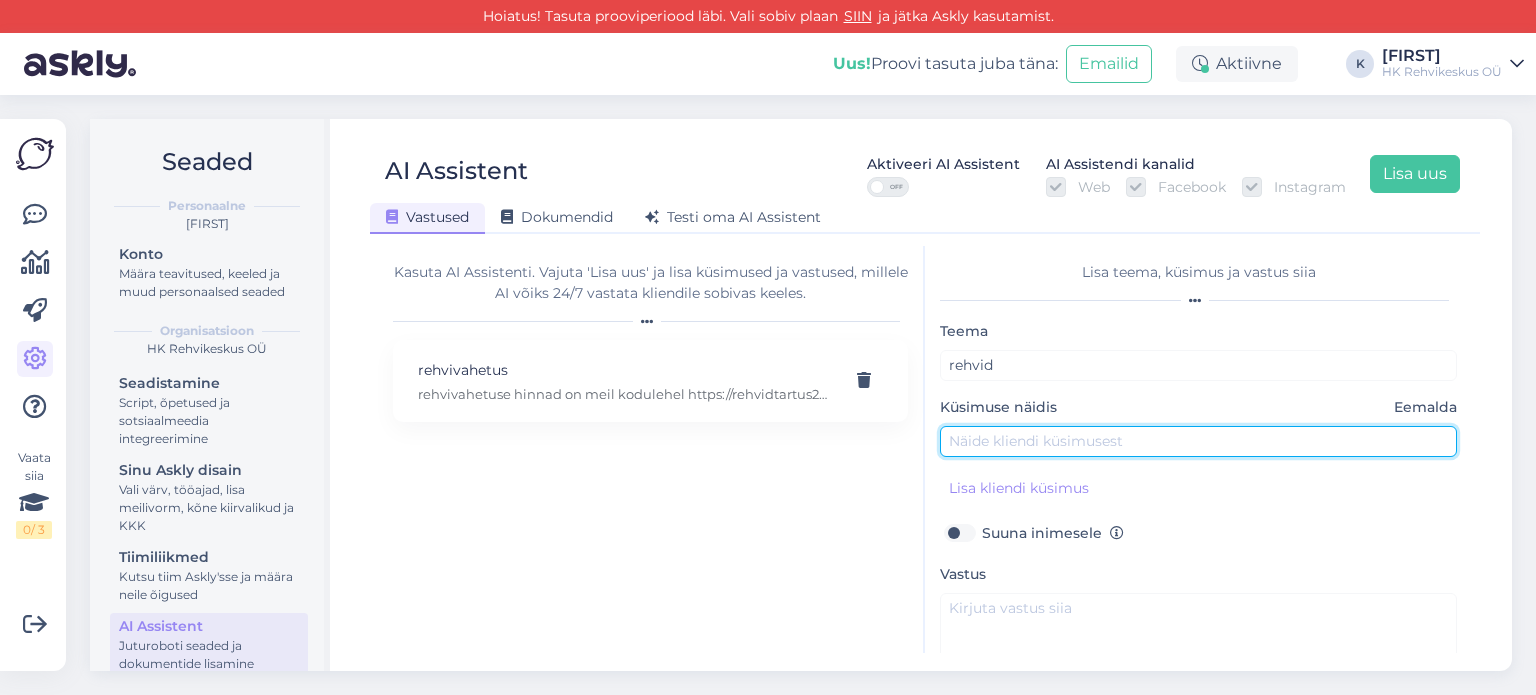 click at bounding box center [1198, 441] 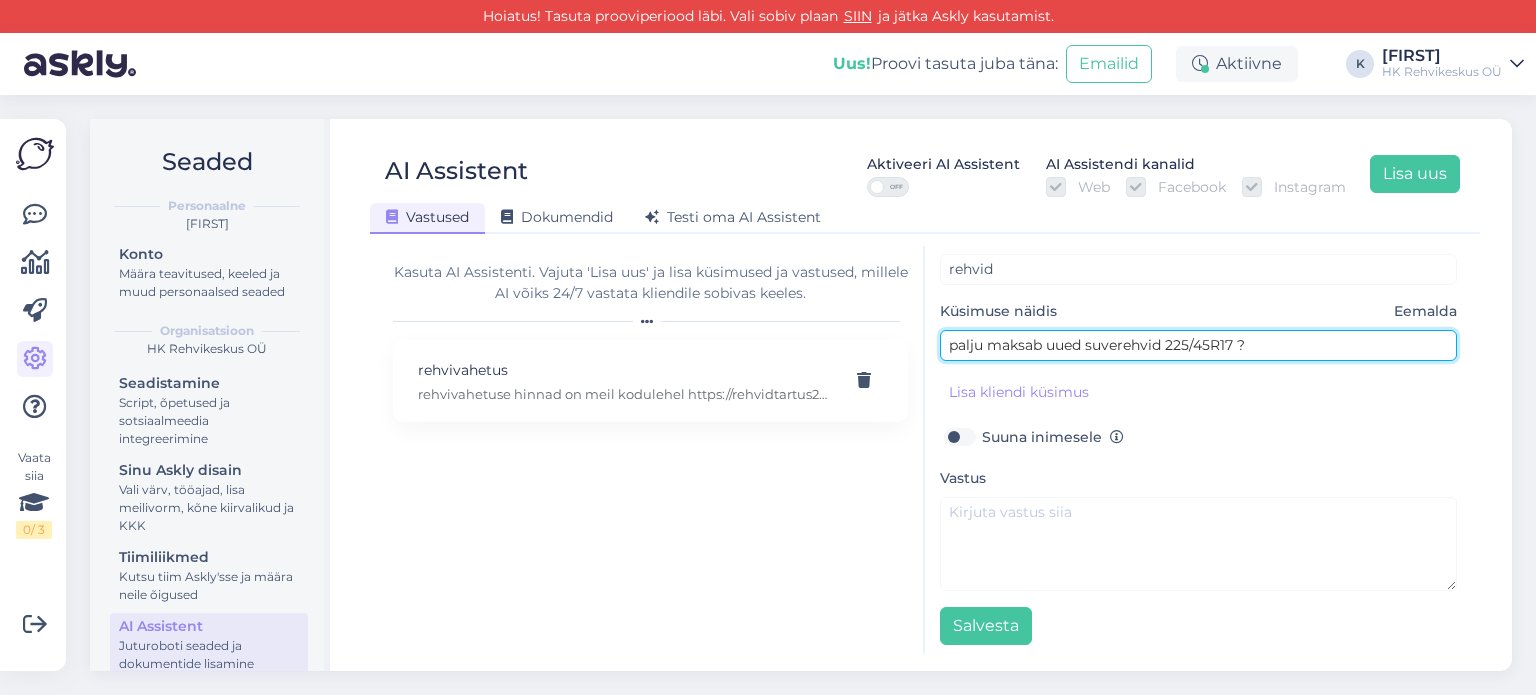 scroll, scrollTop: 101, scrollLeft: 0, axis: vertical 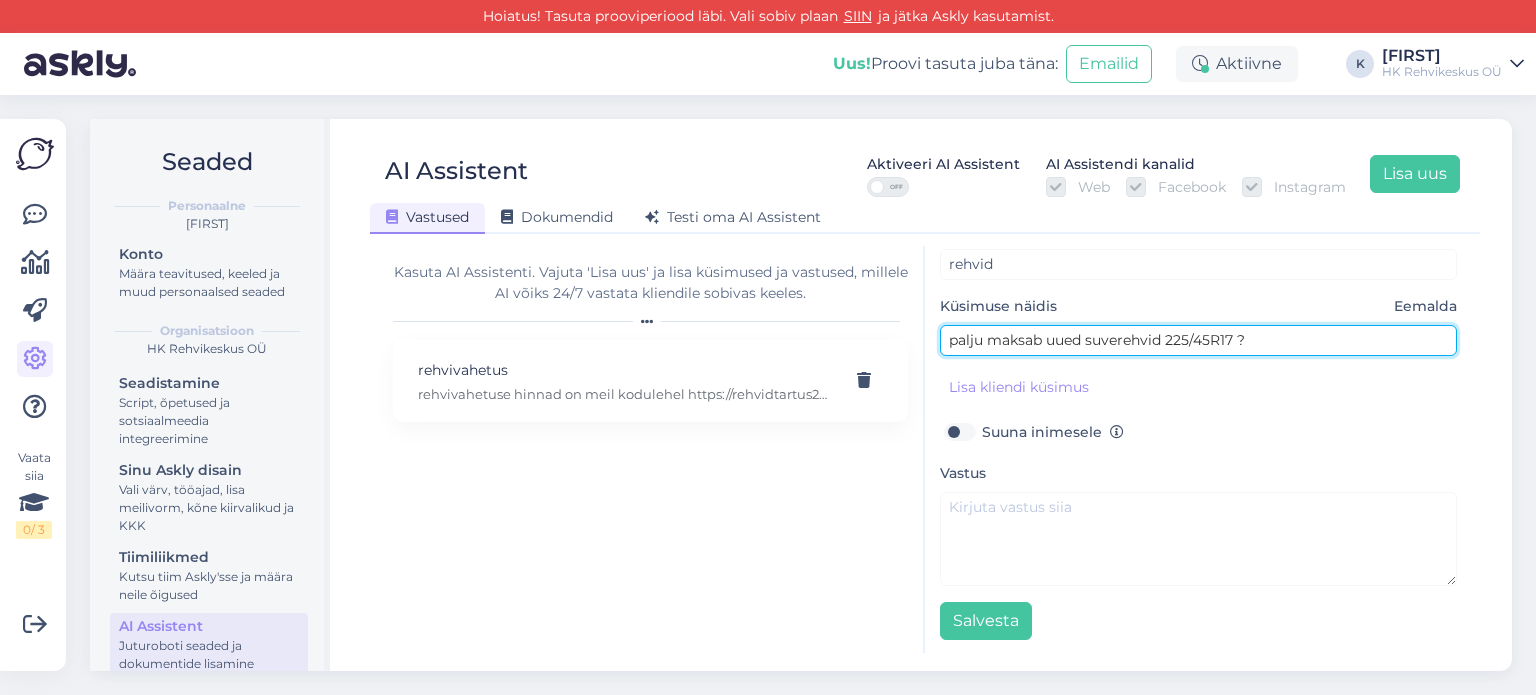 type on "palju maksab uued suverehvid 225/45R17 ?" 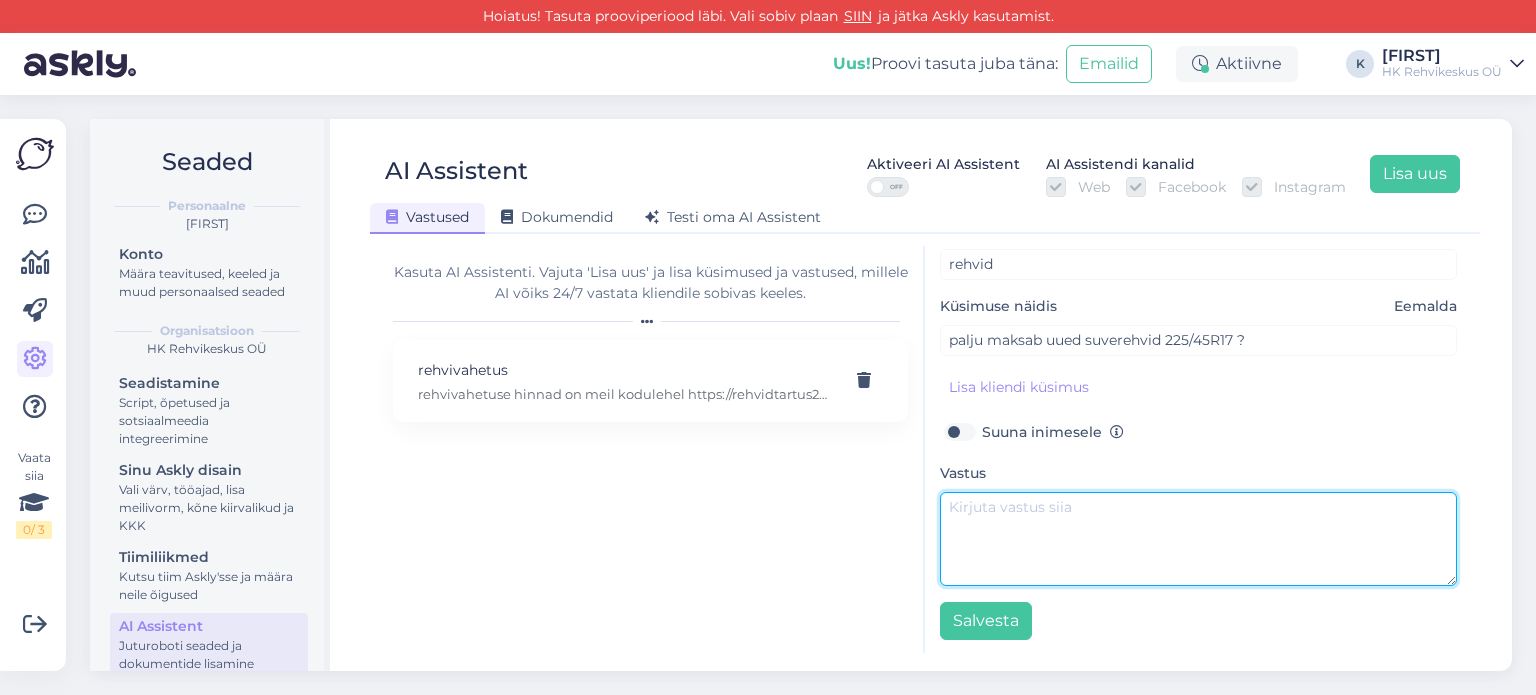 click at bounding box center (1198, 539) 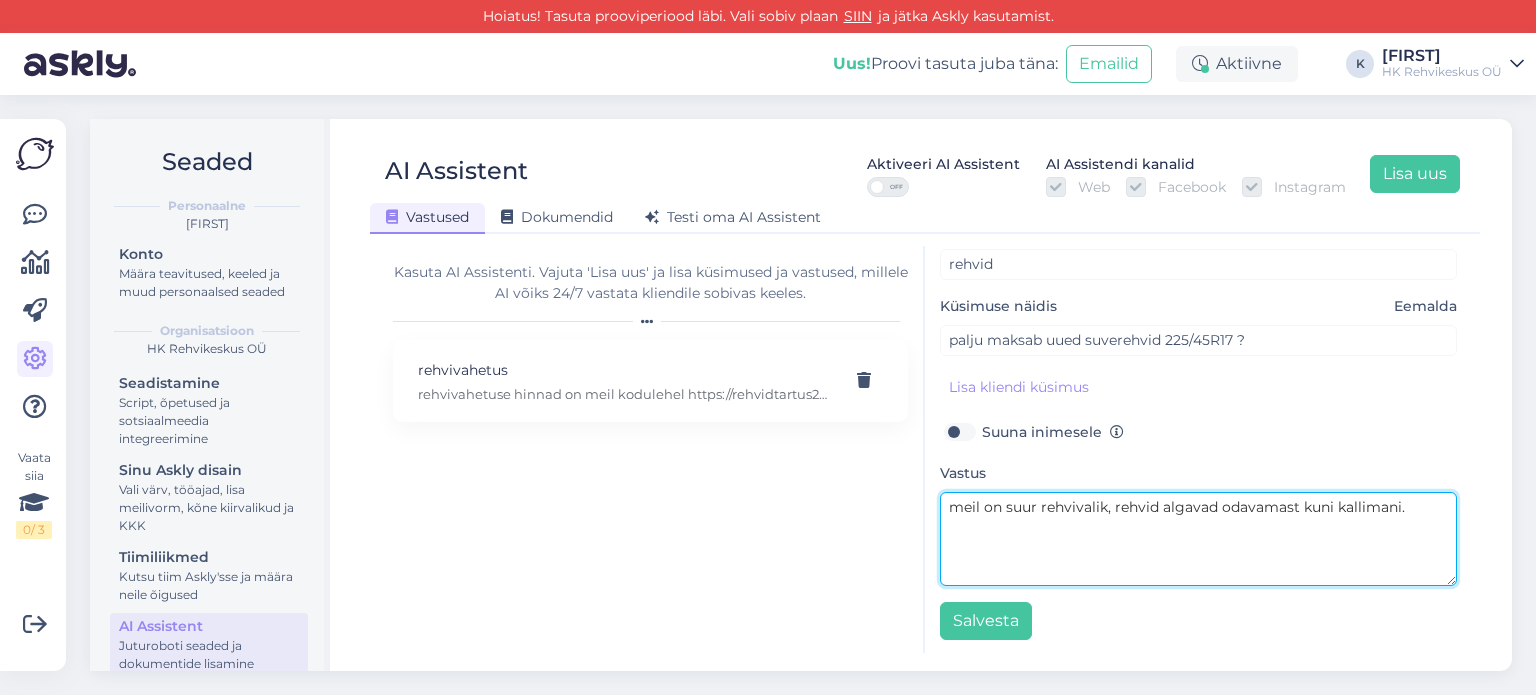 paste on "https://rehvidtartus24.ee/pood/?filter_laius=225&filter_korgus=45&filter_diameeter=17&filter_hooaeg=suverehv" 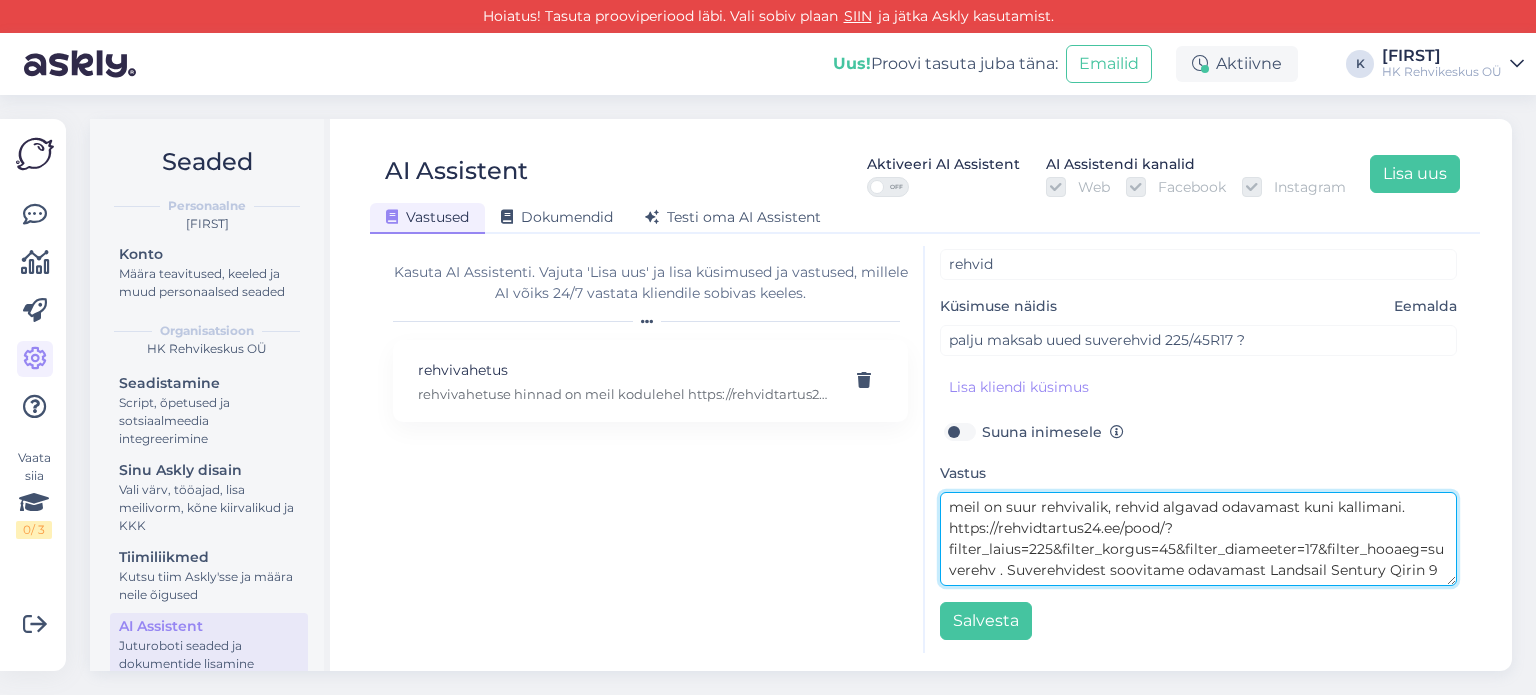 scroll, scrollTop: 15, scrollLeft: 0, axis: vertical 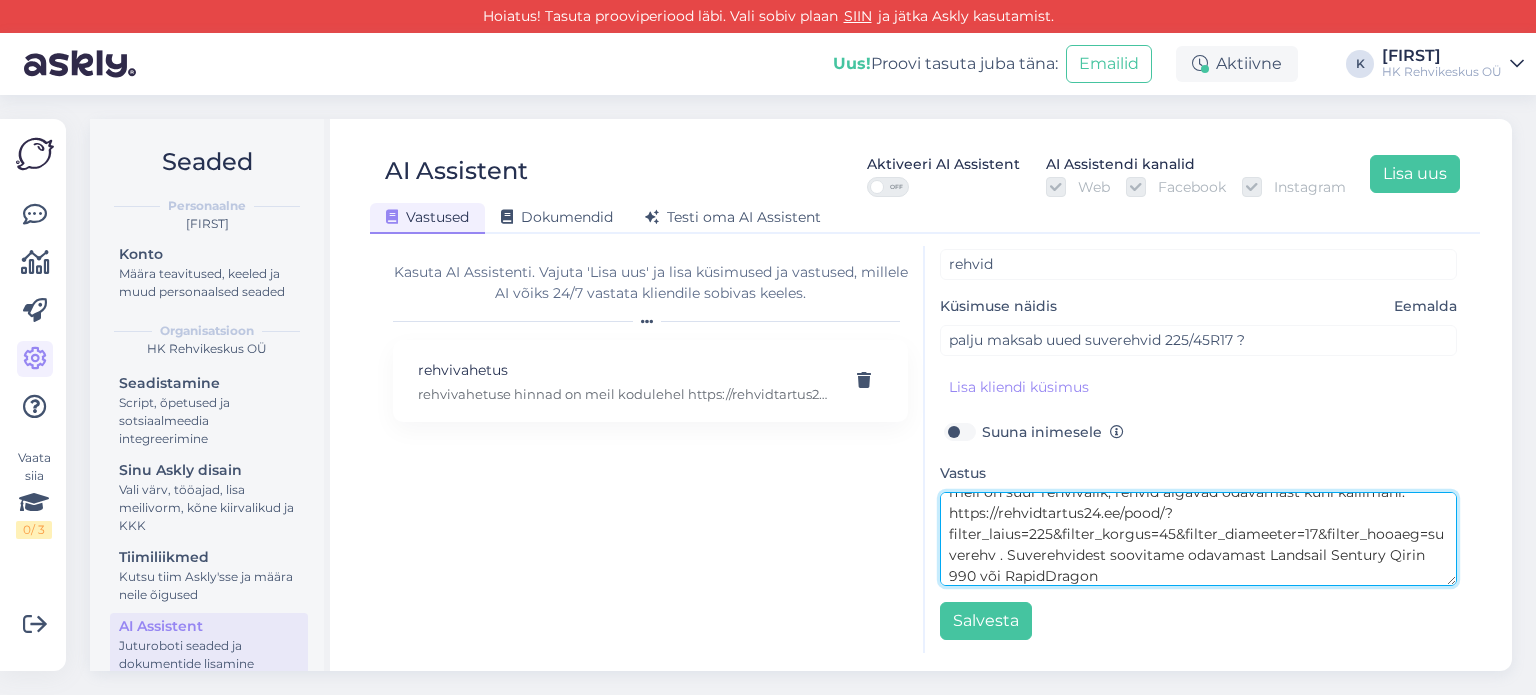 click on "meil on suur rehvivalik, rehvid algavad odavamast kuni kallimani. https://rehvidtartus24.ee/pood/?filter_laius=225&filter_korgus=45&filter_diameeter=17&filter_hooaeg=suverehv . Suverehvidest soovitame odavamast Landsail Sentury Qirin 990 või RapidDragon" at bounding box center [1198, 539] 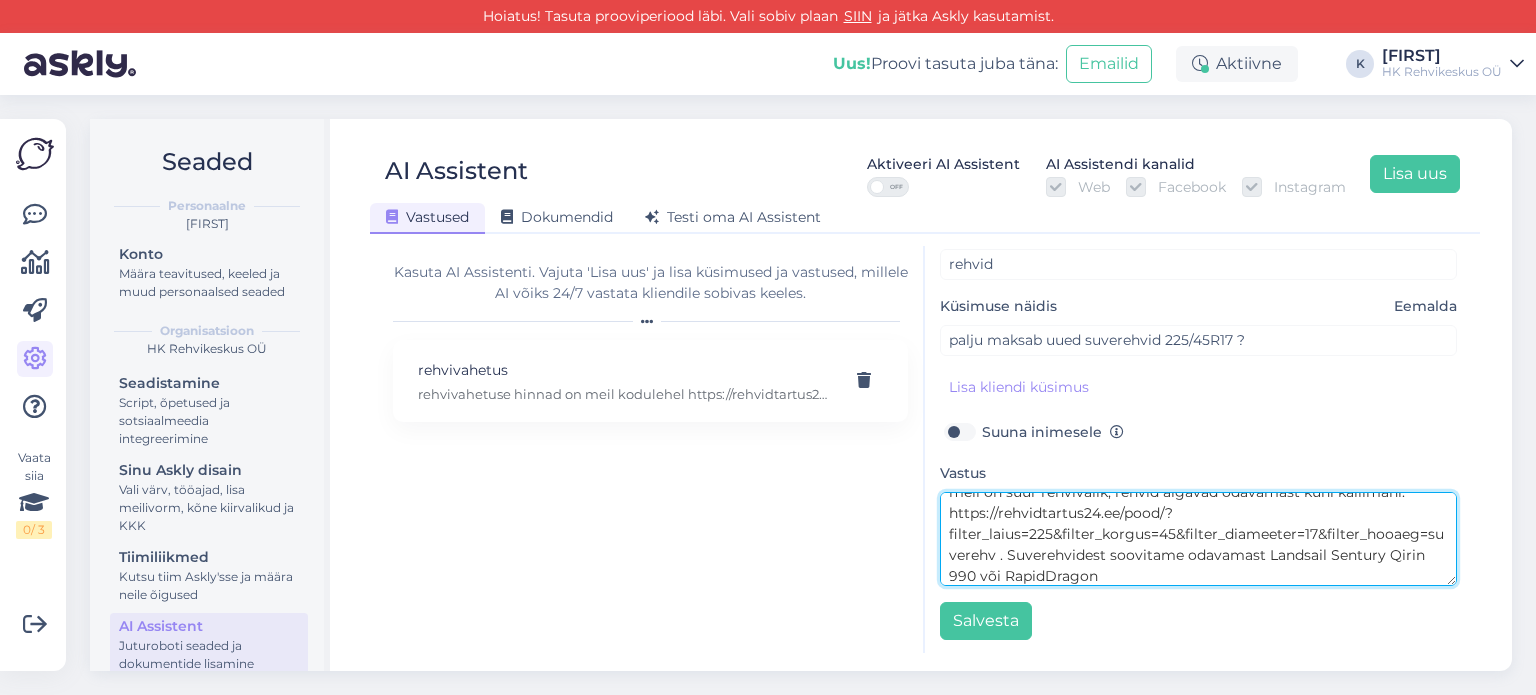 click on "meil on suur rehvivalik, rehvid algavad odavamast kuni kallimani. https://rehvidtartus24.ee/pood/?filter_laius=225&filter_korgus=45&filter_diameeter=17&filter_hooaeg=suverehv . Suverehvidest soovitame odavamast Landsail Sentury Qirin 990 või RapidDragon" at bounding box center [1198, 539] 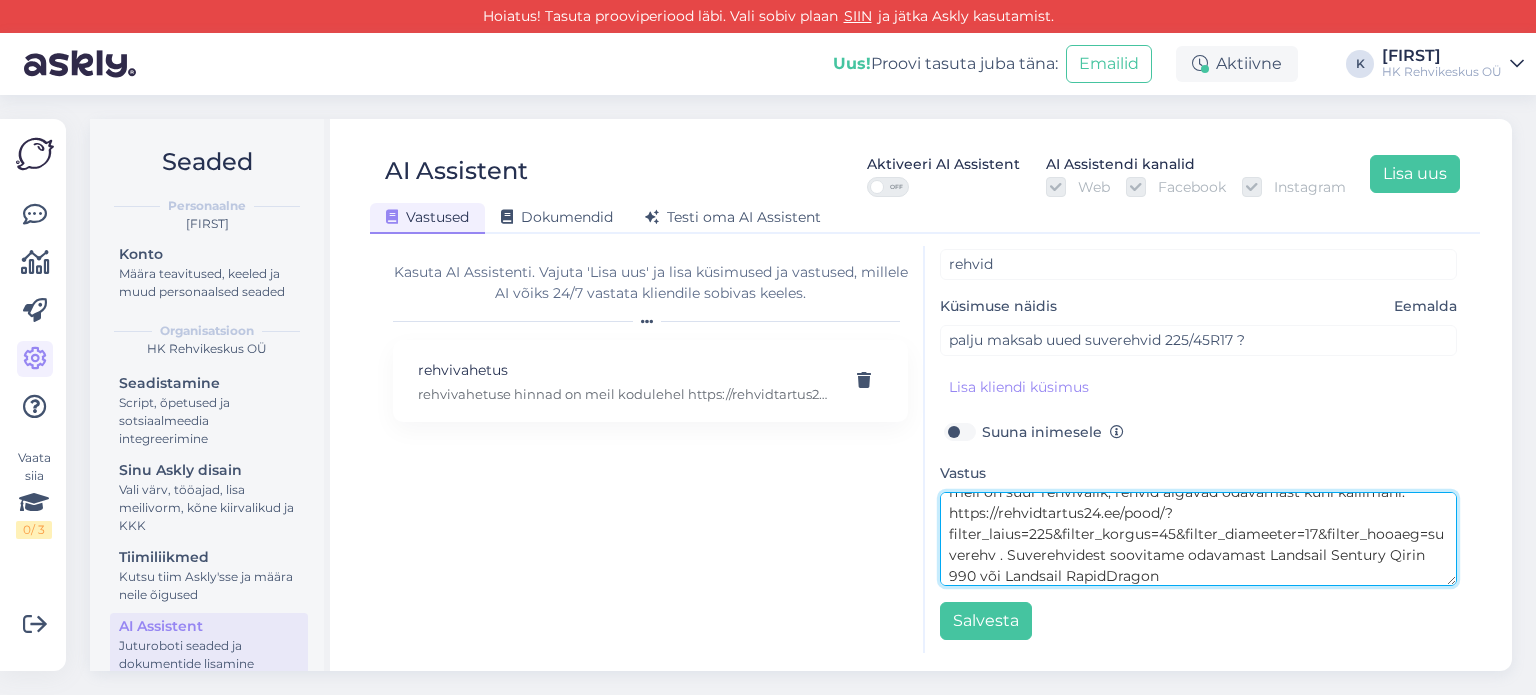 click on "meil on suur rehvivalik, rehvid algavad odavamast kuni kallimani. https://rehvidtartus24.ee/pood/?filter_laius=225&filter_korgus=45&filter_diameeter=17&filter_hooaeg=suverehv . Suverehvidest soovitame odavamast Landsail Sentury Qirin 990 või Landsail RapidDragon" at bounding box center [1198, 539] 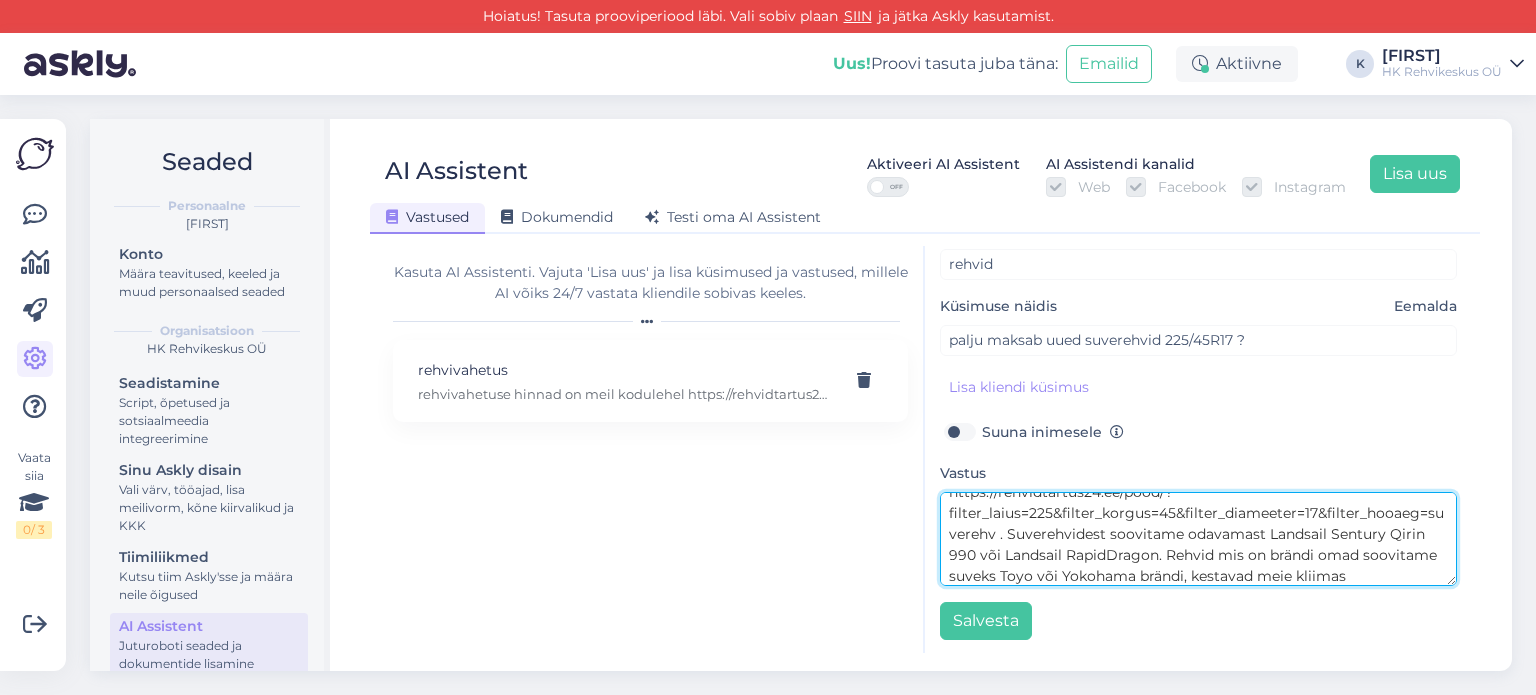 scroll, scrollTop: 56, scrollLeft: 0, axis: vertical 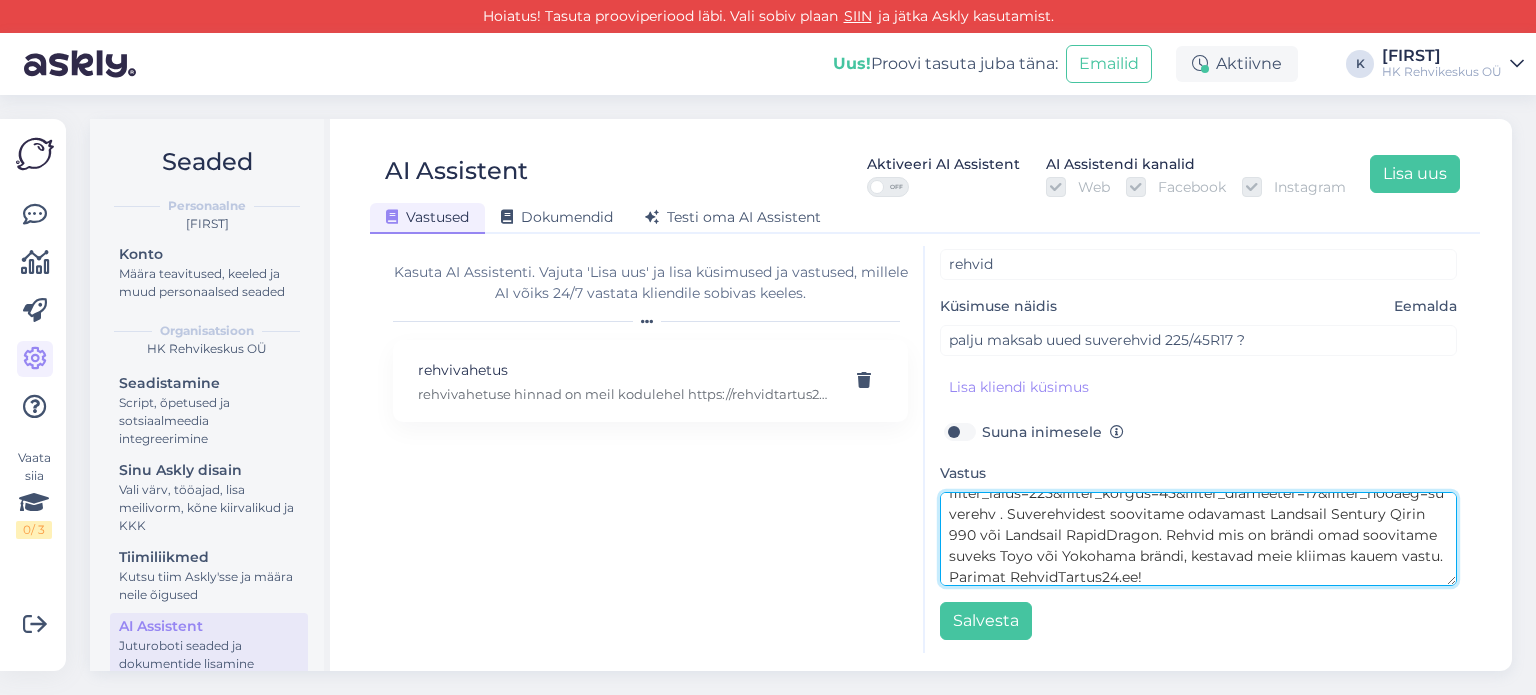 click on "meil on suur rehvivalik, rehvid algavad odavamast kuni kallimani. https://rehvidtartus24.ee/pood/?filter_laius=225&filter_korgus=45&filter_diameeter=17&filter_hooaeg=suverehv . Suverehvidest soovitame odavamast Landsail Sentury Qirin 990 või Landsail RapidDragon. Rehvid mis on brändi omad soovitame suveks Toyo või Yokohama brändi, kestavad meie kliimas kauem vastu. Parimat RehvidTartus24.ee!" at bounding box center (1198, 539) 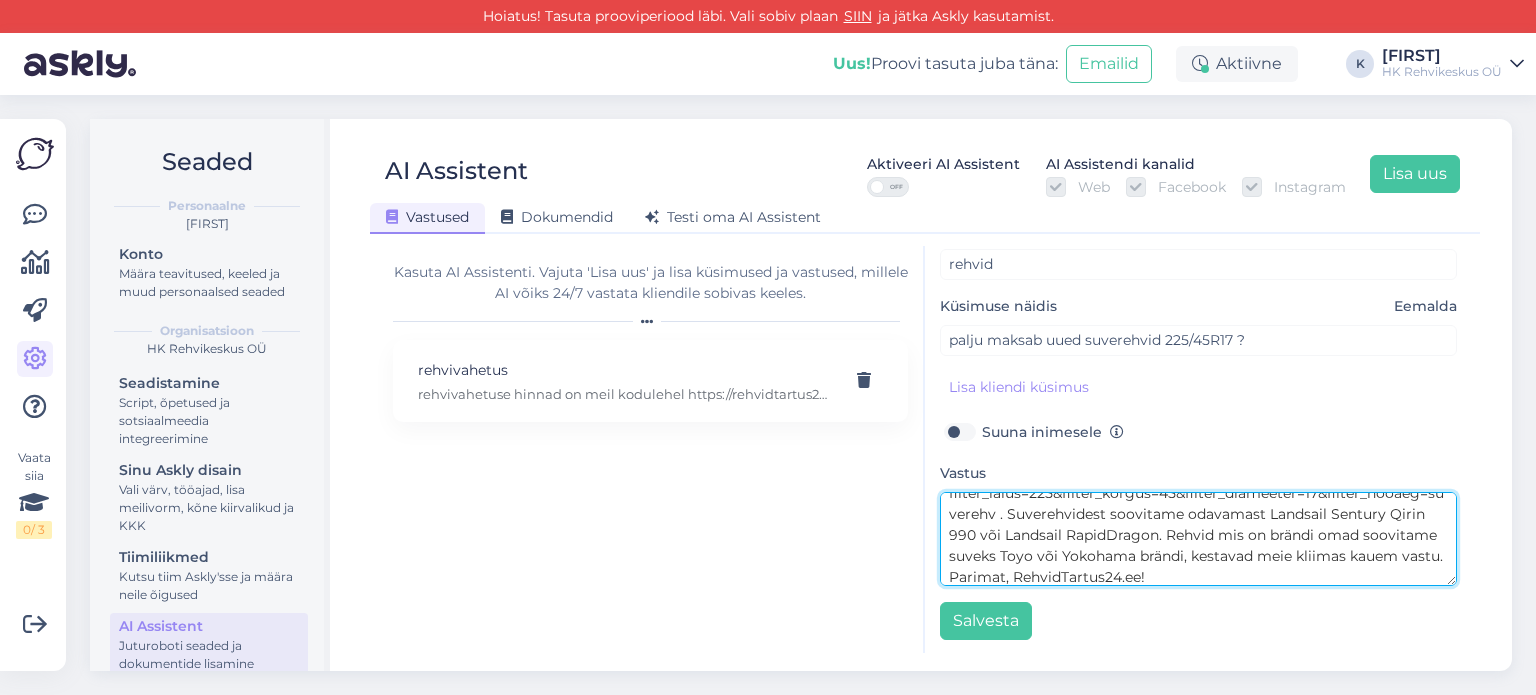 click on "meil on suur rehvivalik, rehvid algavad odavamast kuni kallimani. https://rehvidtartus24.ee/pood/?filter_laius=225&filter_korgus=45&filter_diameeter=17&filter_hooaeg=suverehv . Suverehvidest soovitame odavamast Landsail Sentury Qirin 990 või Landsail RapidDragon. Rehvid mis on brändi omad soovitame suveks Toyo või Yokohama brändi, kestavad meie kliimas kauem vastu. Parimat, RehvidTartus24.ee!" at bounding box center (1198, 539) 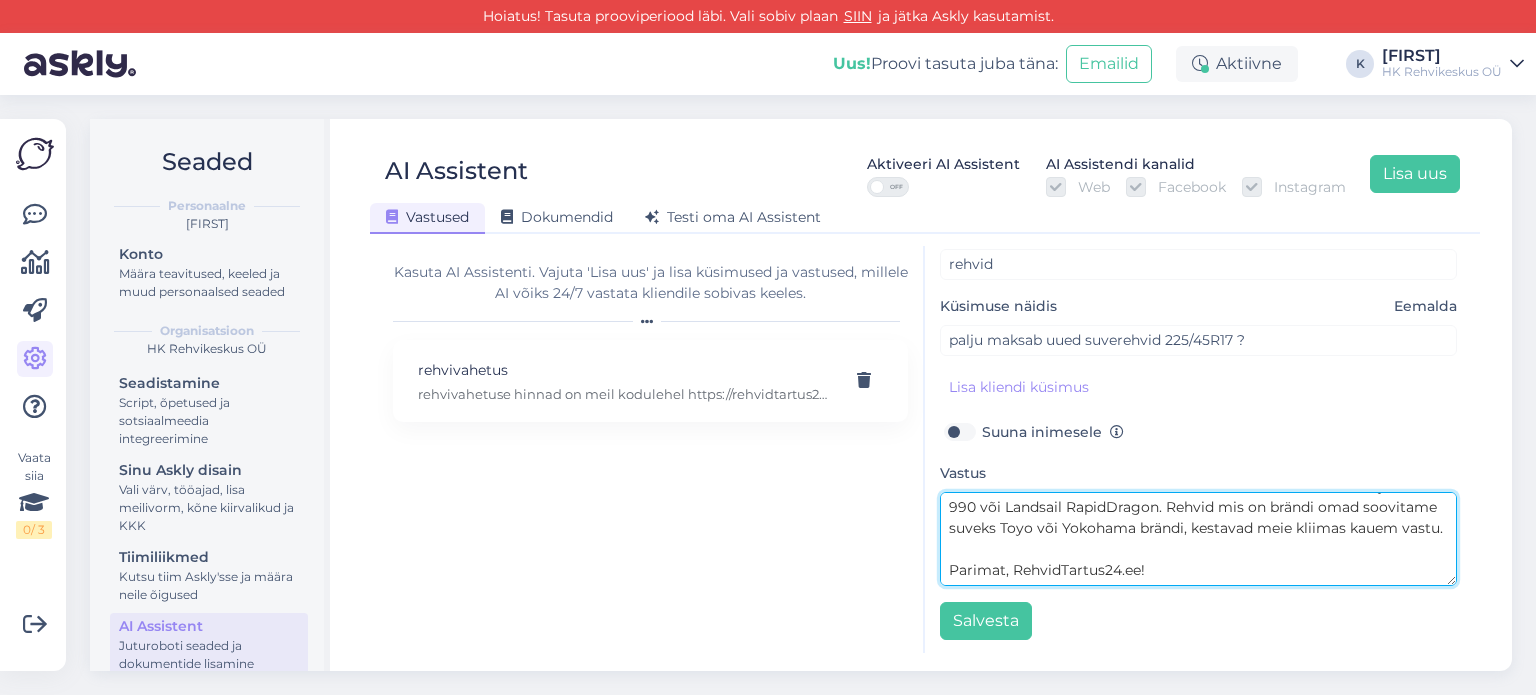 scroll, scrollTop: 104, scrollLeft: 0, axis: vertical 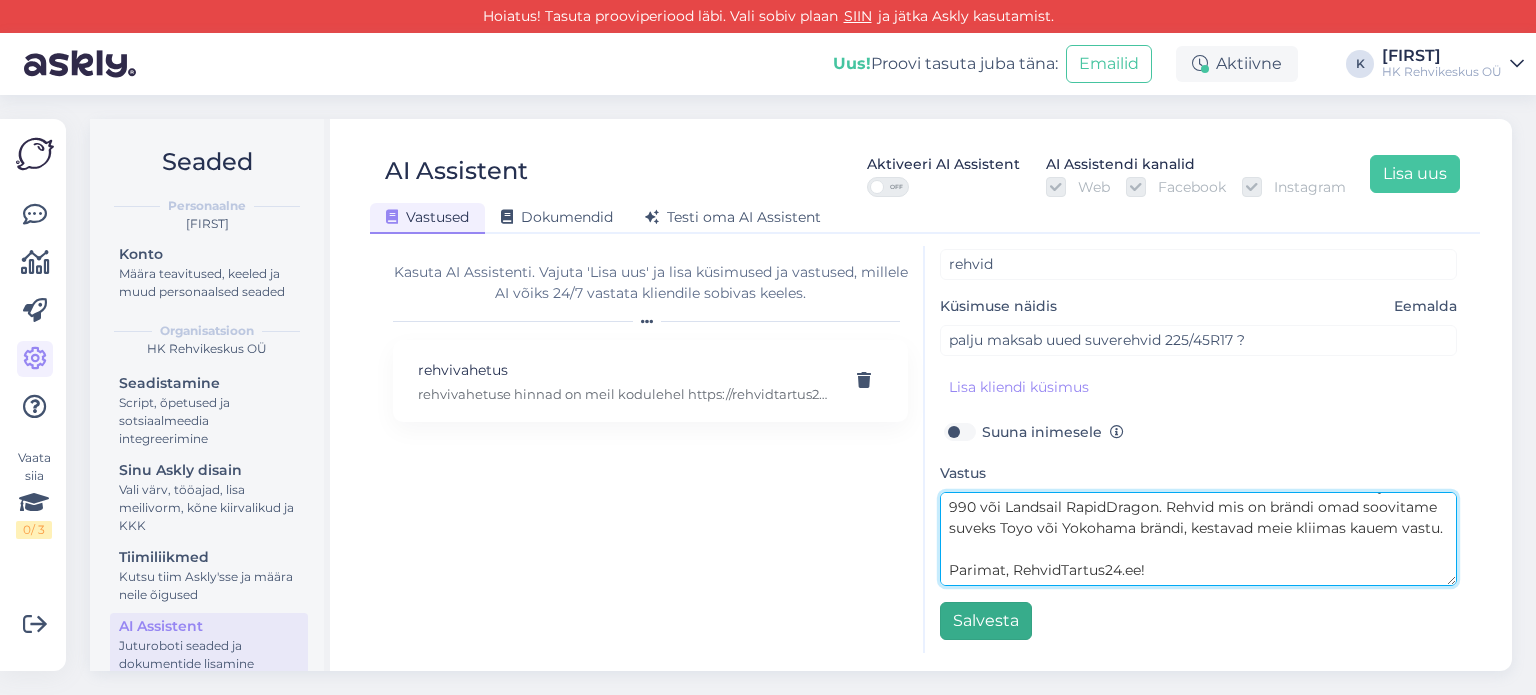 type on "meil on suur rehvivalik, rehvid algavad odavamast kuni kallimani. https://rehvidtartus24.ee/pood/?filter_laius=225&filter_korgus=45&filter_diameeter=17&filter_hooaeg=suverehv . Suverehvidest soovitame odavamast Landsail Sentury Qirin 990 või Landsail RapidDragon. Rehvid mis on brändi omad soovitame suveks Toyo või Yokohama brändi, kestavad meie kliimas kauem vastu.
Parimat, RehvidTartus24.ee!" 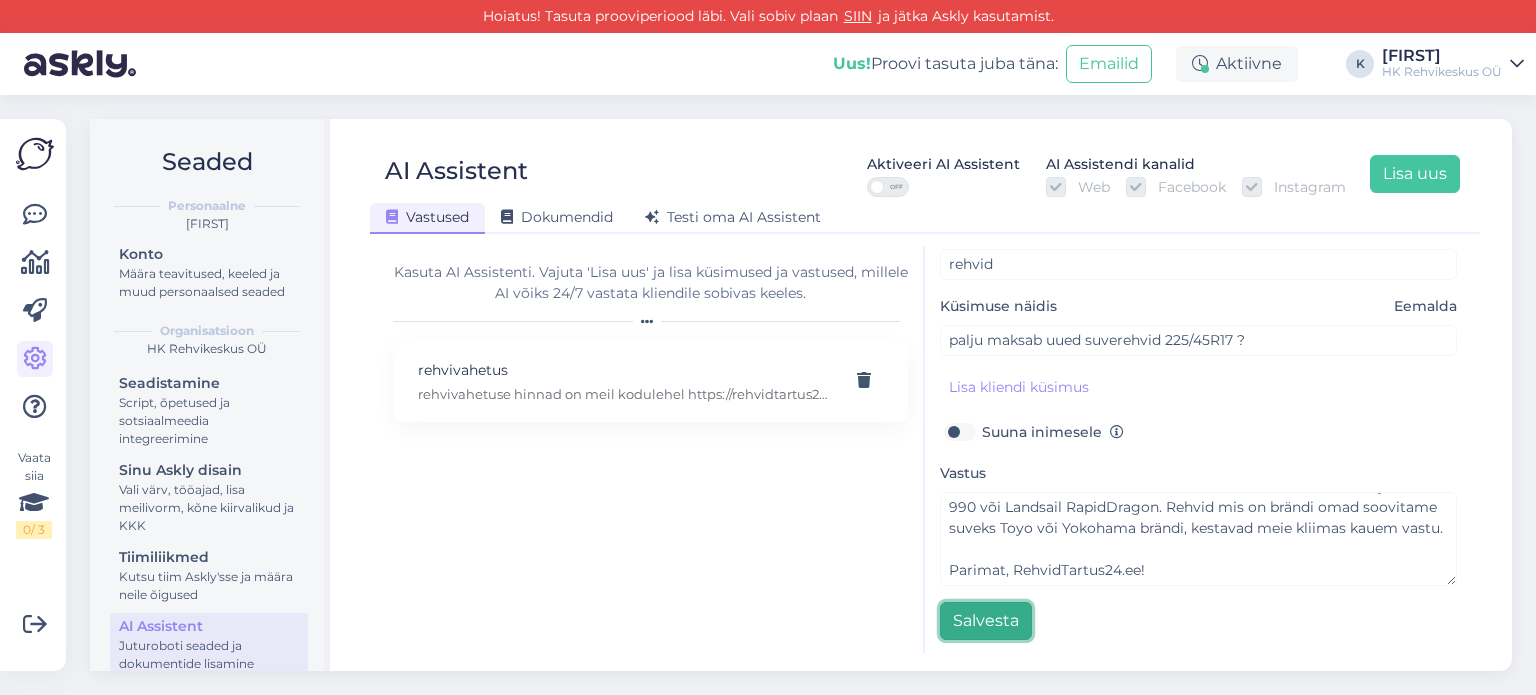 click on "Salvesta" at bounding box center (986, 621) 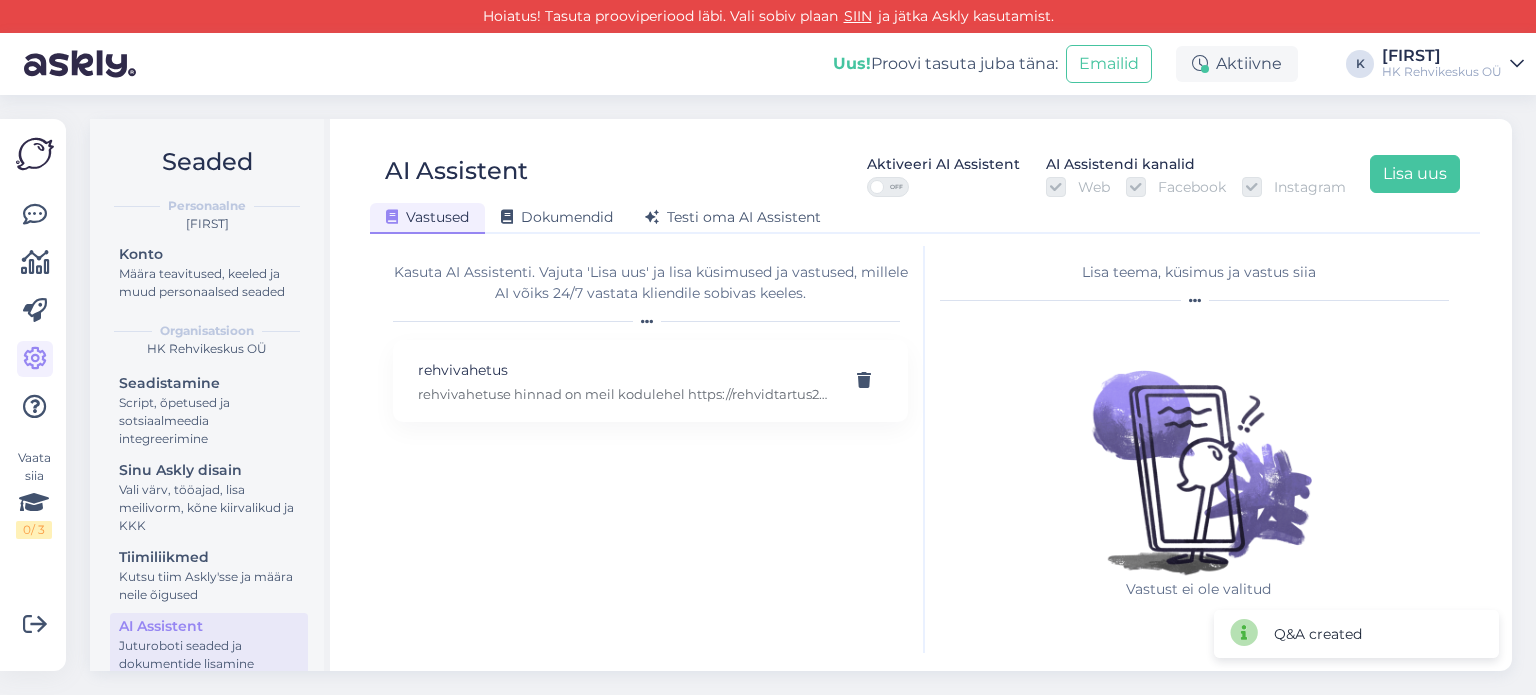 scroll, scrollTop: 0, scrollLeft: 0, axis: both 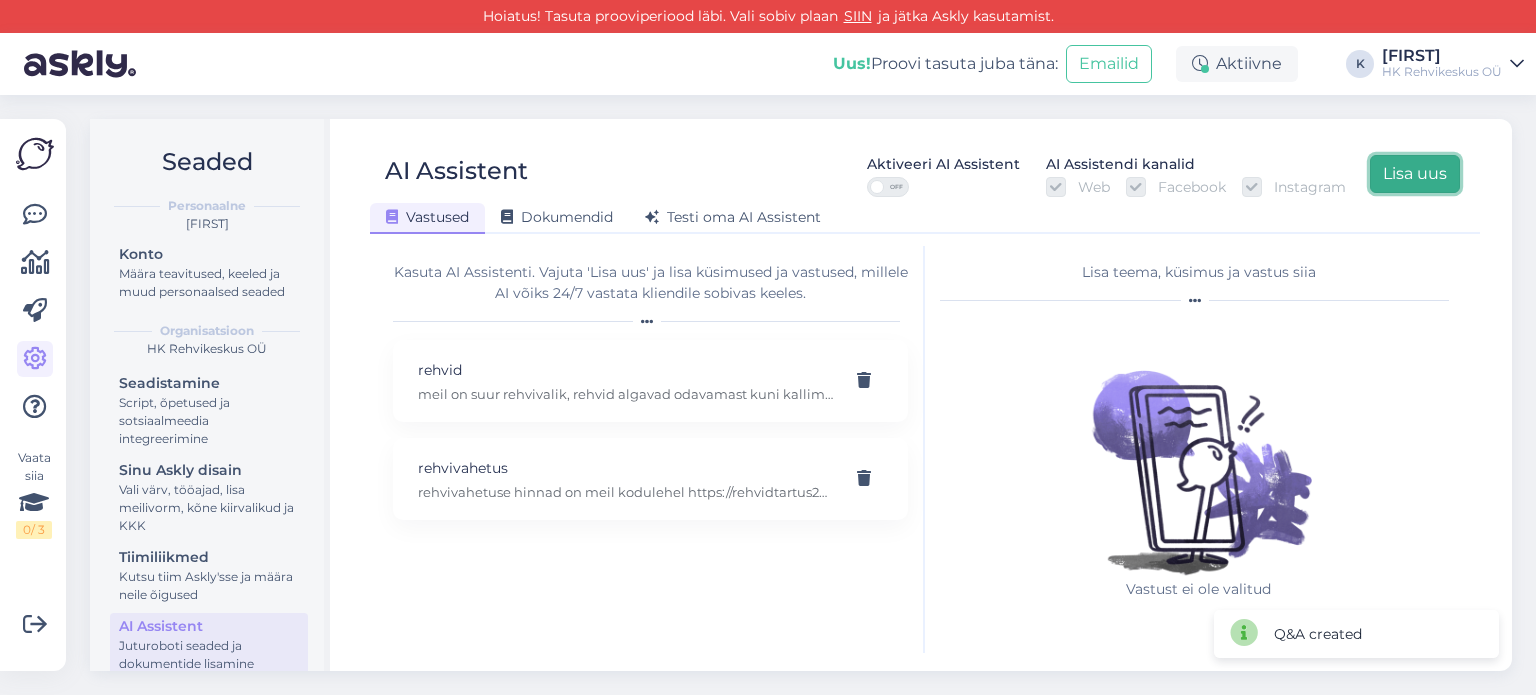 click on "Lisa uus" at bounding box center [1415, 174] 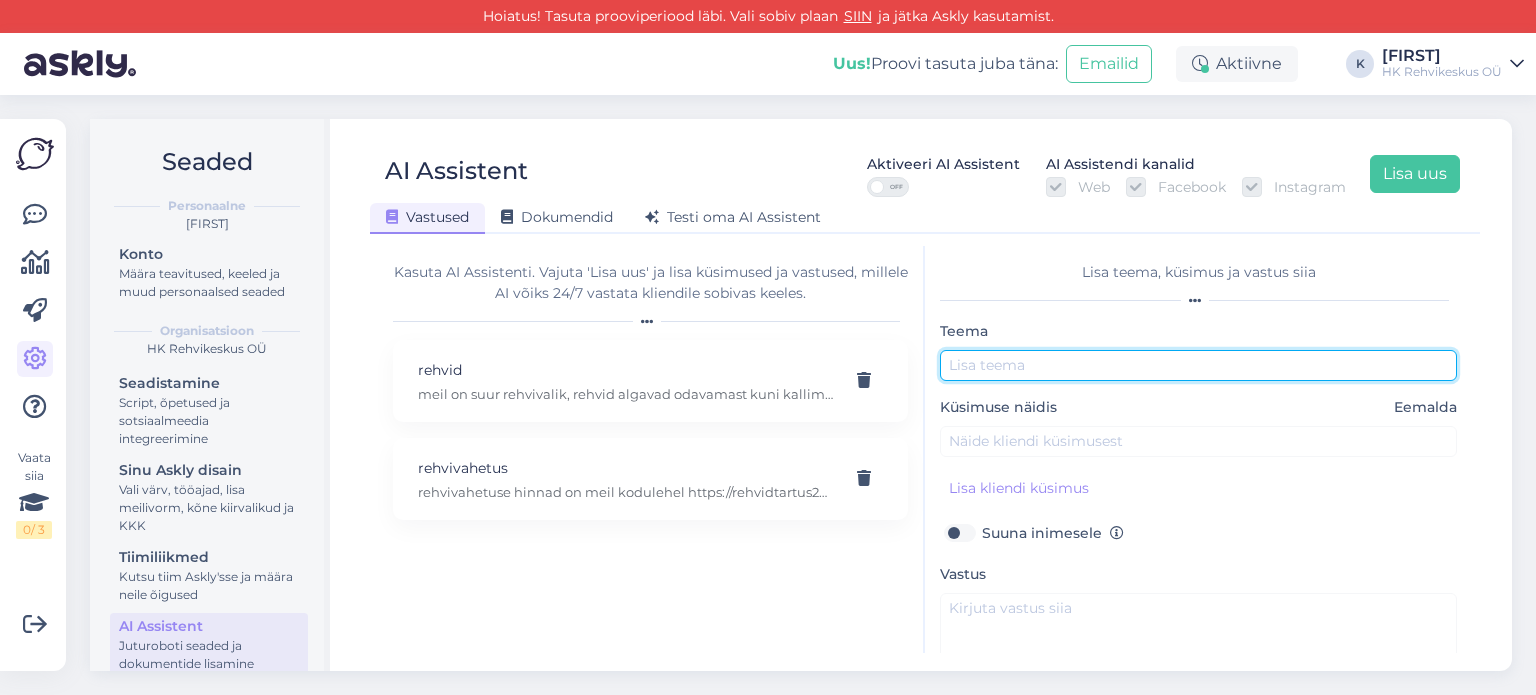 click at bounding box center (1198, 365) 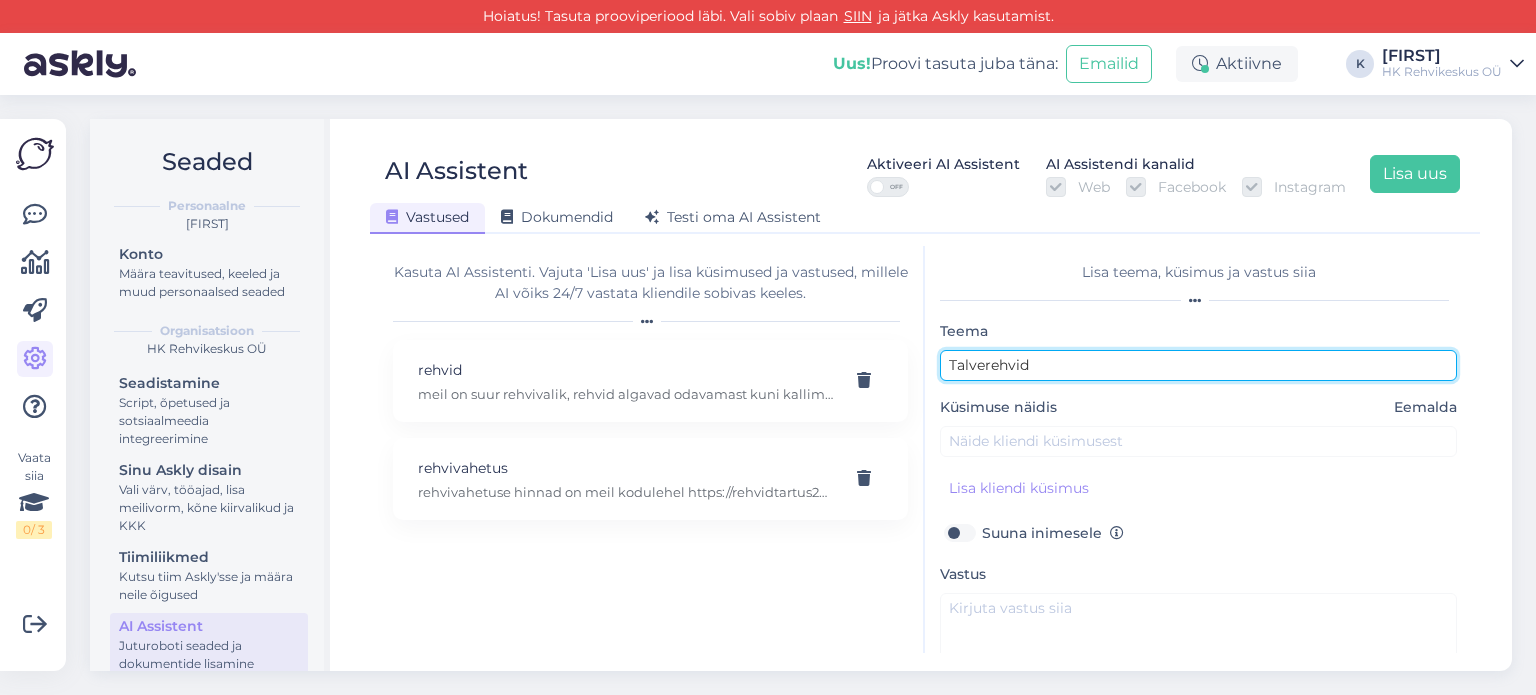 type on "Talverehvid" 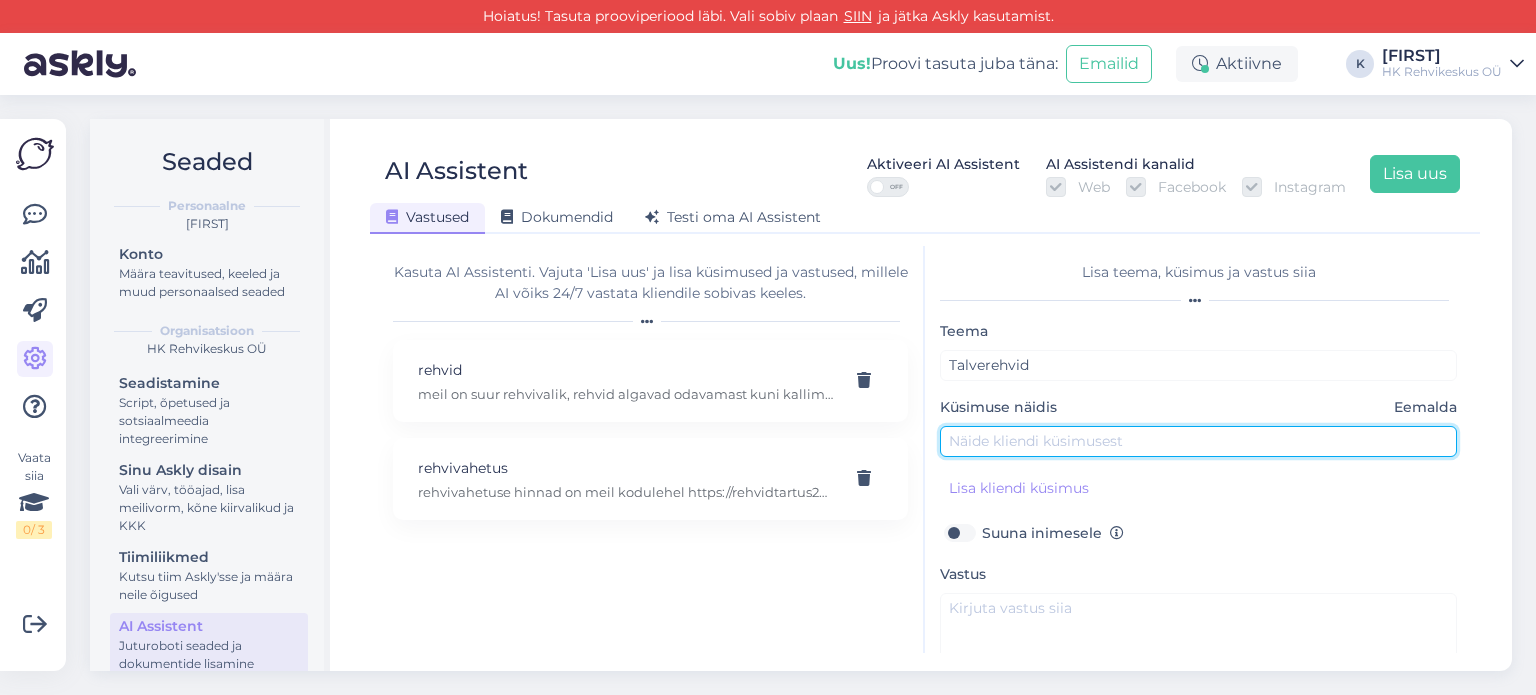 click at bounding box center (1198, 441) 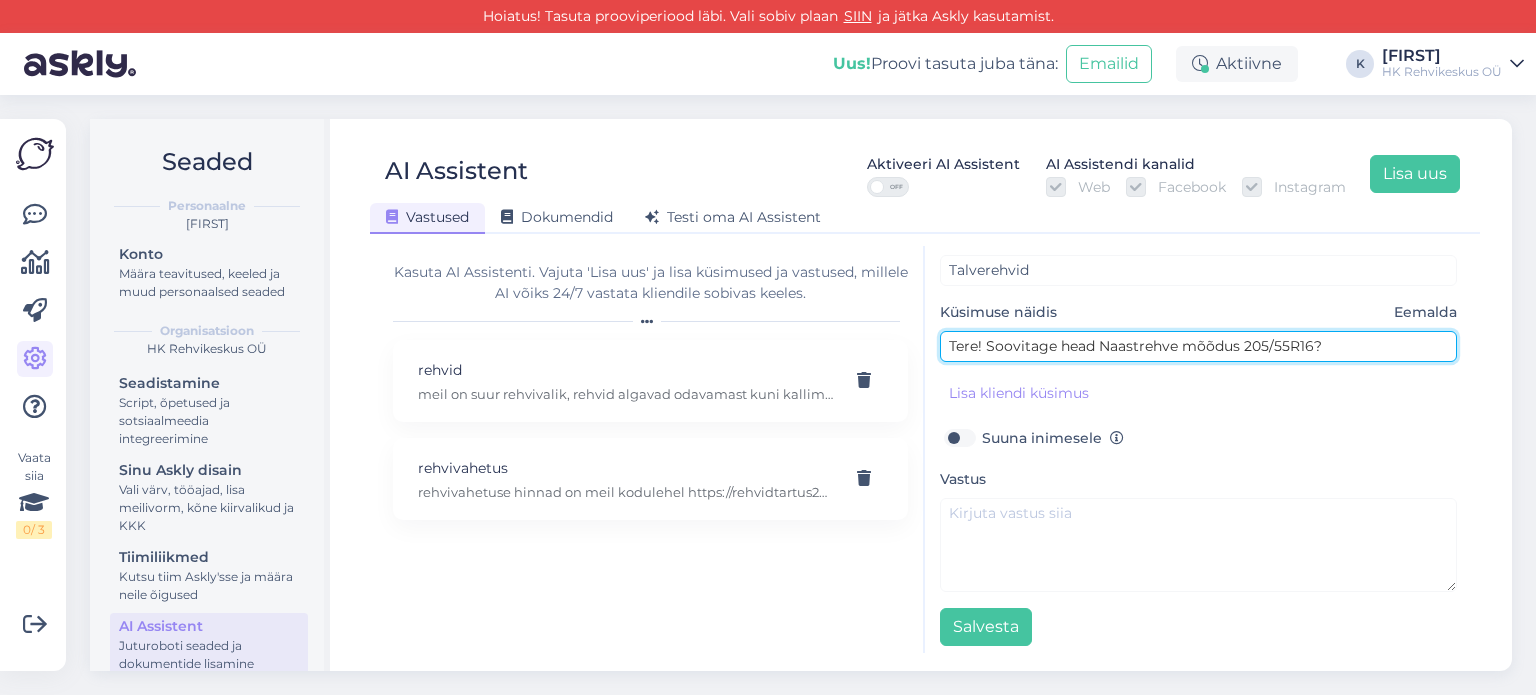 scroll, scrollTop: 100, scrollLeft: 0, axis: vertical 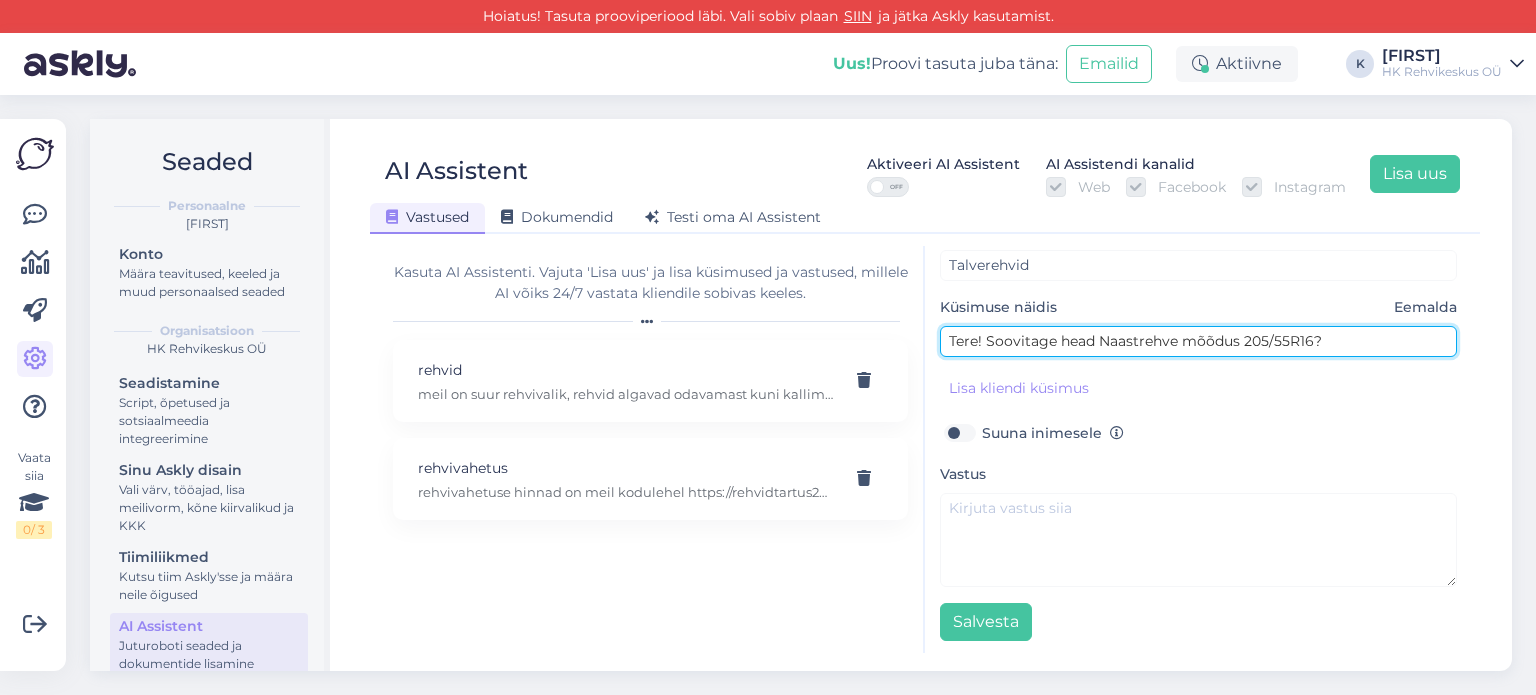 type on "Tere! Soovitage head Naastrehve mõõdus 205/55R16?" 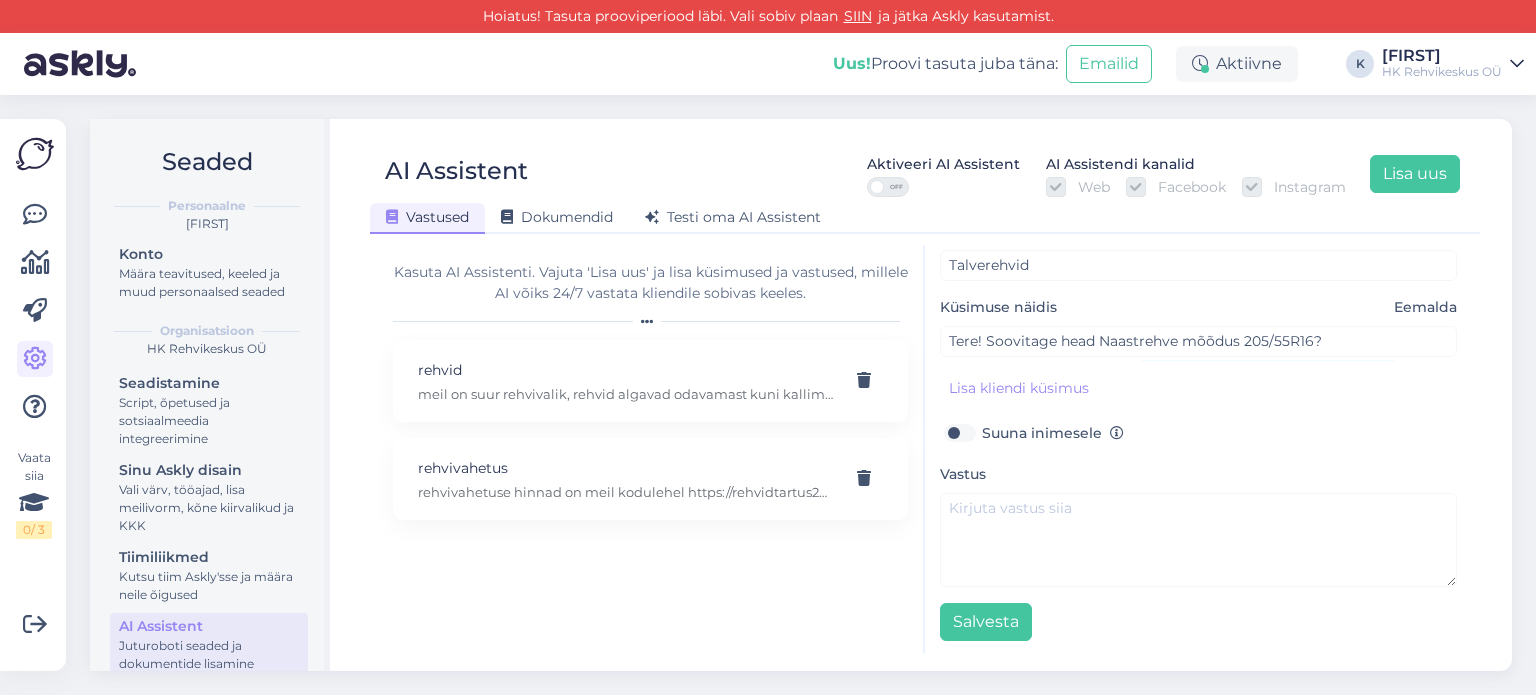 click on "Suuna inimesele" at bounding box center [1053, 433] 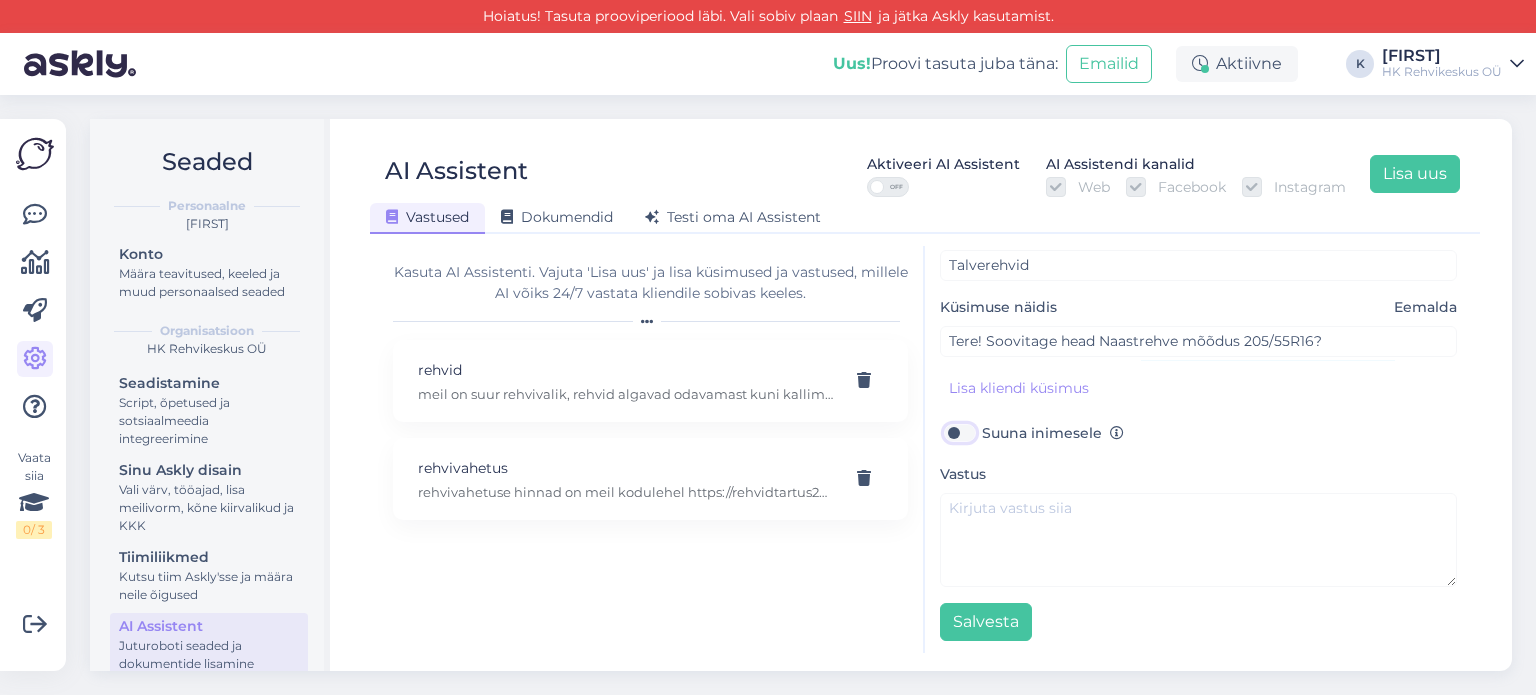 click on "Suuna inimesele" at bounding box center [959, 433] 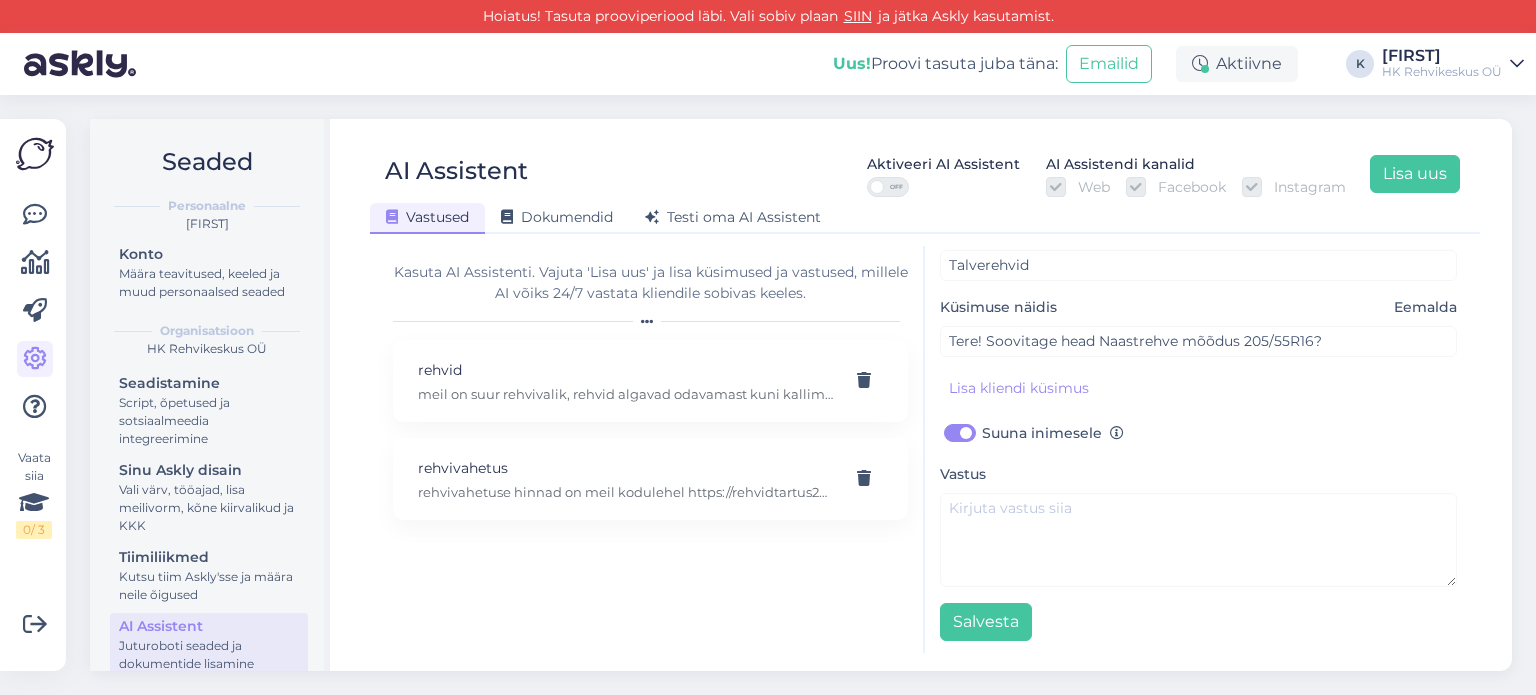 click on "Suuna inimesele" at bounding box center (1053, 433) 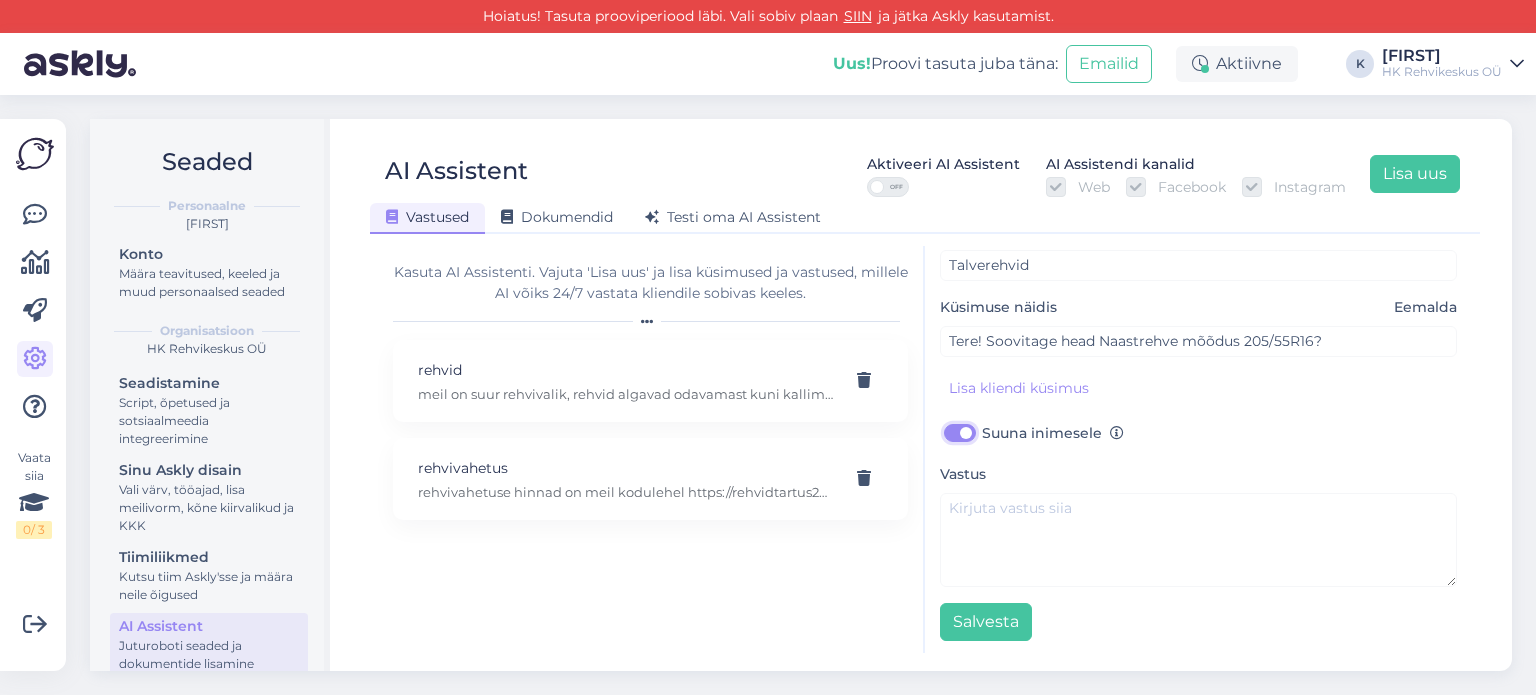 checkbox on "false" 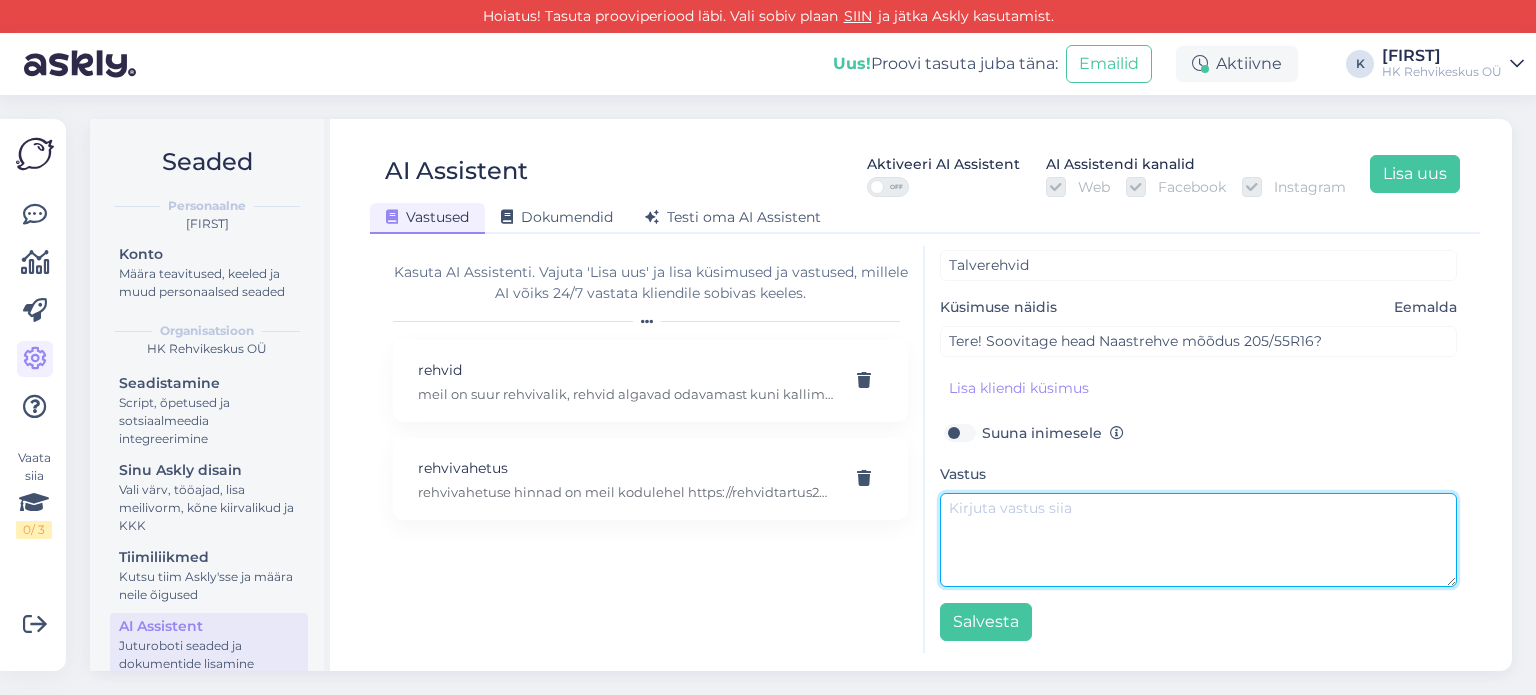 click at bounding box center (1198, 540) 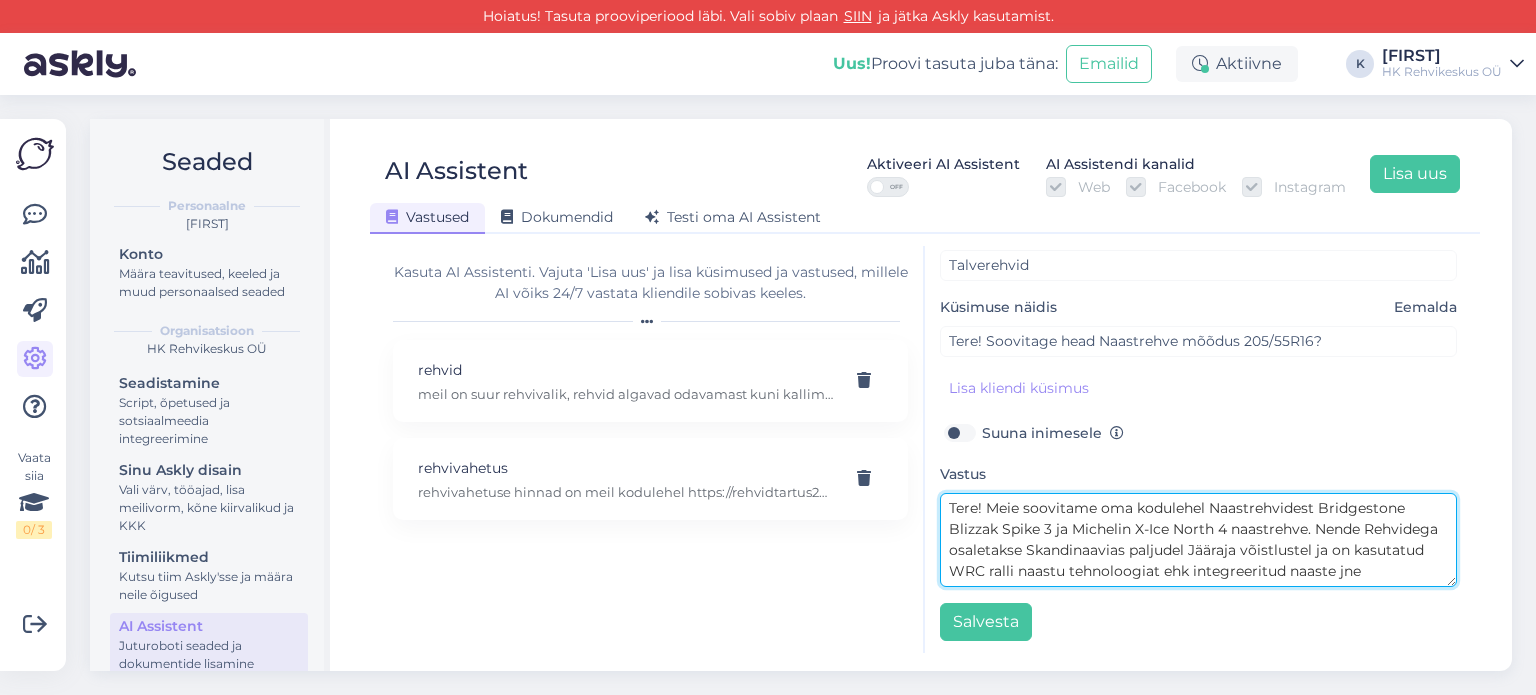 scroll, scrollTop: 15, scrollLeft: 0, axis: vertical 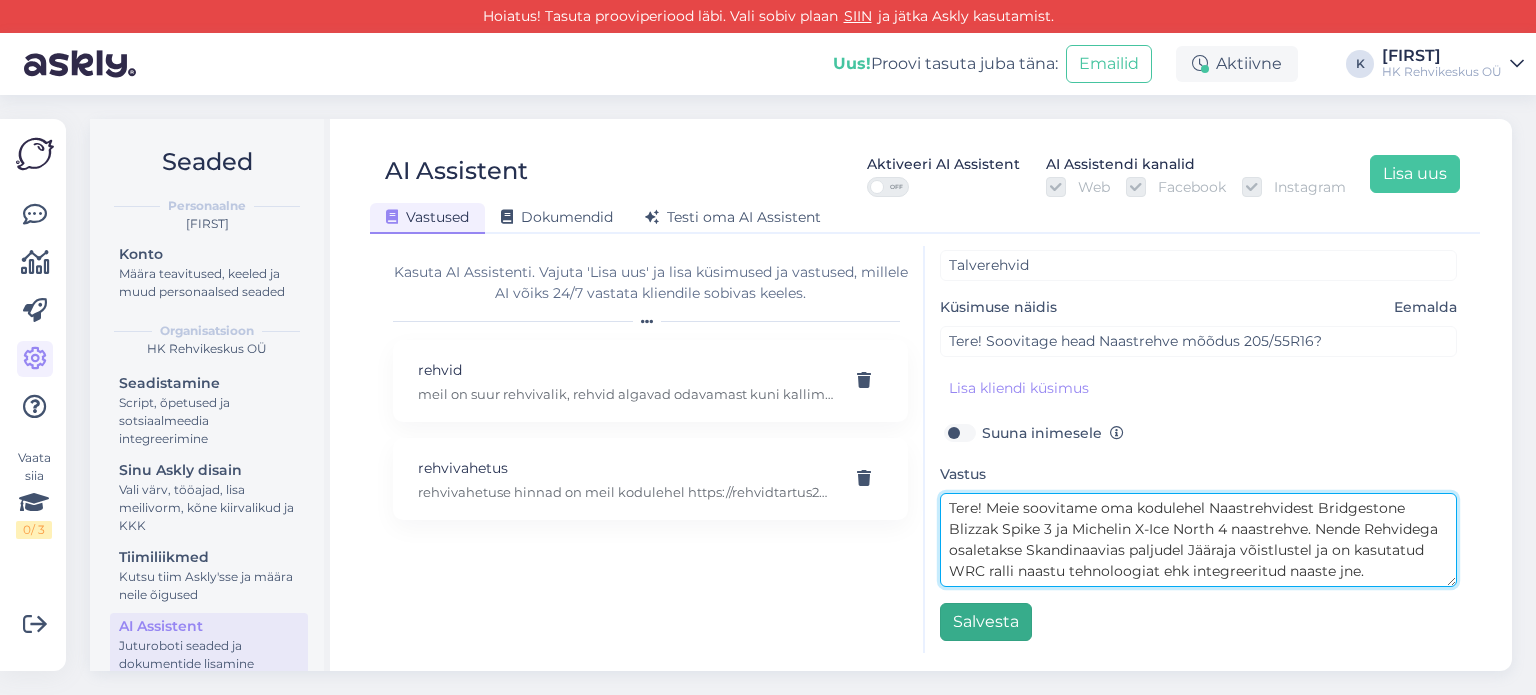 type on "Tere! Meie soovitame oma kodulehel Naastrehvidest Bridgestone Blizzak Spike 3 ja Michelin X-Ice North 4 naastrehve. Nende Rehvidega osaletakse Skandinaavias paljudel Jääraja võistlustel ja on kasutatud WRC ralli naastu tehnoloogiat ehk integreeritud naaste jne." 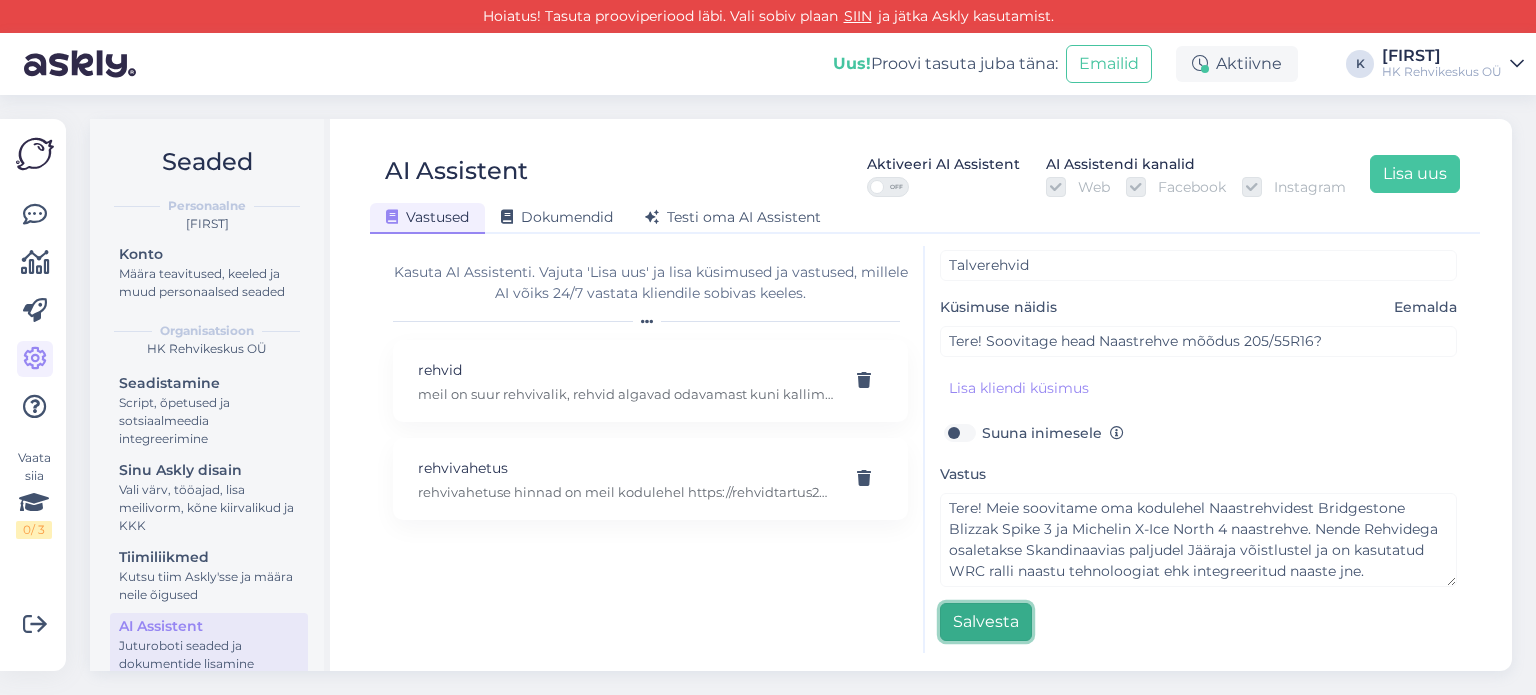 click on "Salvesta" at bounding box center [986, 622] 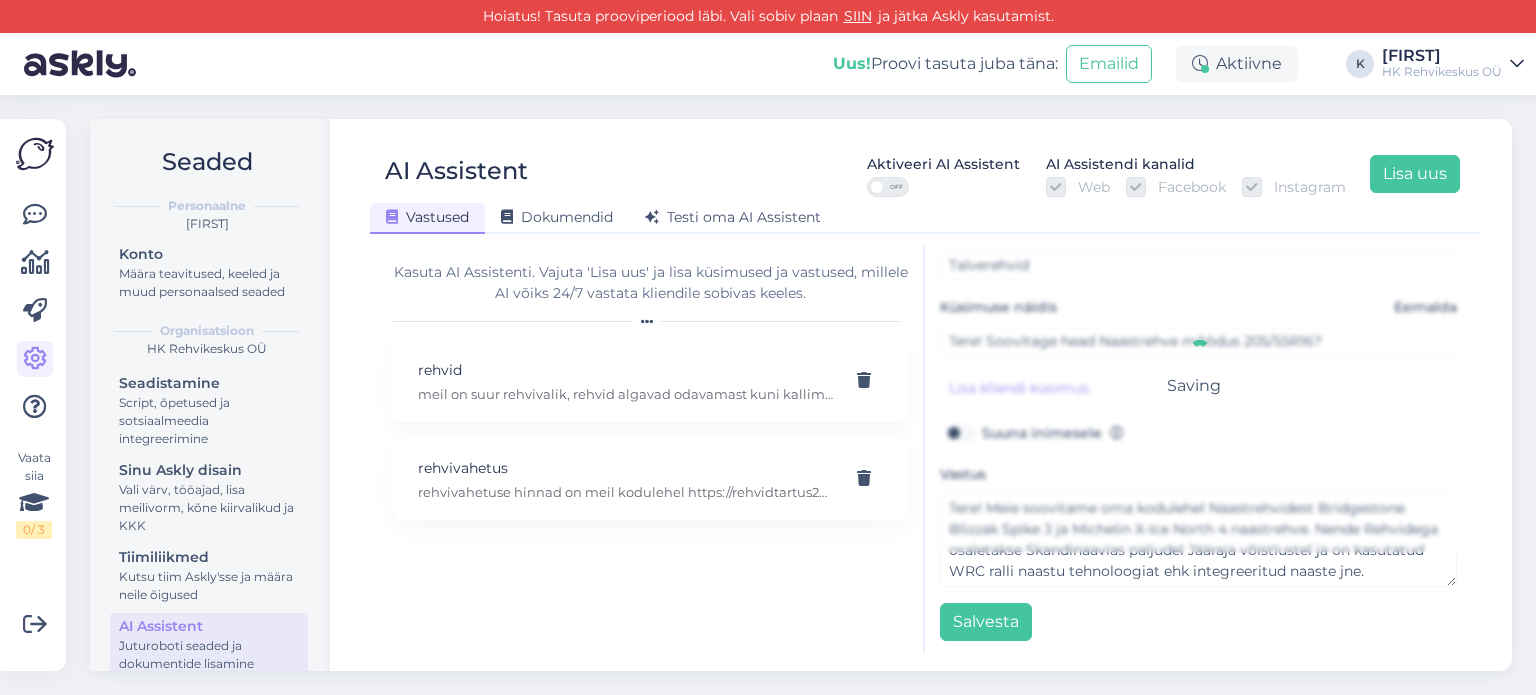 scroll, scrollTop: 0, scrollLeft: 0, axis: both 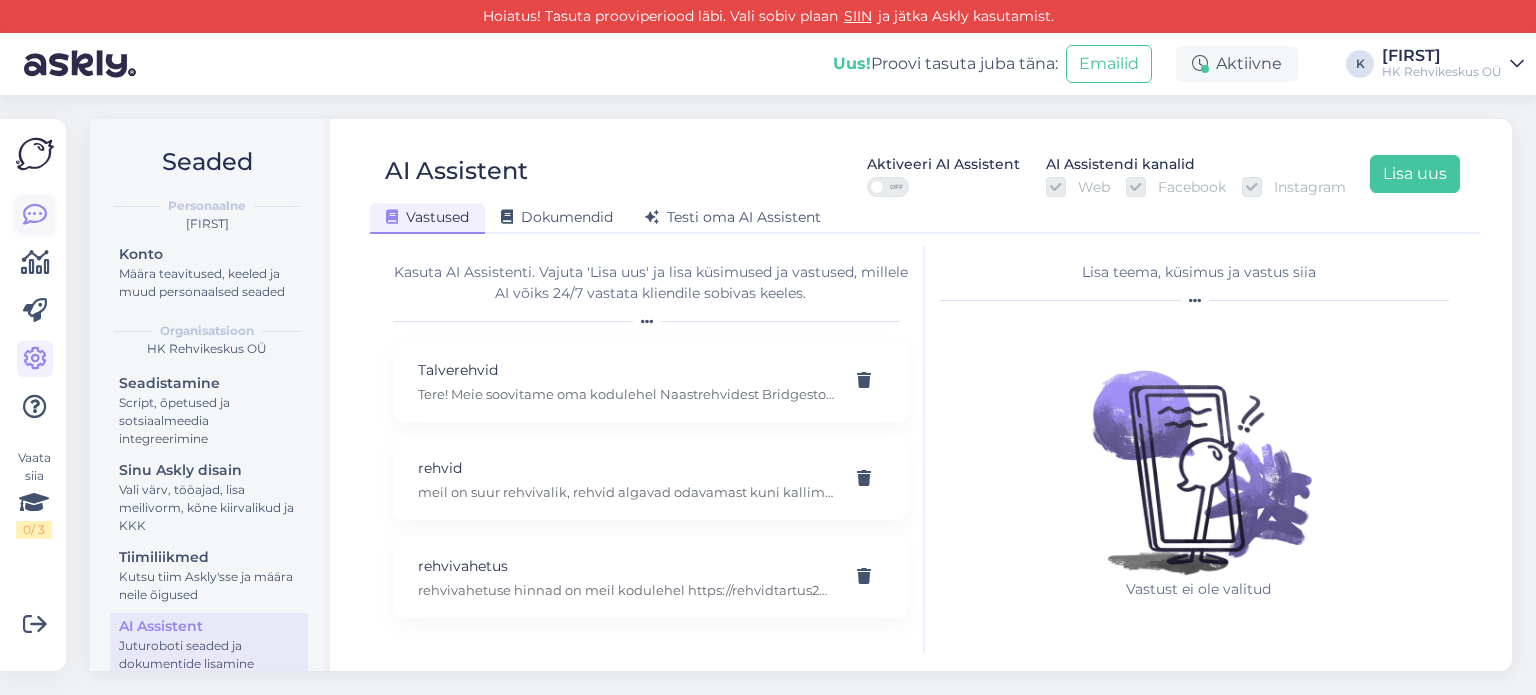 click at bounding box center [35, 215] 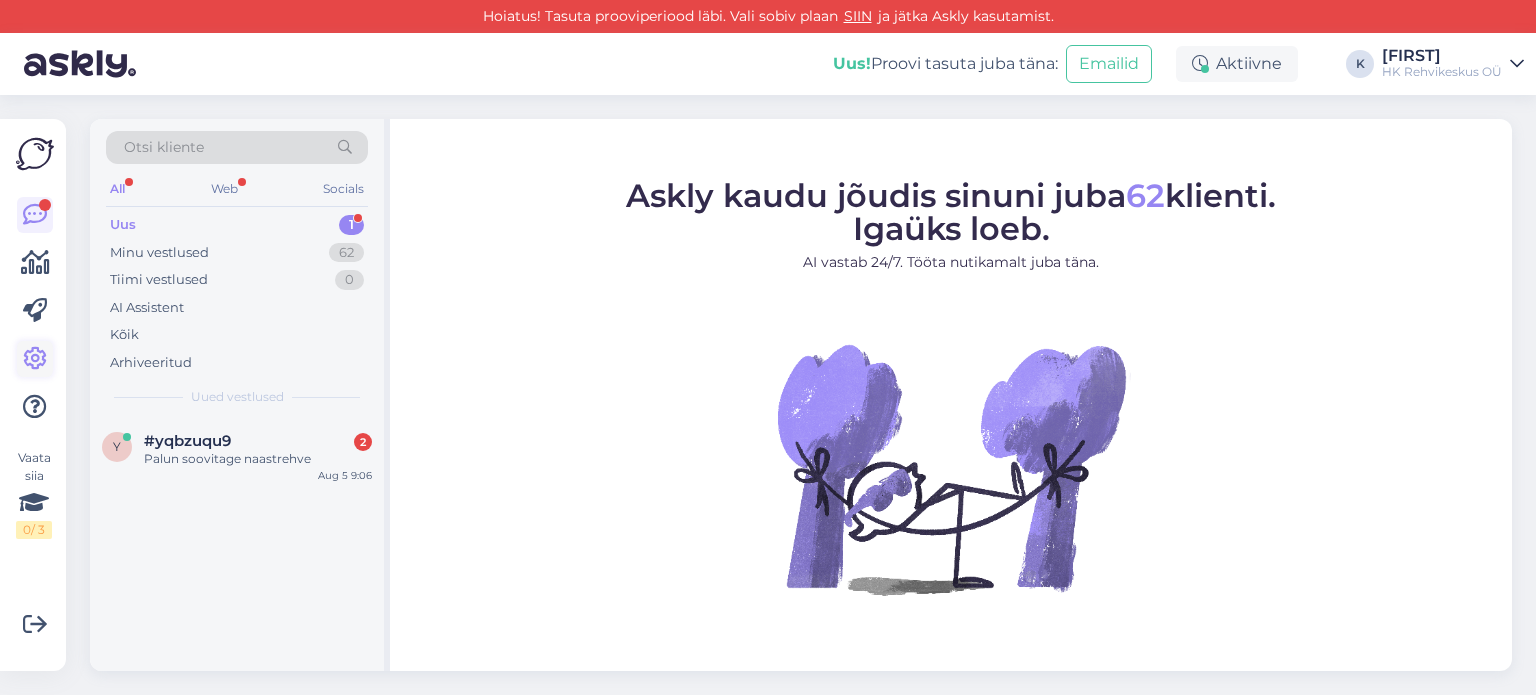 click at bounding box center [35, 359] 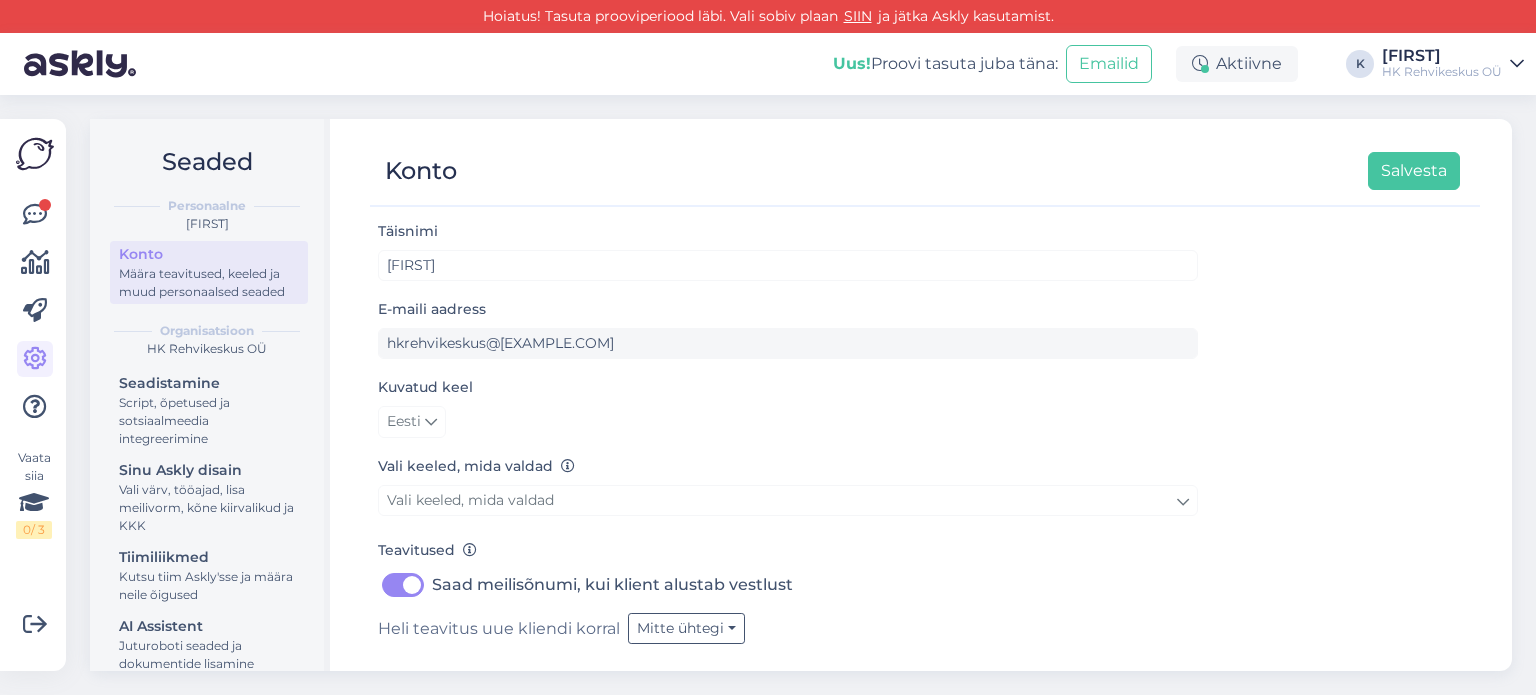 click on "Konto Salvesta Täisnimi [FIRST] E-maili aadress [EMAIL] Kuvatud keel Eesti Vali keeled, mida valdad Vali keeled, mida valdad Teavitused Saad meilisõnumi, kui klient alustab vestlust Heli teavitus uue kliendi korral Mitte ühtegi Heli teavitus uue sõnumi korral Bling 1 1 kord Autentitud seadmed Mi%2010T M2007J3SY  •   Sep 25 2024 Eemalda" at bounding box center (925, 395) 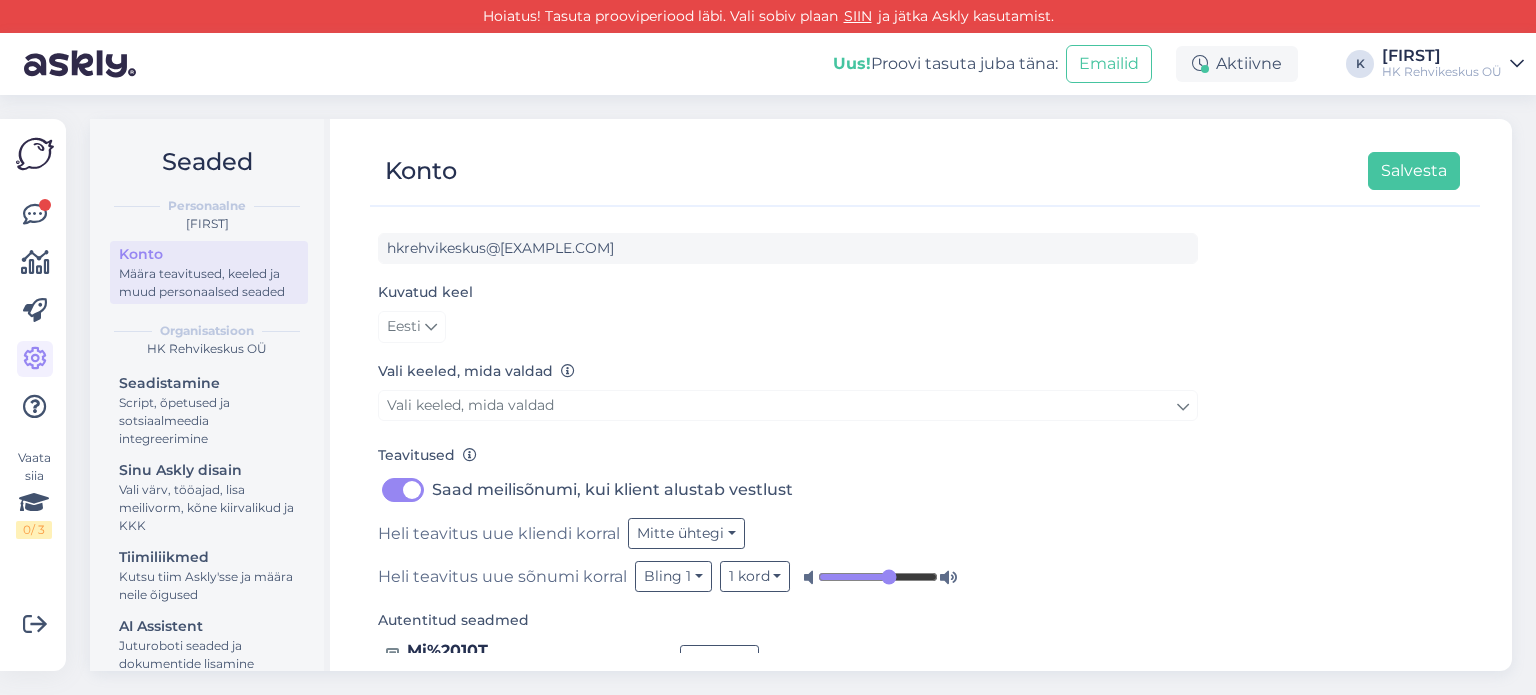 scroll, scrollTop: 100, scrollLeft: 0, axis: vertical 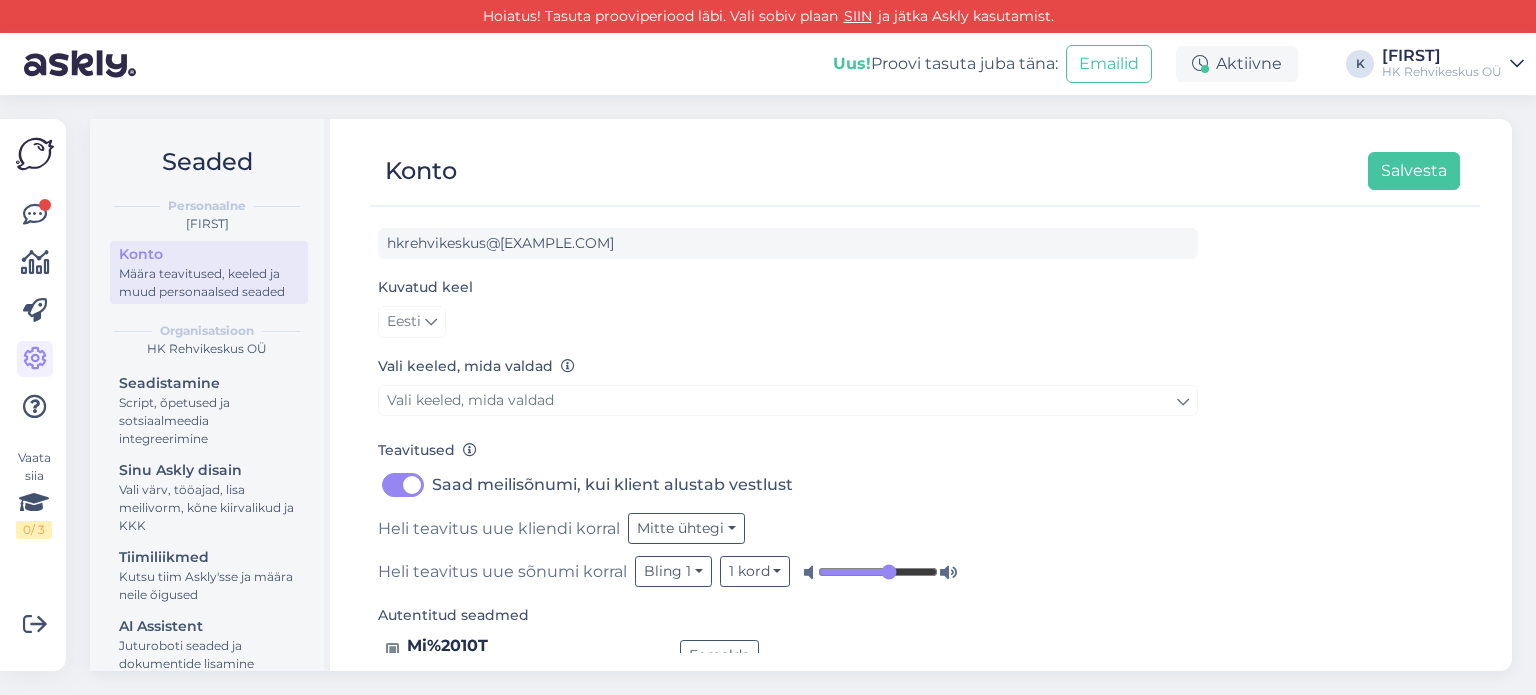 click on "Saad meilisõnumi, kui klient alustab vestlust" at bounding box center (612, 485) 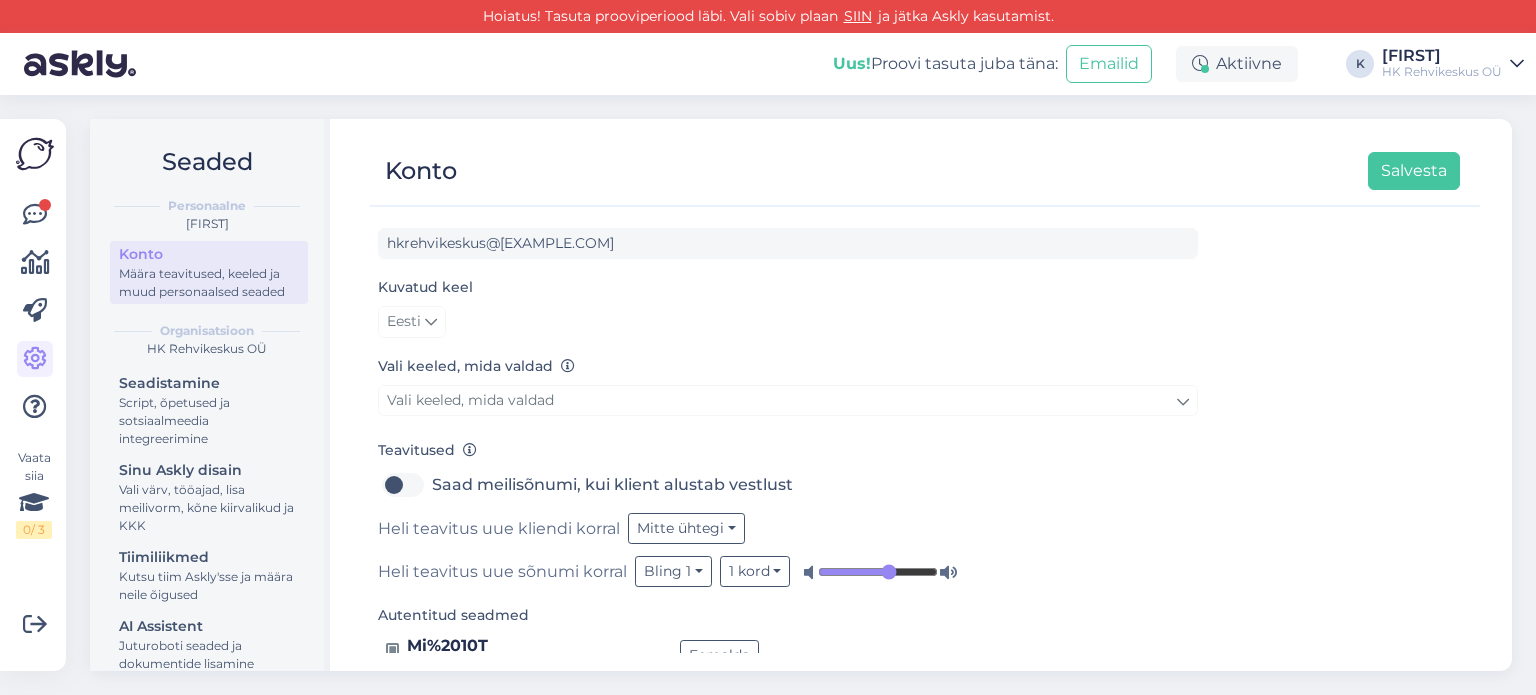click on "Saad meilisõnumi, kui klient alustab vestlust" at bounding box center (612, 485) 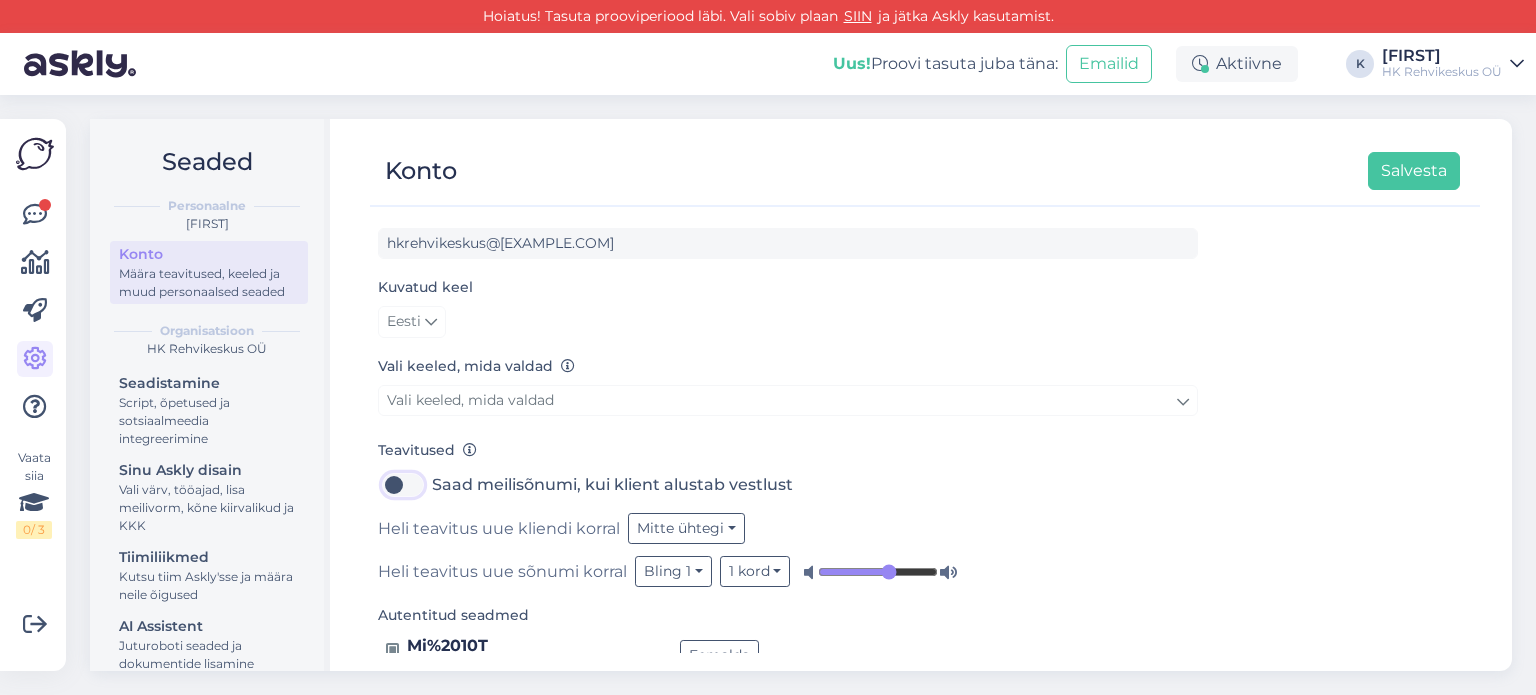 checkbox on "true" 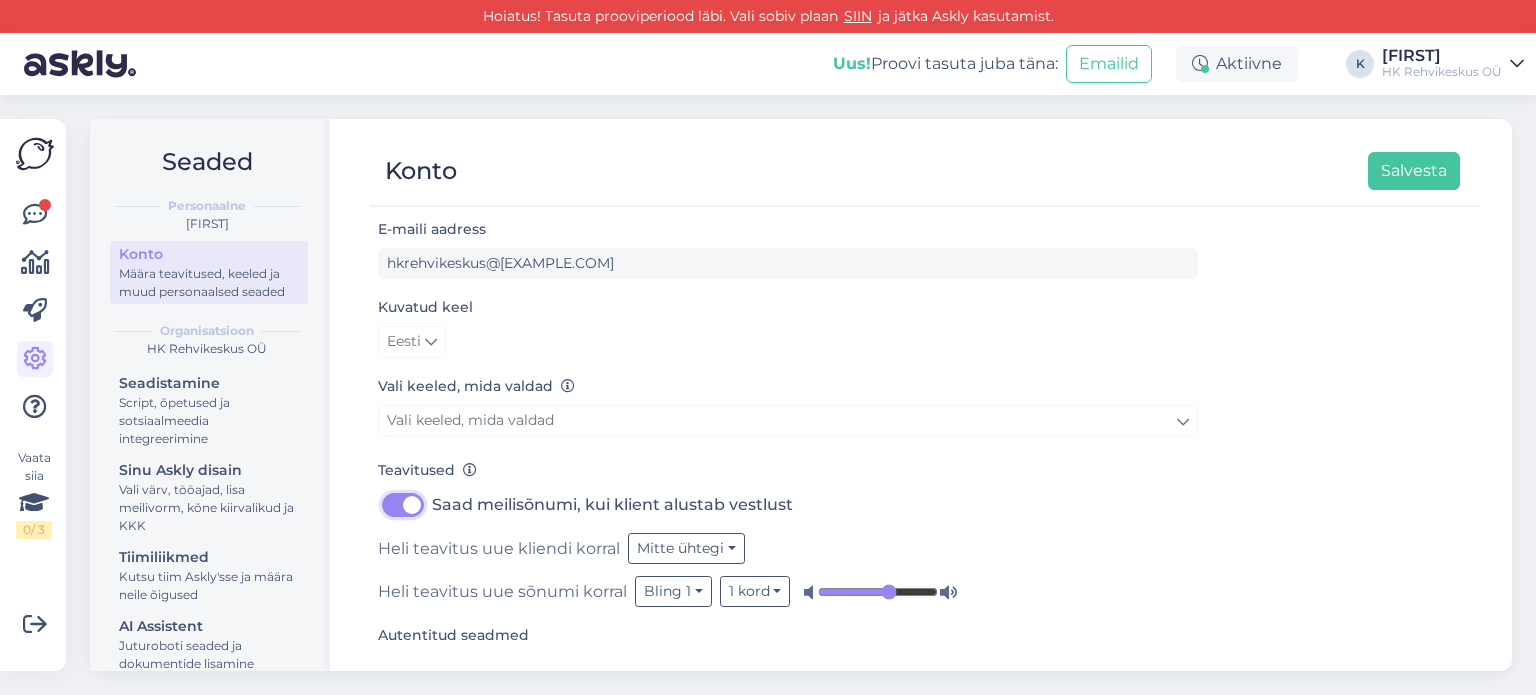 scroll, scrollTop: 138, scrollLeft: 0, axis: vertical 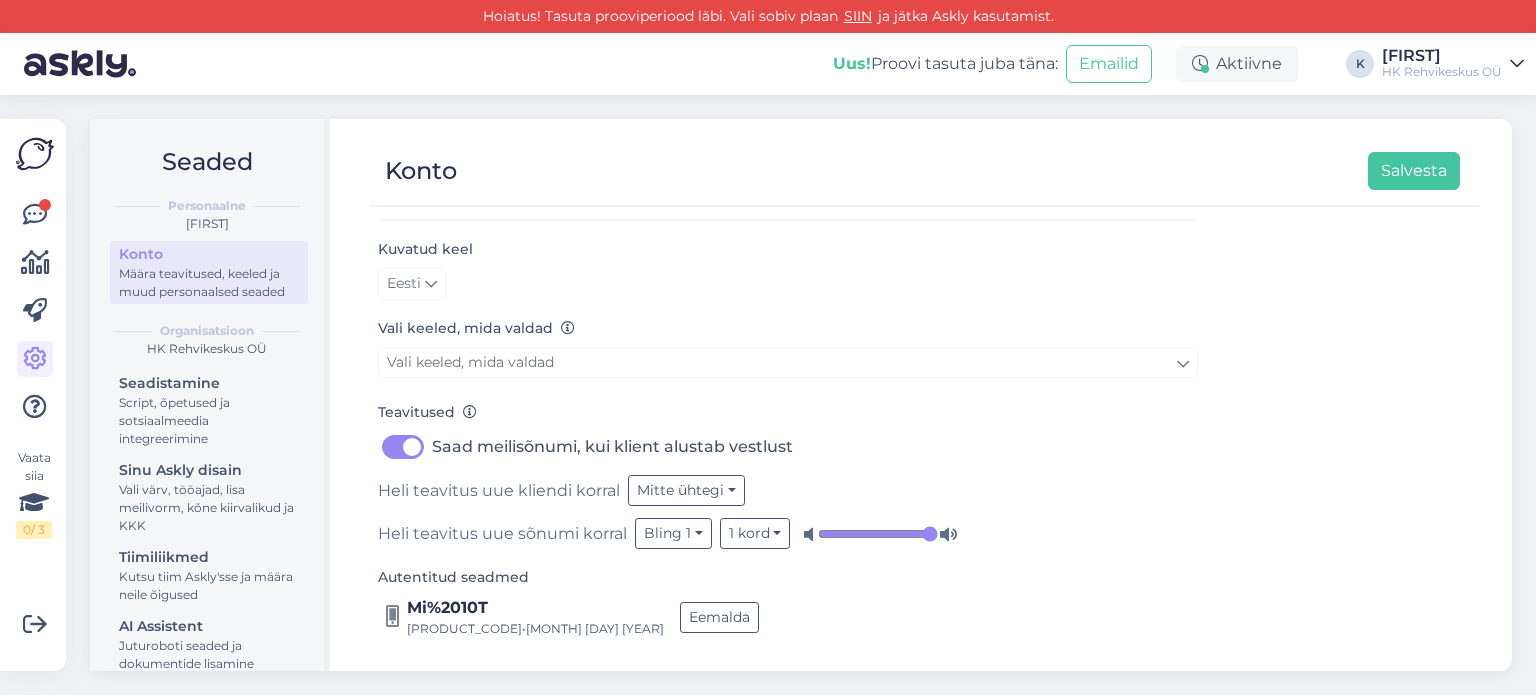 drag, startPoint x: 882, startPoint y: 535, endPoint x: 956, endPoint y: 529, distance: 74.24284 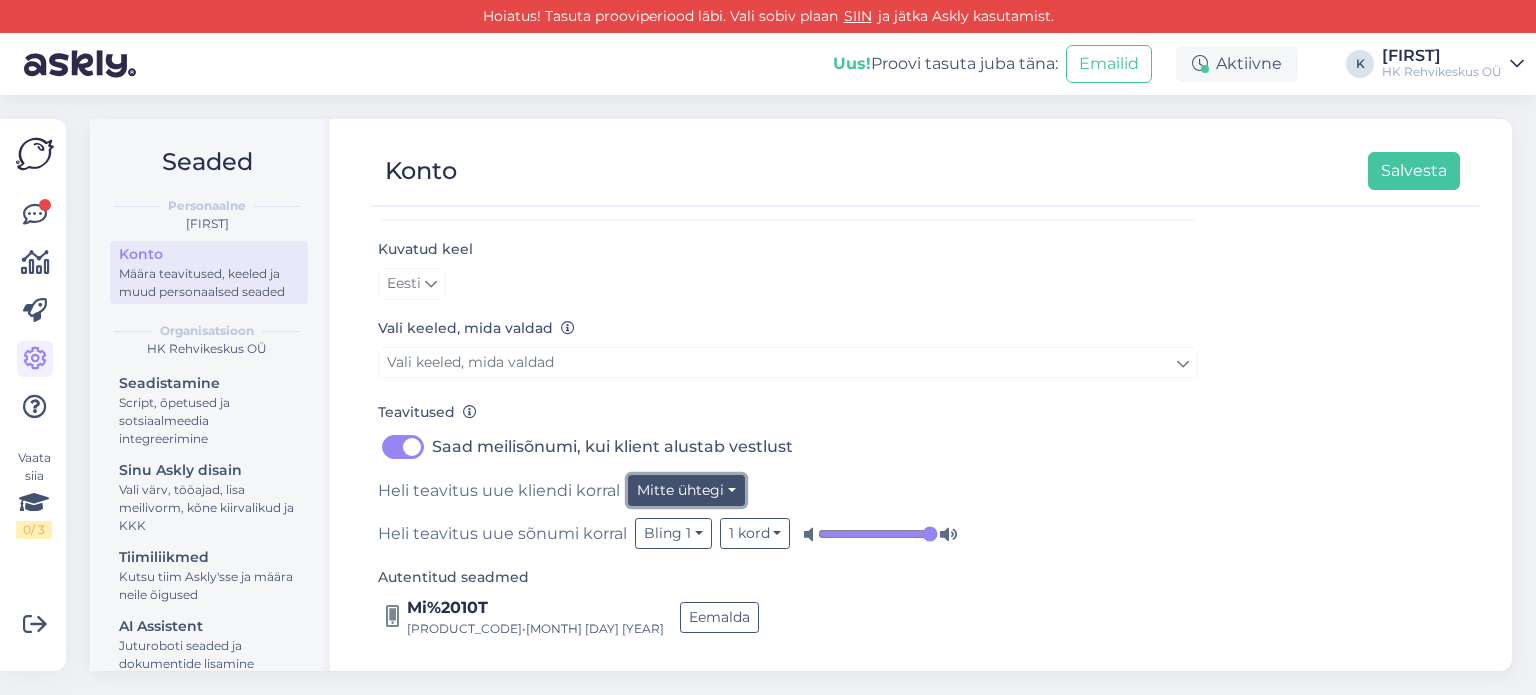 click on "Mitte ühtegi" at bounding box center (686, 490) 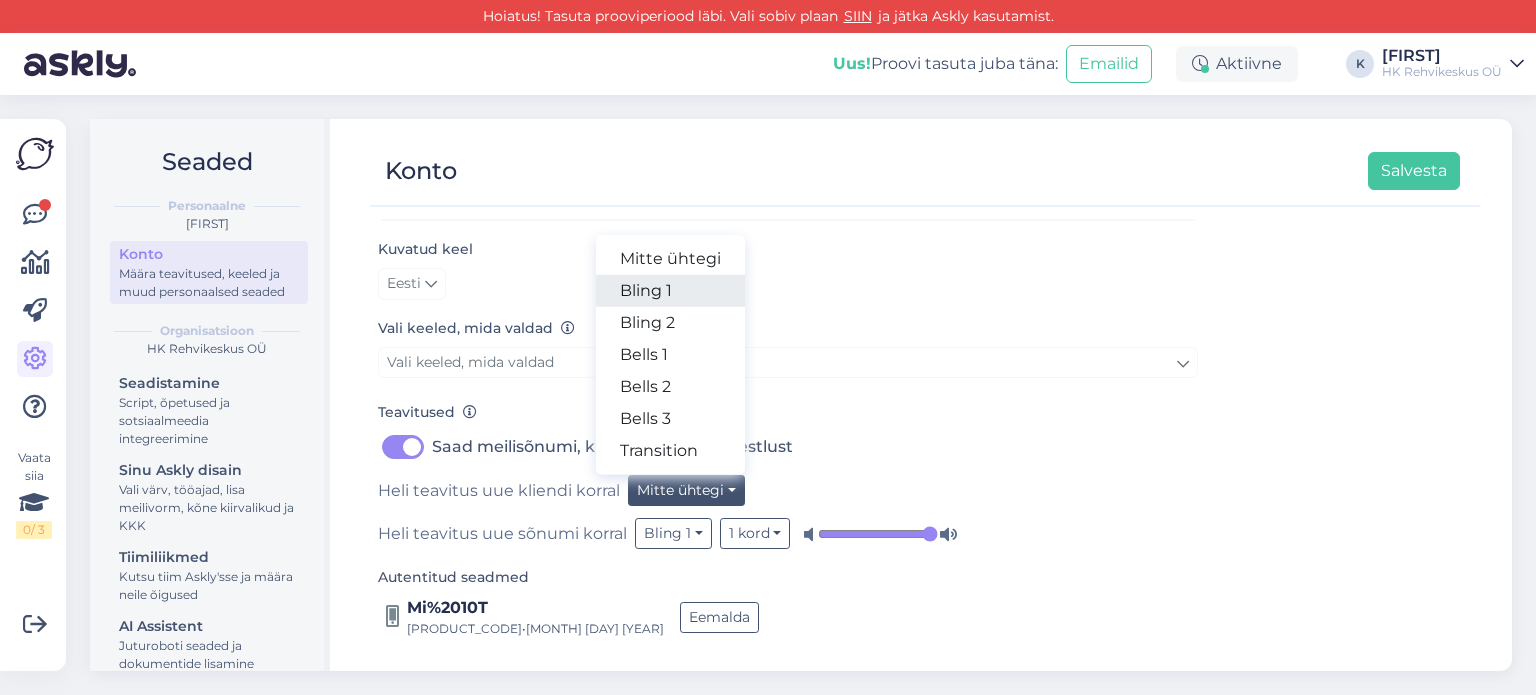 click on "Bling 1" at bounding box center (670, 291) 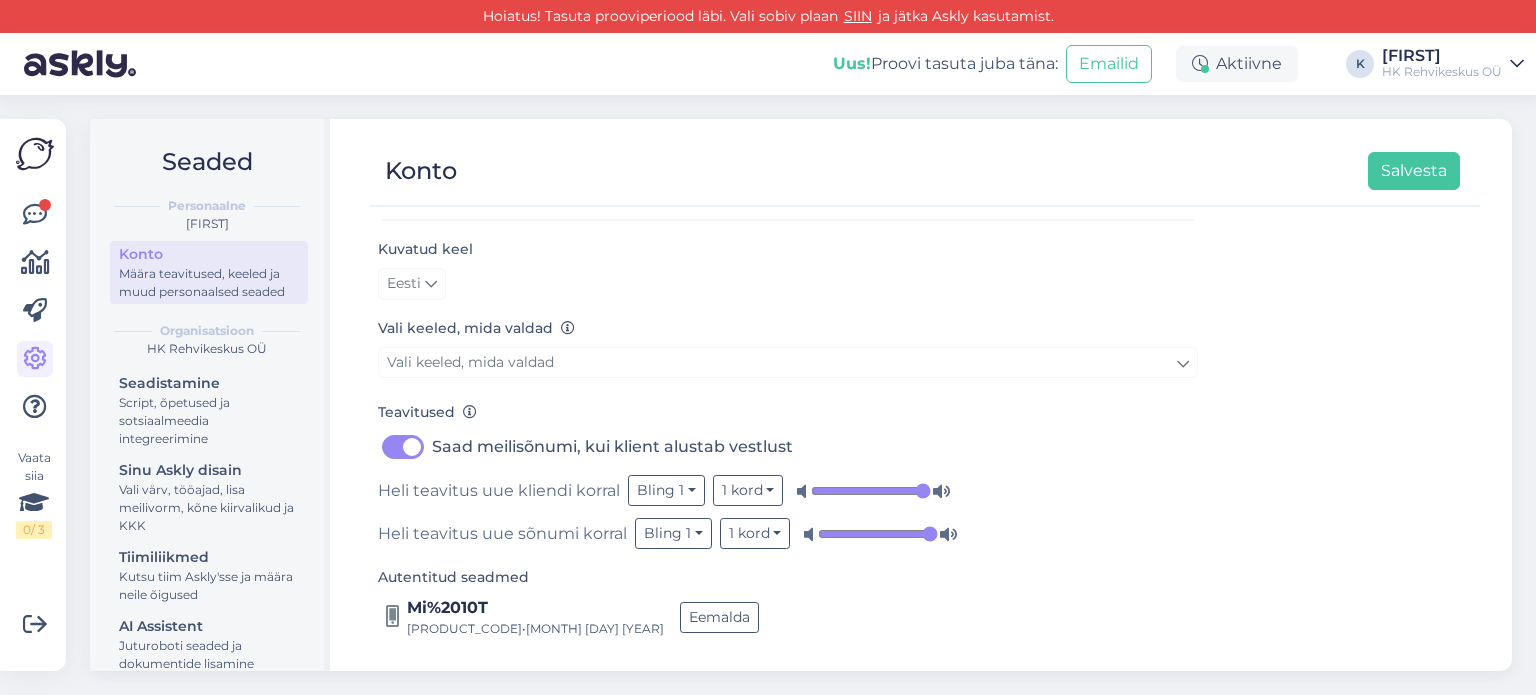 drag, startPoint x: 882, startPoint y: 498, endPoint x: 980, endPoint y: 487, distance: 98.61542 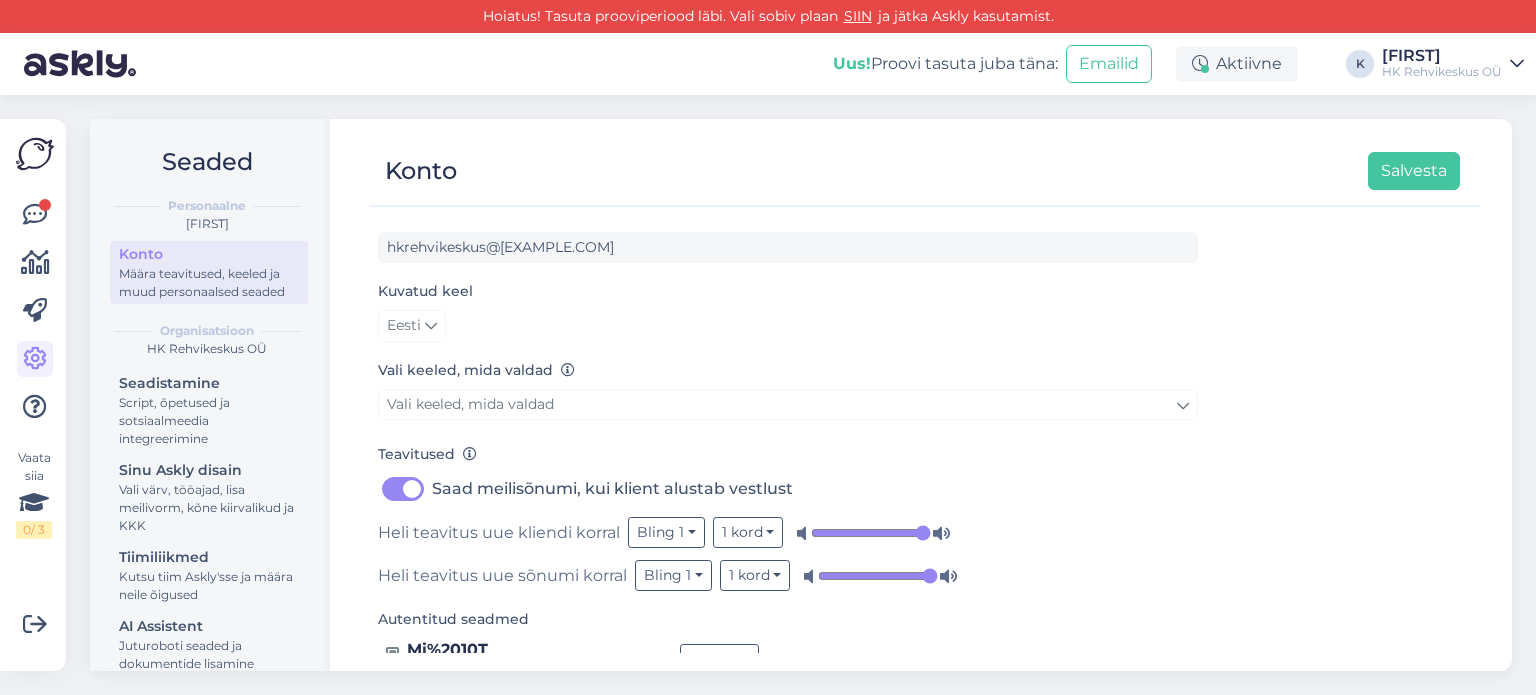 scroll, scrollTop: 38, scrollLeft: 0, axis: vertical 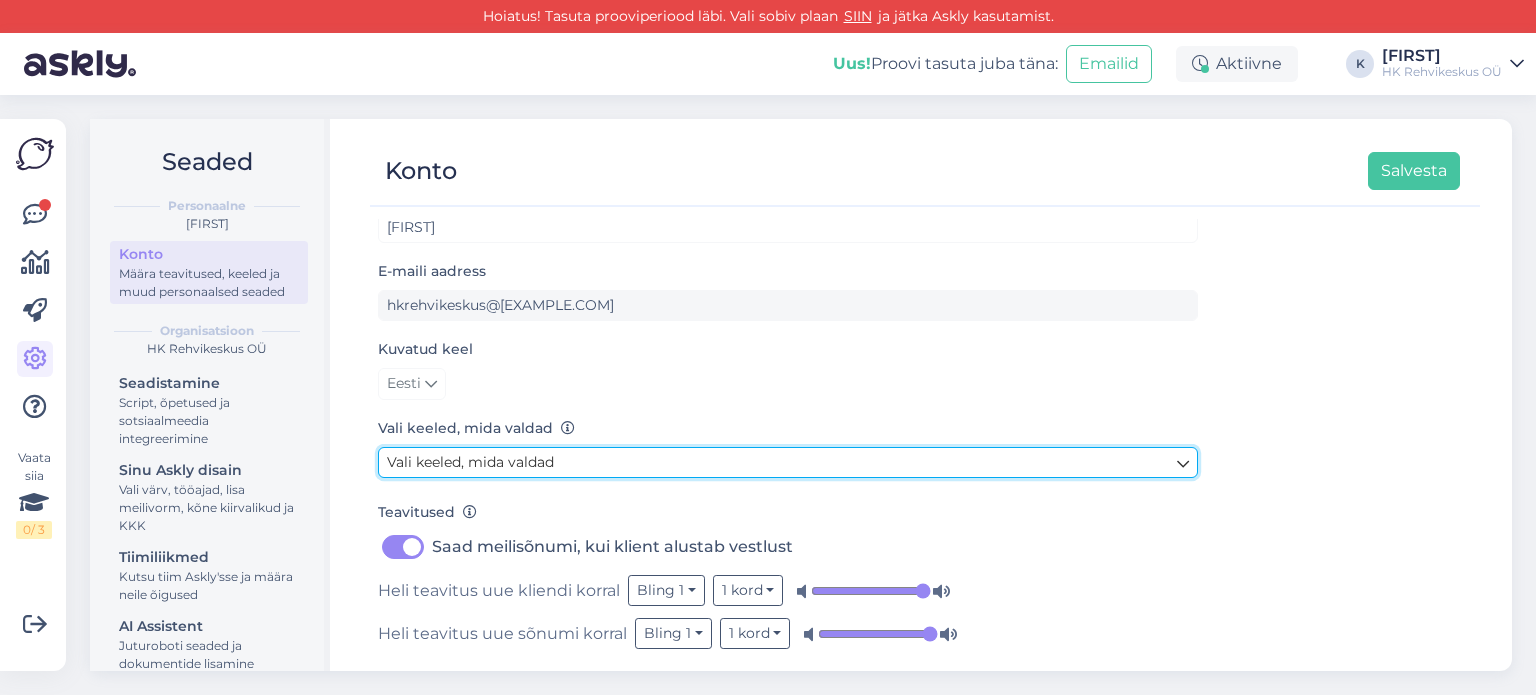 click on "Vali keeled, mida valdad" at bounding box center [788, 462] 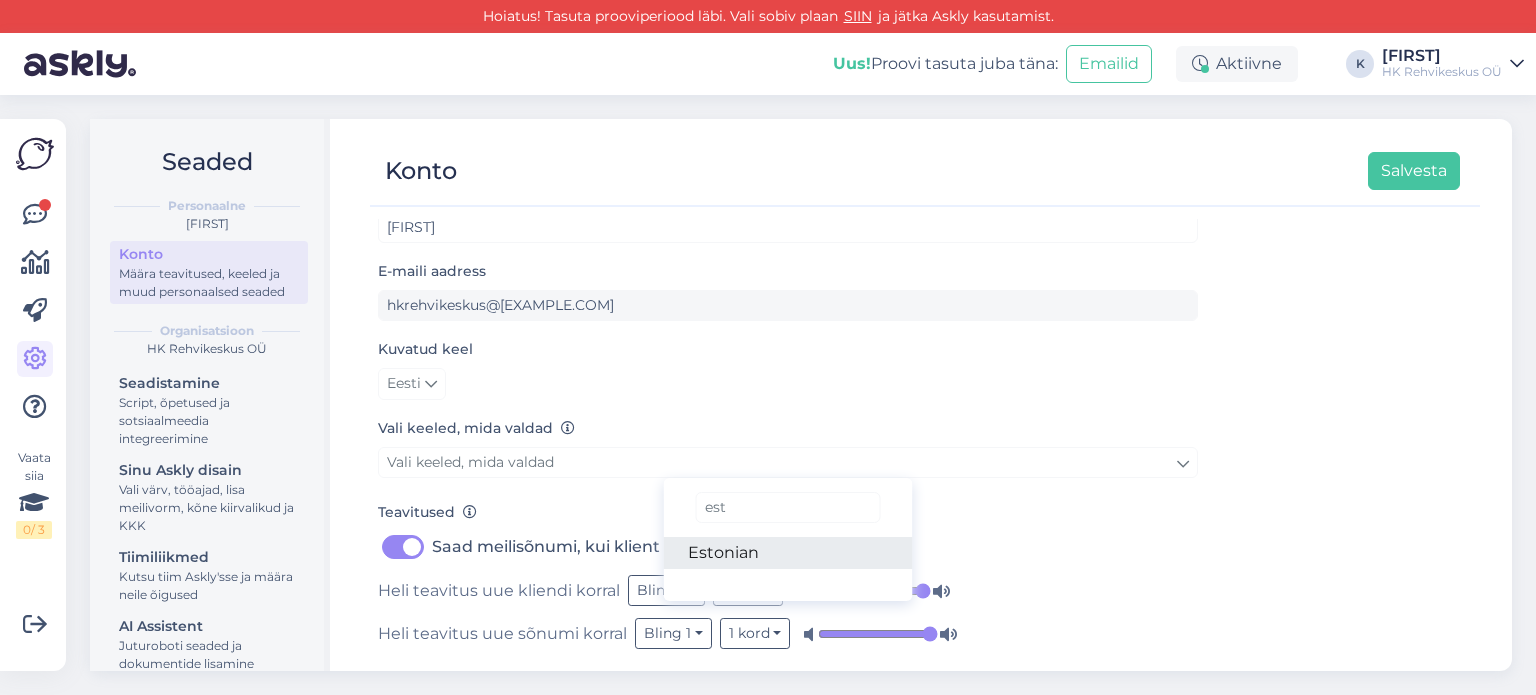 click on "Estonian" at bounding box center (788, 553) 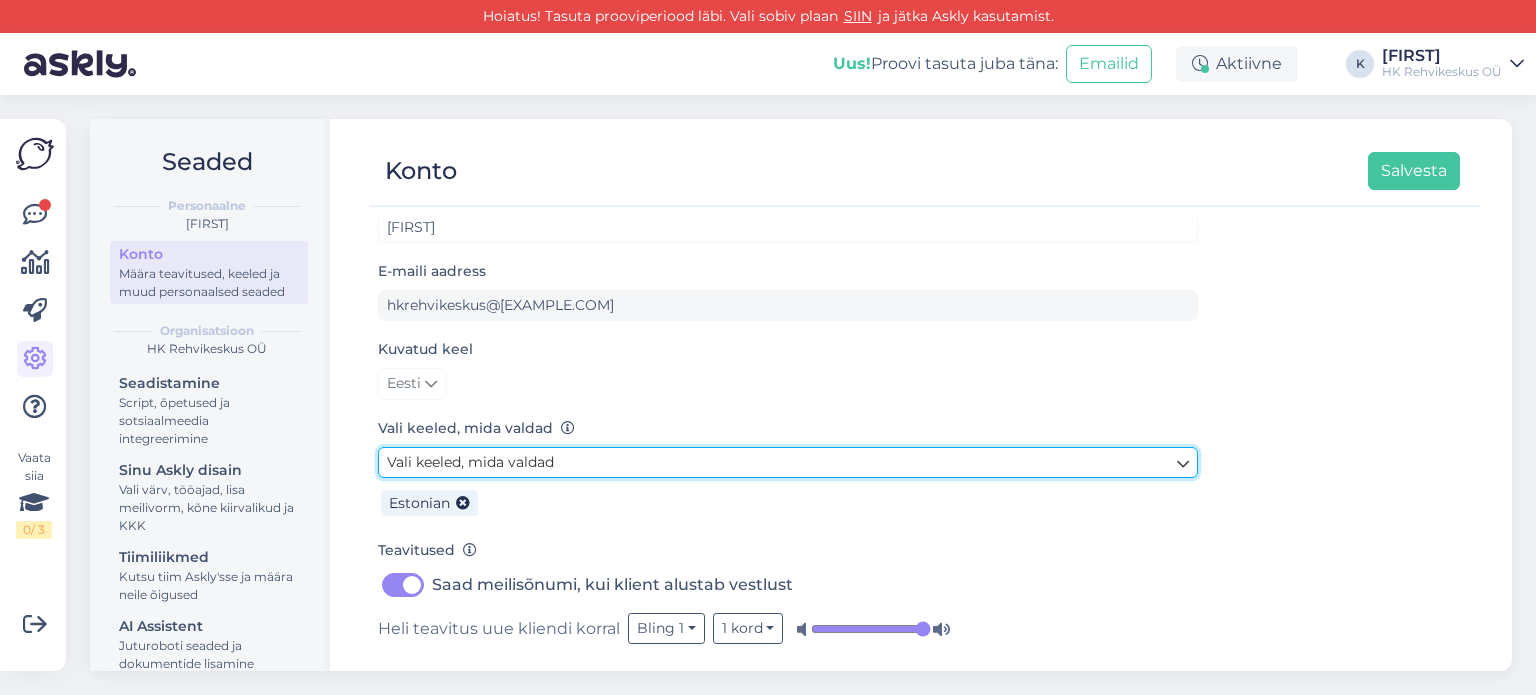 click on "Vali keeled, mida valdad" at bounding box center (788, 462) 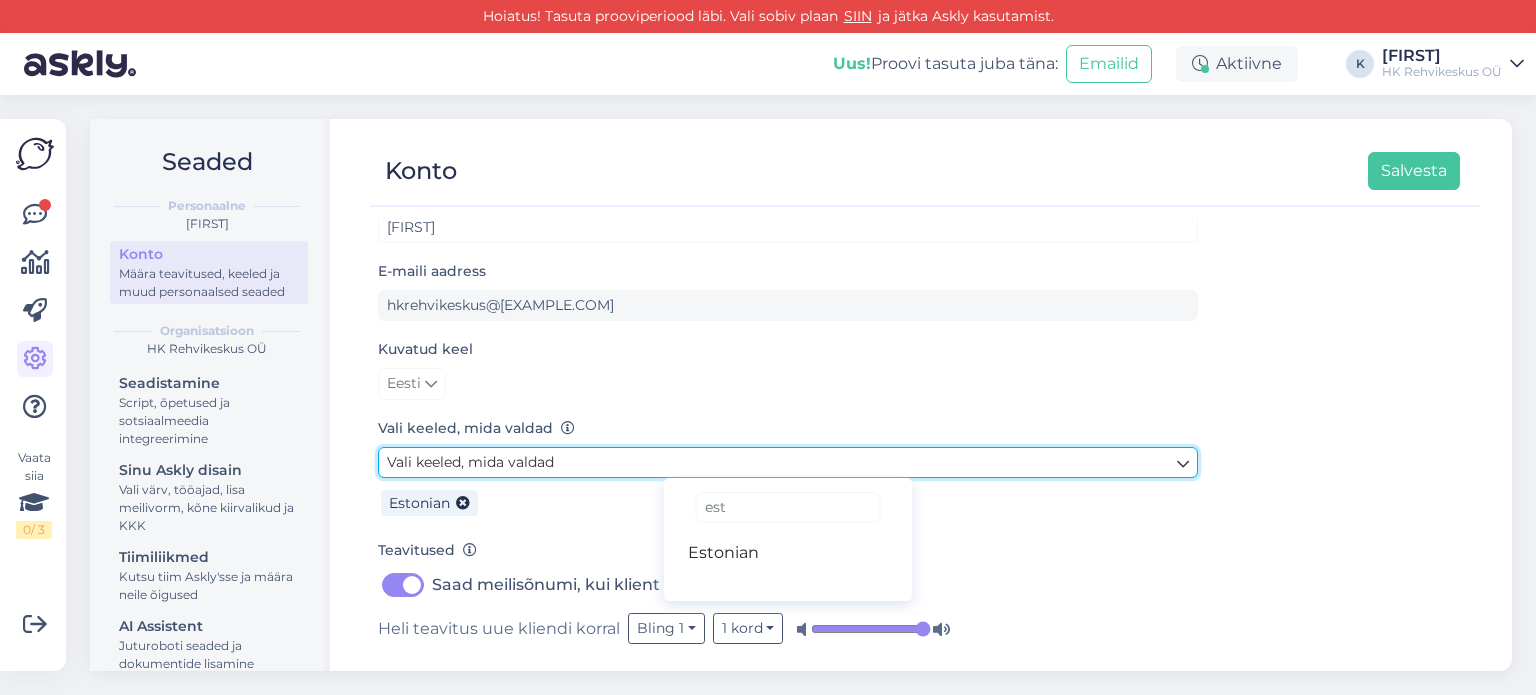 click on "Vali keeled, mida valdad" at bounding box center [788, 462] 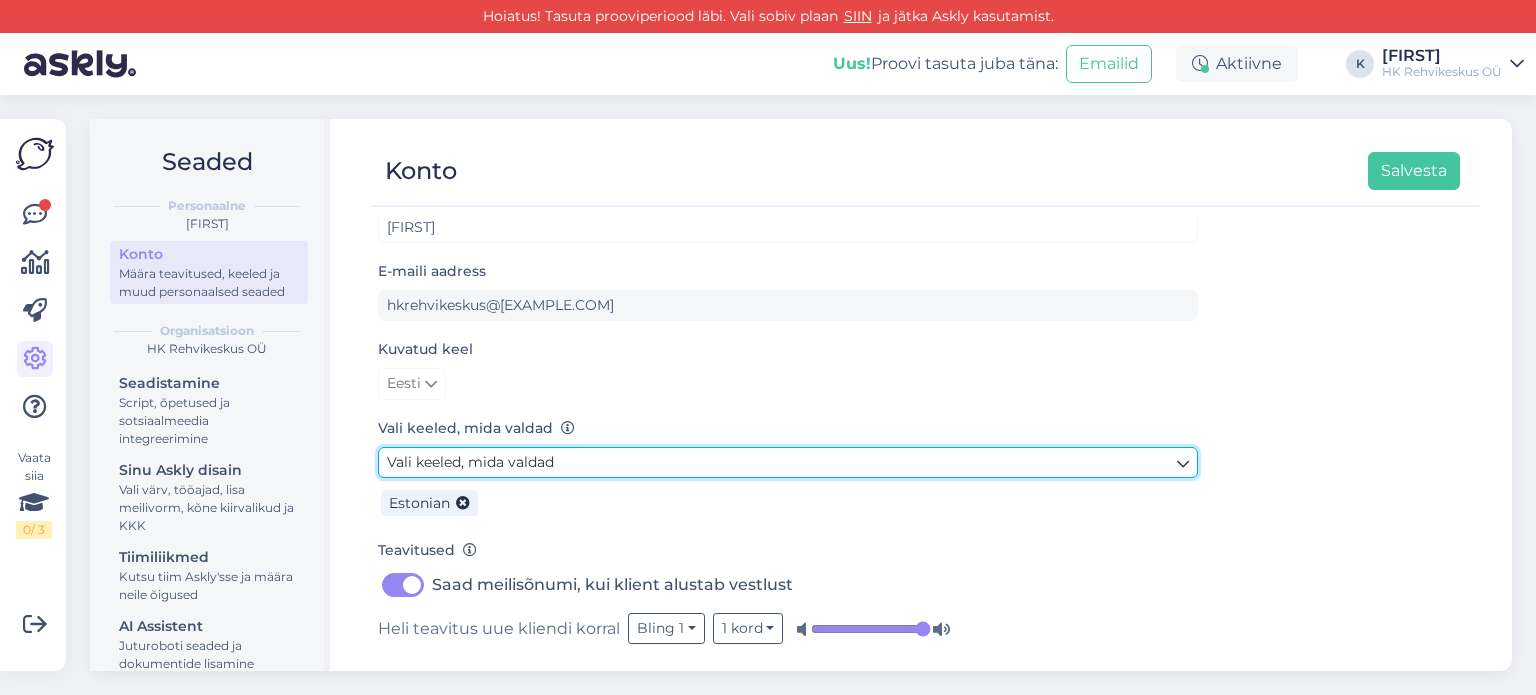 click on "Vali keeled, mida valdad" at bounding box center [788, 462] 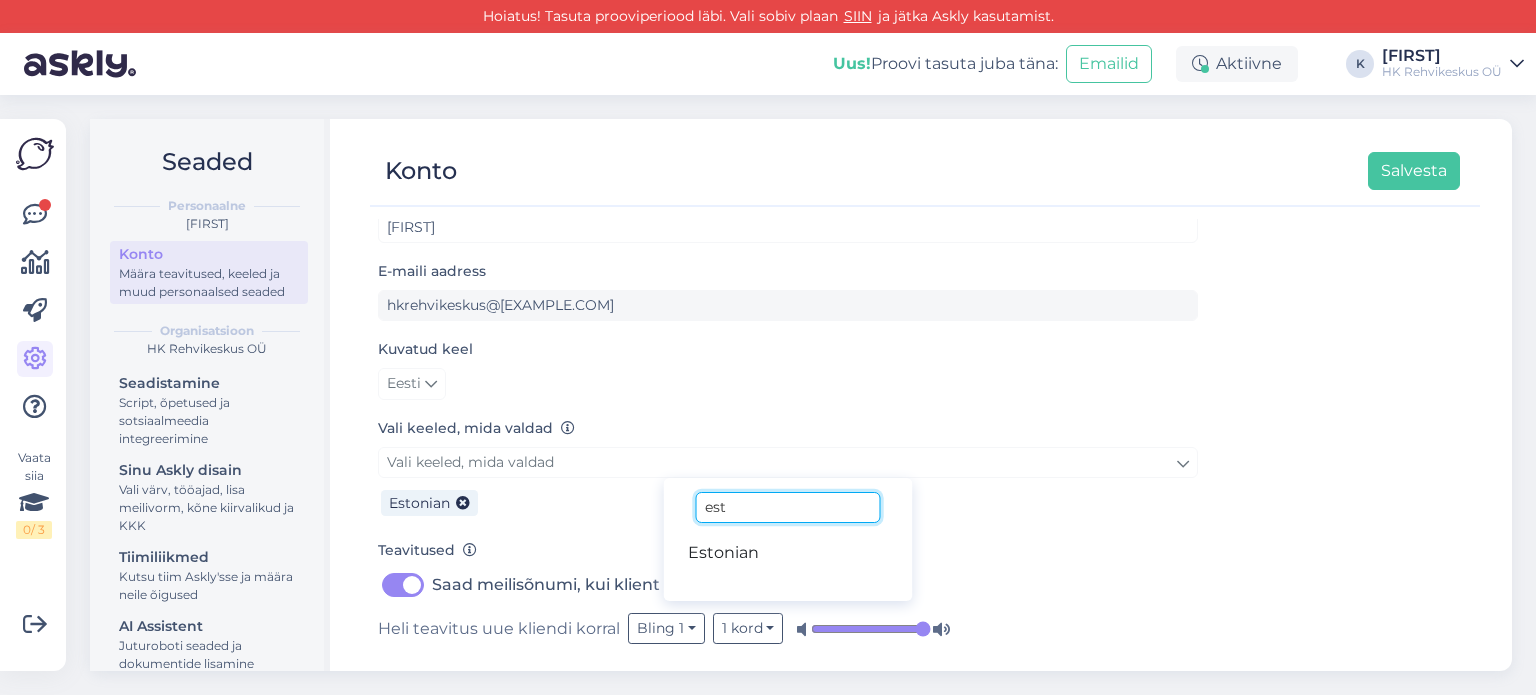drag, startPoint x: 752, startPoint y: 510, endPoint x: 700, endPoint y: 508, distance: 52.03845 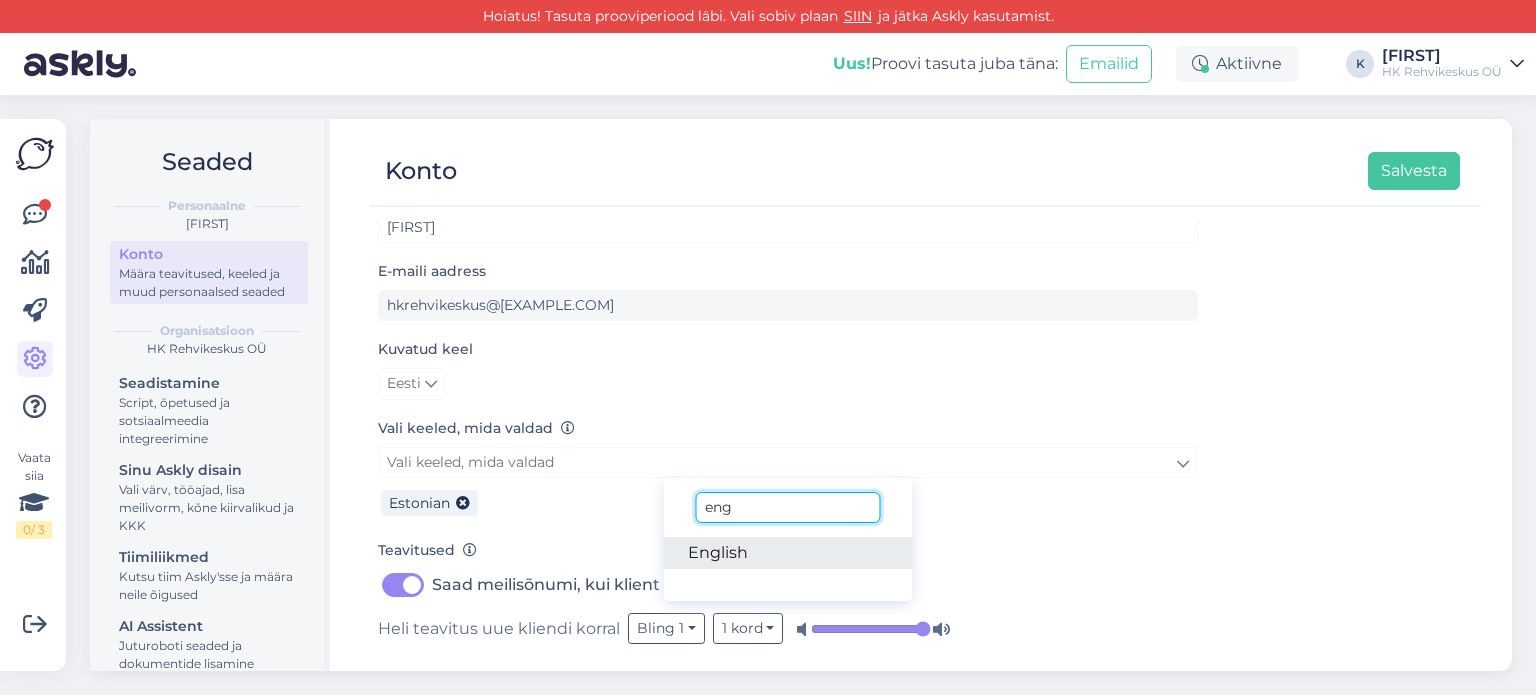type on "eng" 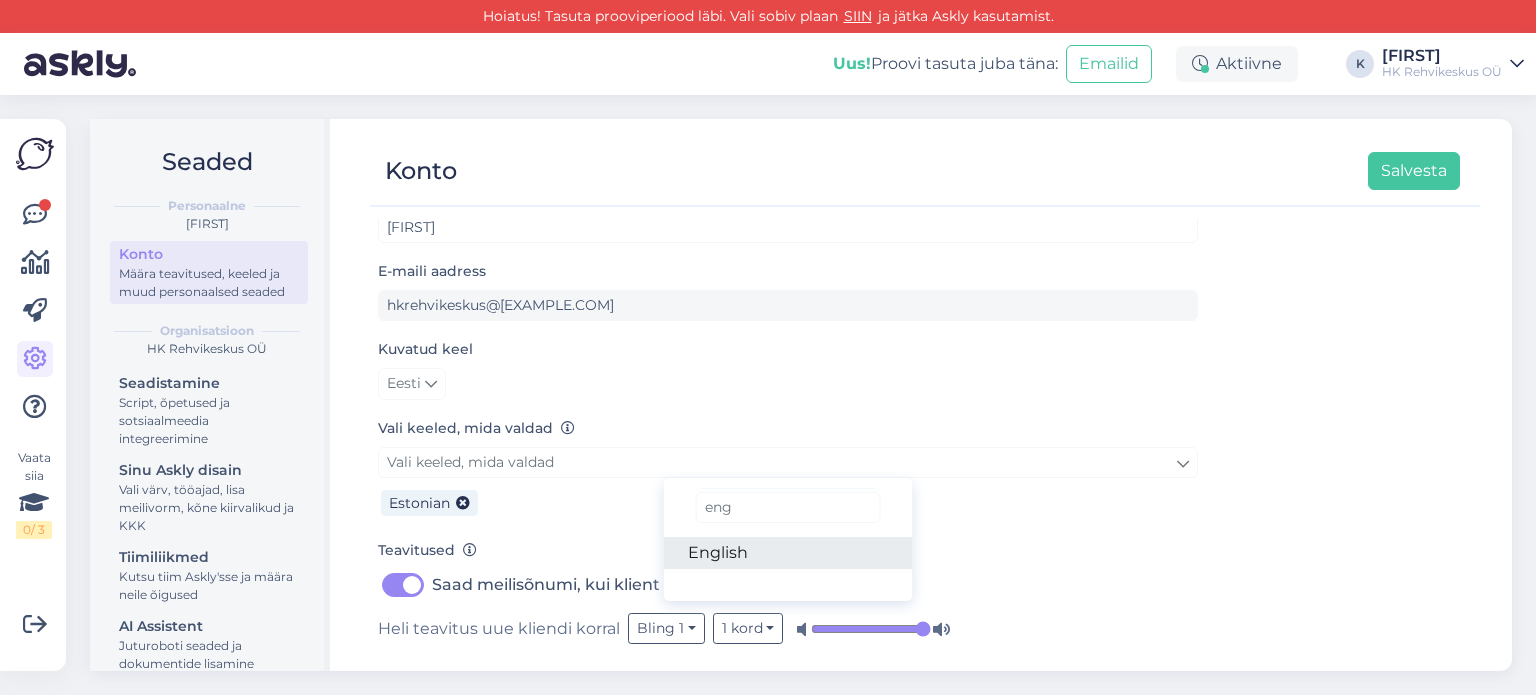 click on "English" at bounding box center (788, 553) 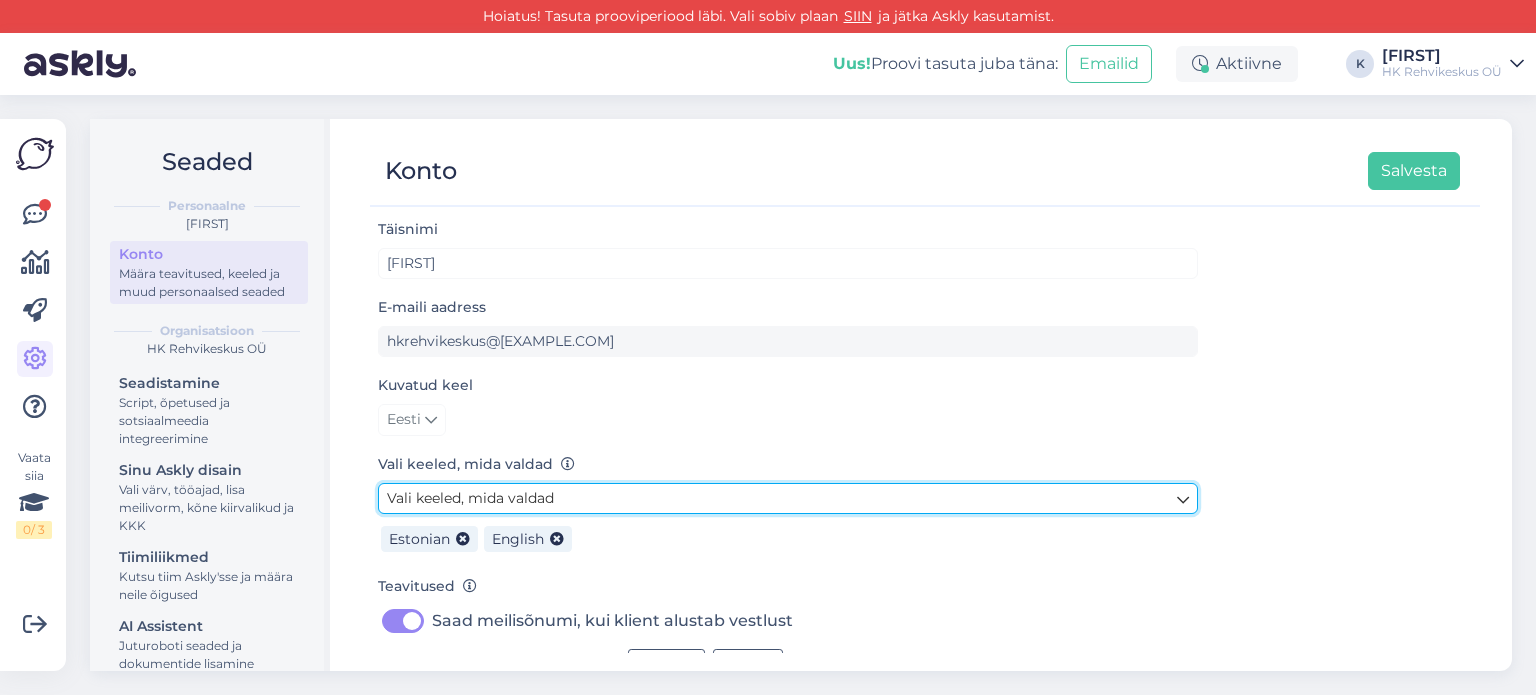 scroll, scrollTop: 0, scrollLeft: 0, axis: both 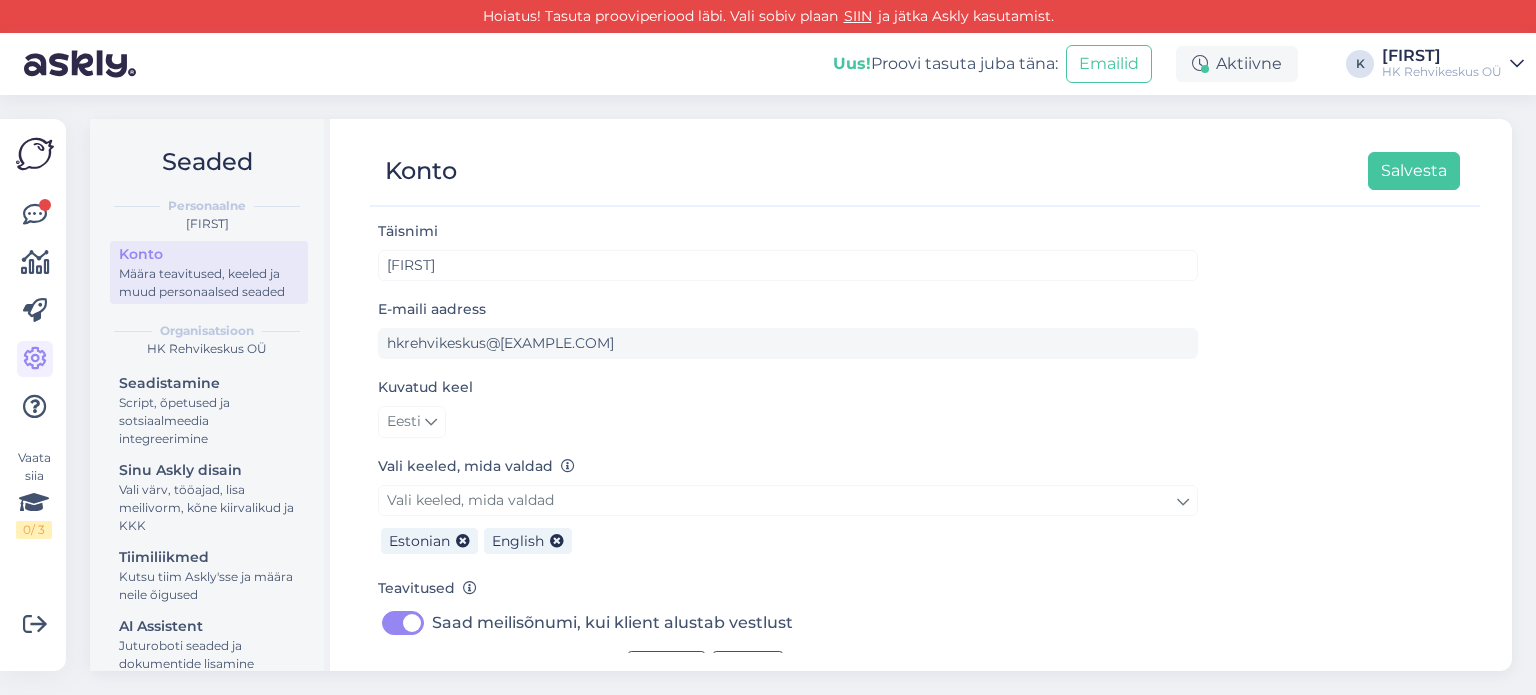 drag, startPoint x: 422, startPoint y: 318, endPoint x: 422, endPoint y: 304, distance: 14 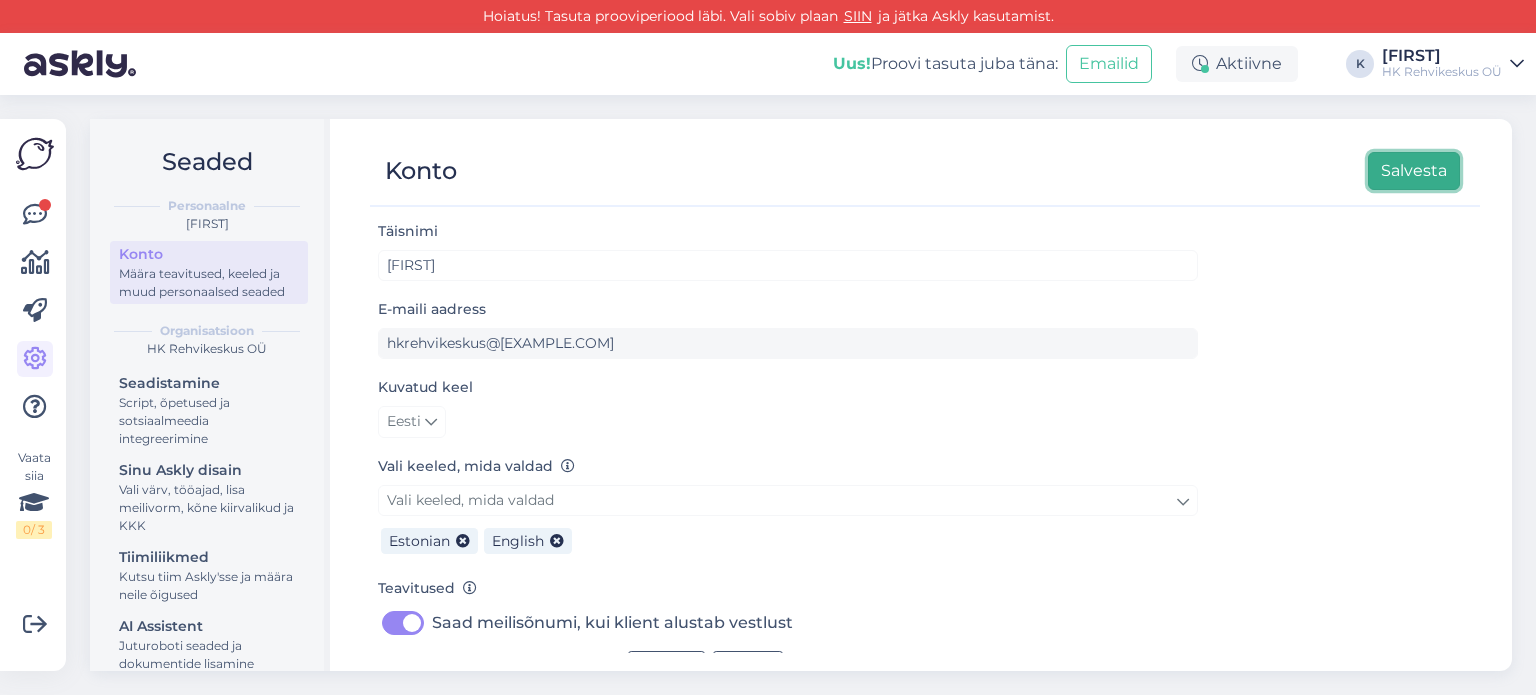 click on "Salvesta" at bounding box center (1414, 171) 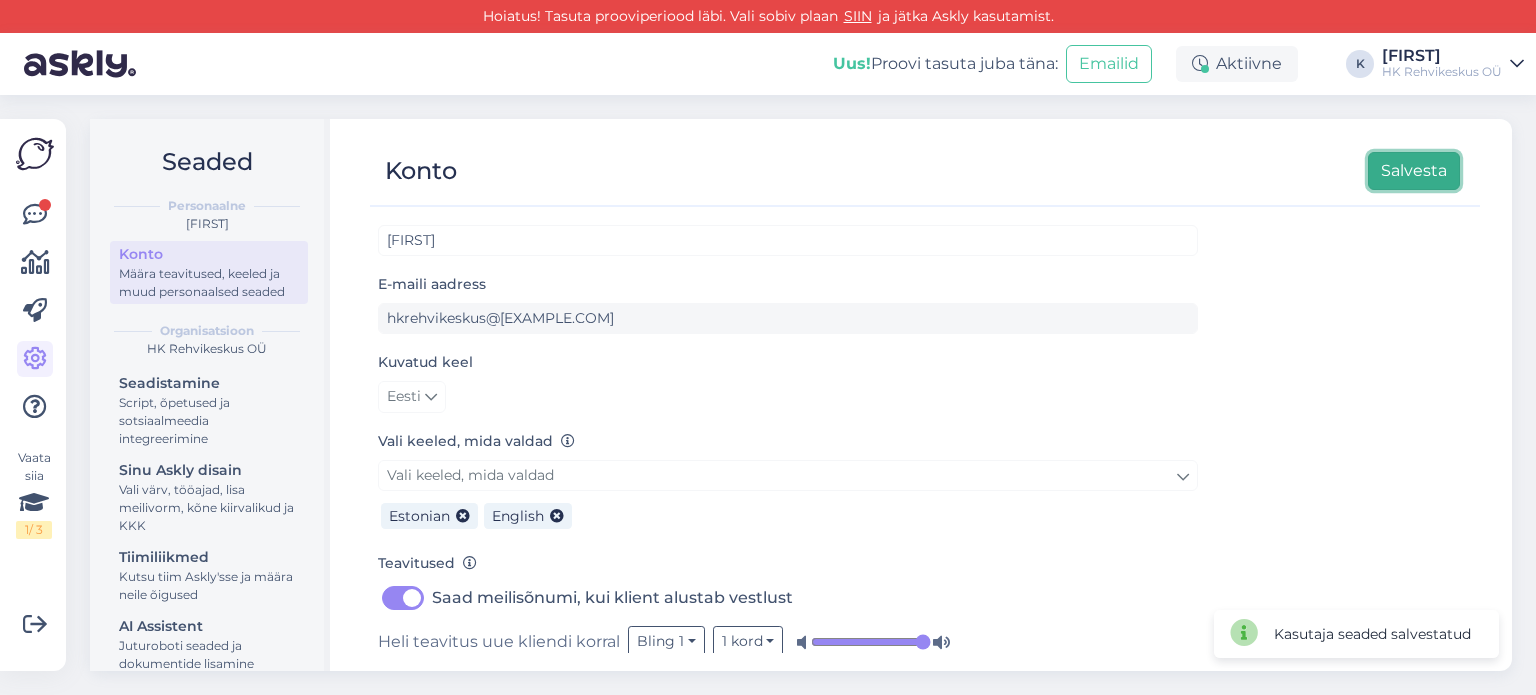 scroll, scrollTop: 0, scrollLeft: 0, axis: both 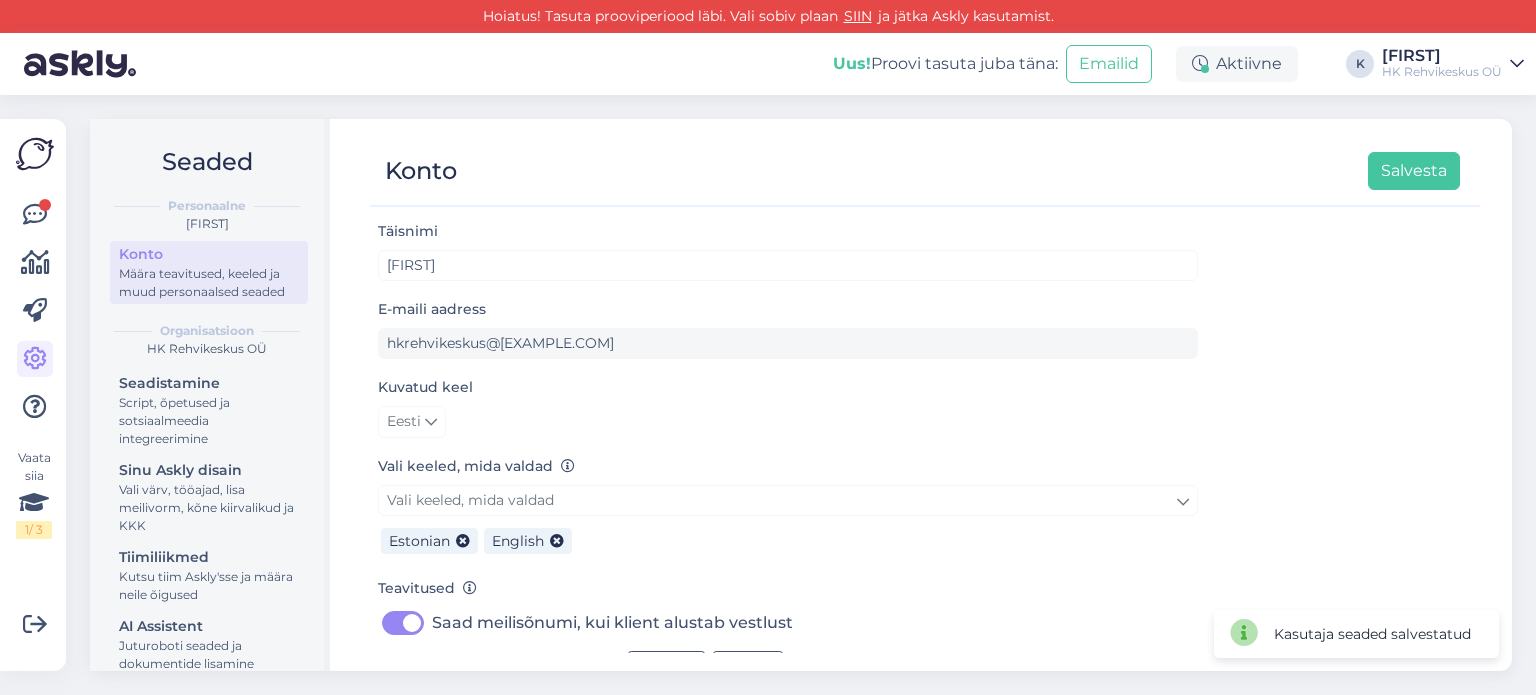 click on "Täisnimi" at bounding box center (408, 231) 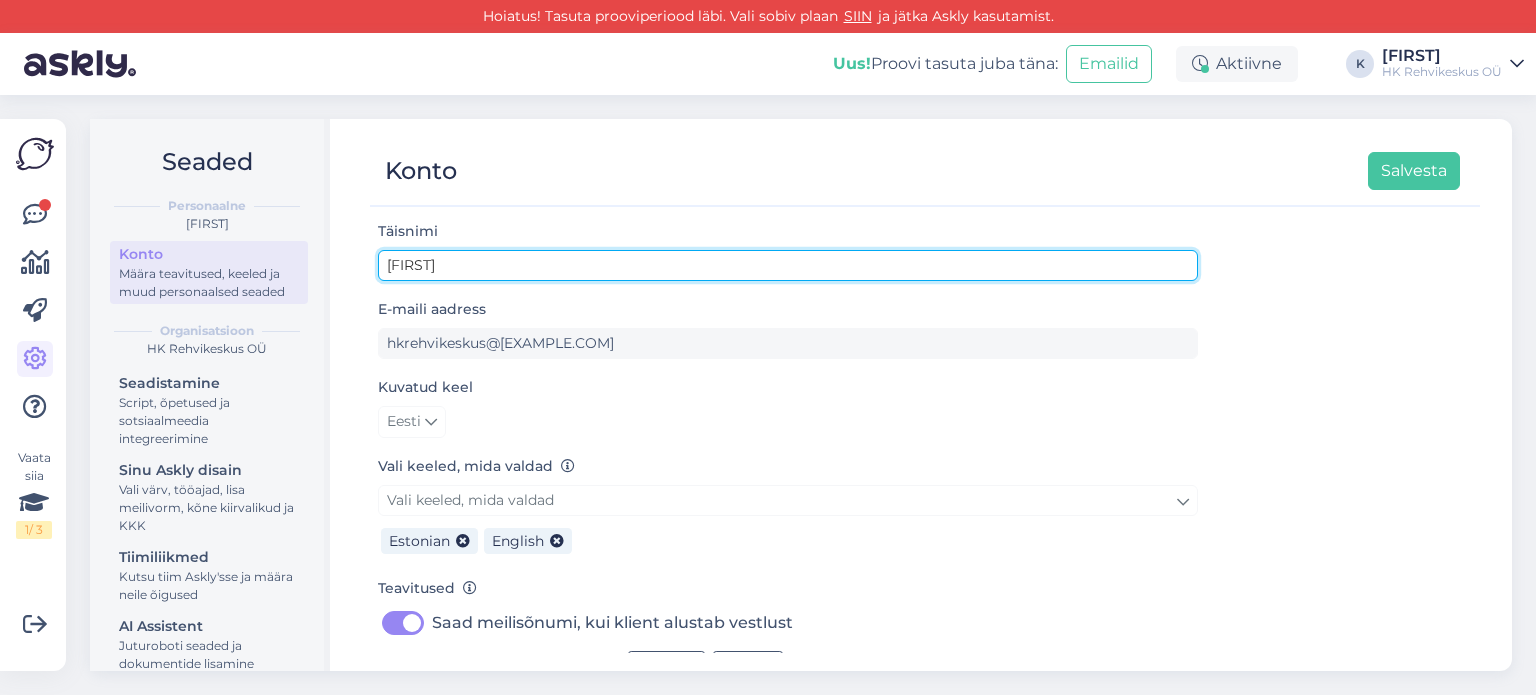 click on "[FIRST]" at bounding box center [788, 265] 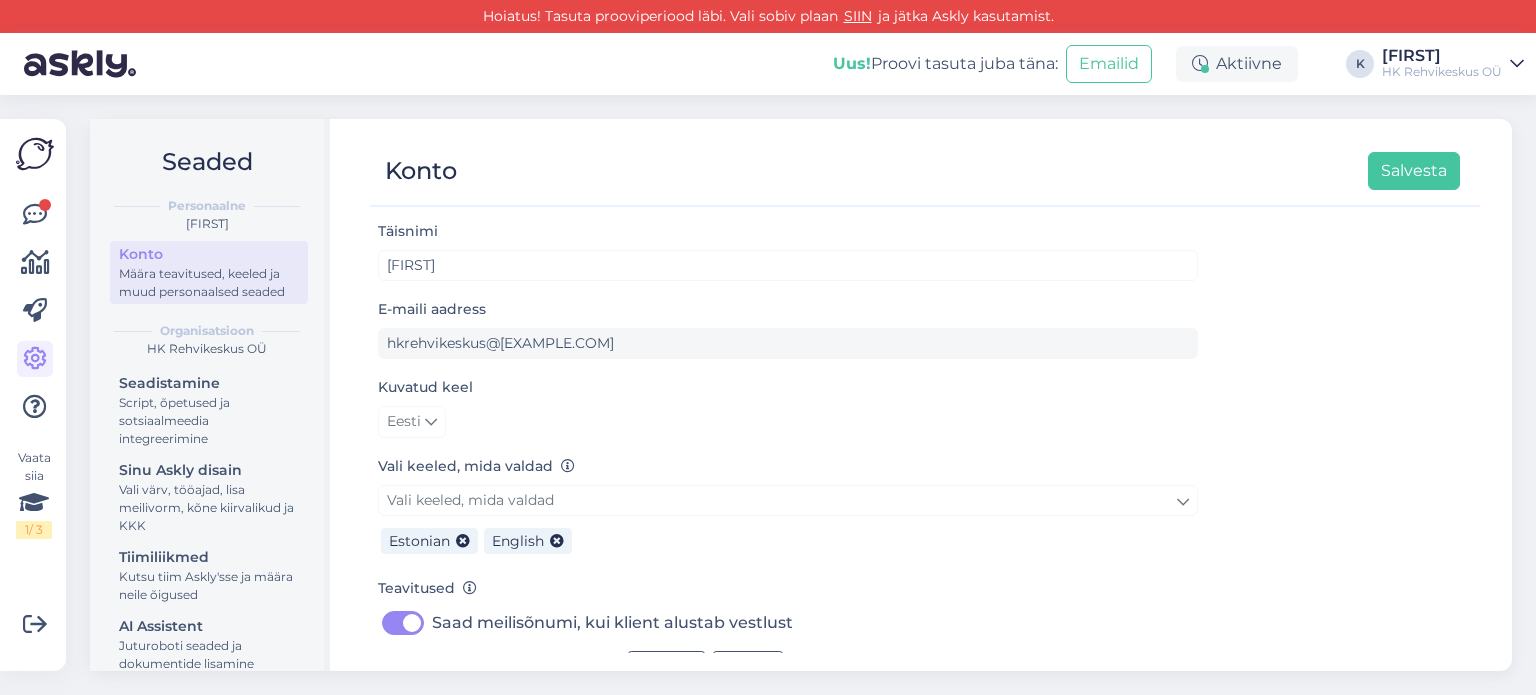click on "Kuvatud keel Eesti" at bounding box center [788, 406] 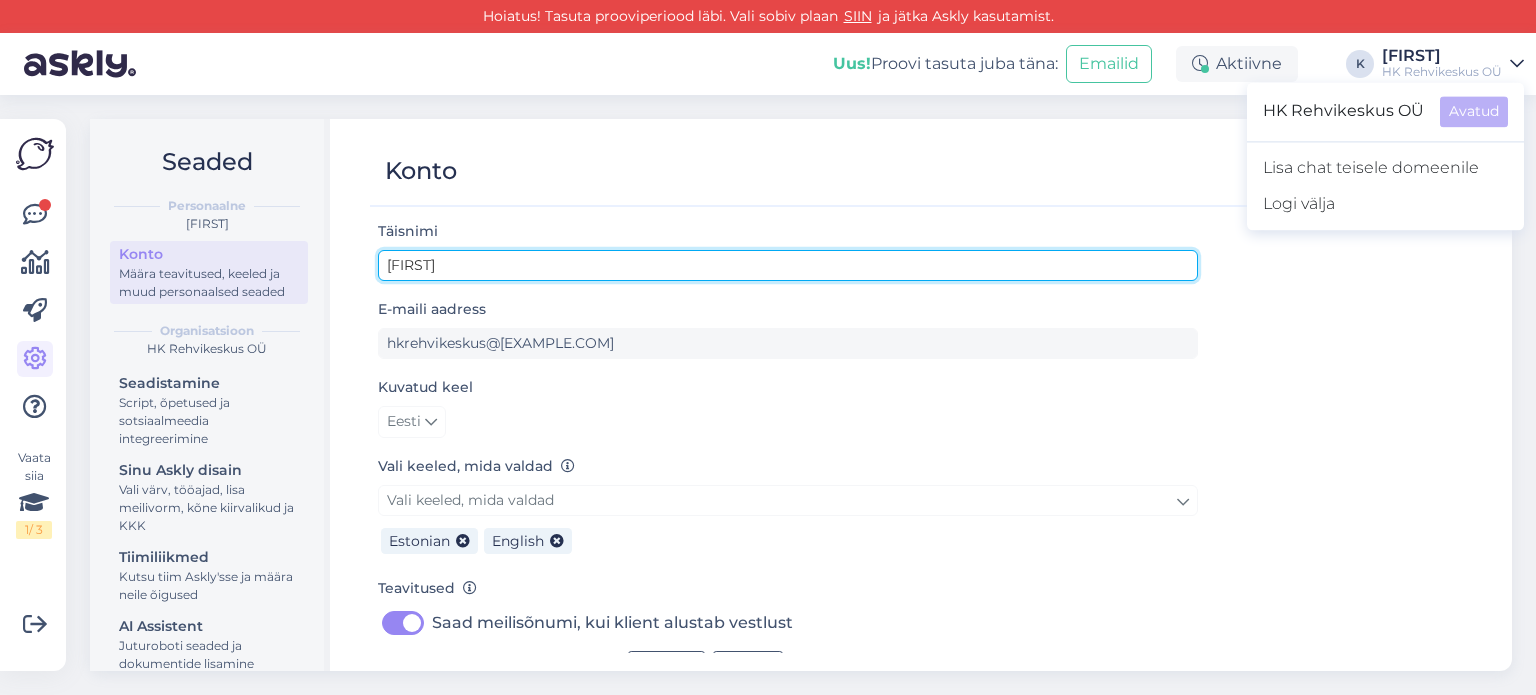 click on "[FIRST]" at bounding box center (788, 265) 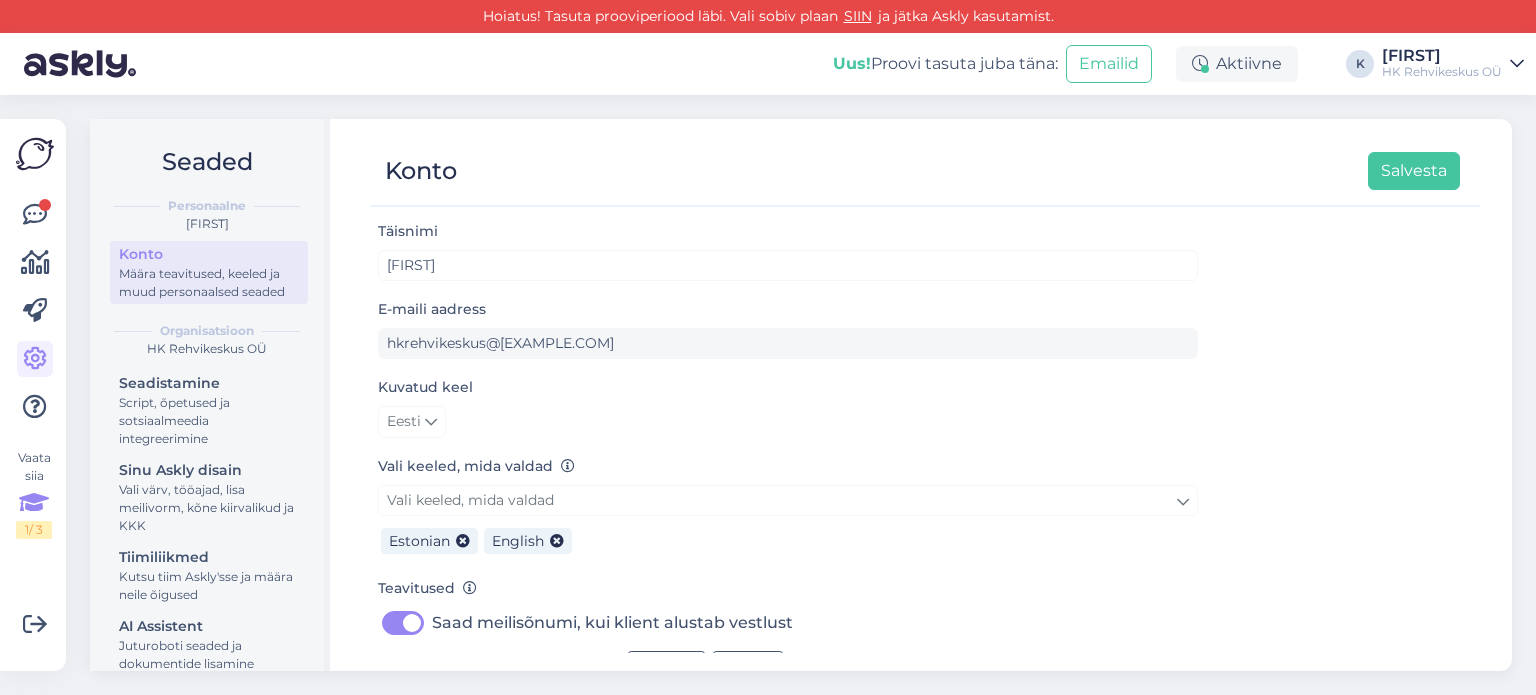 click on "1  / 3" at bounding box center (34, 530) 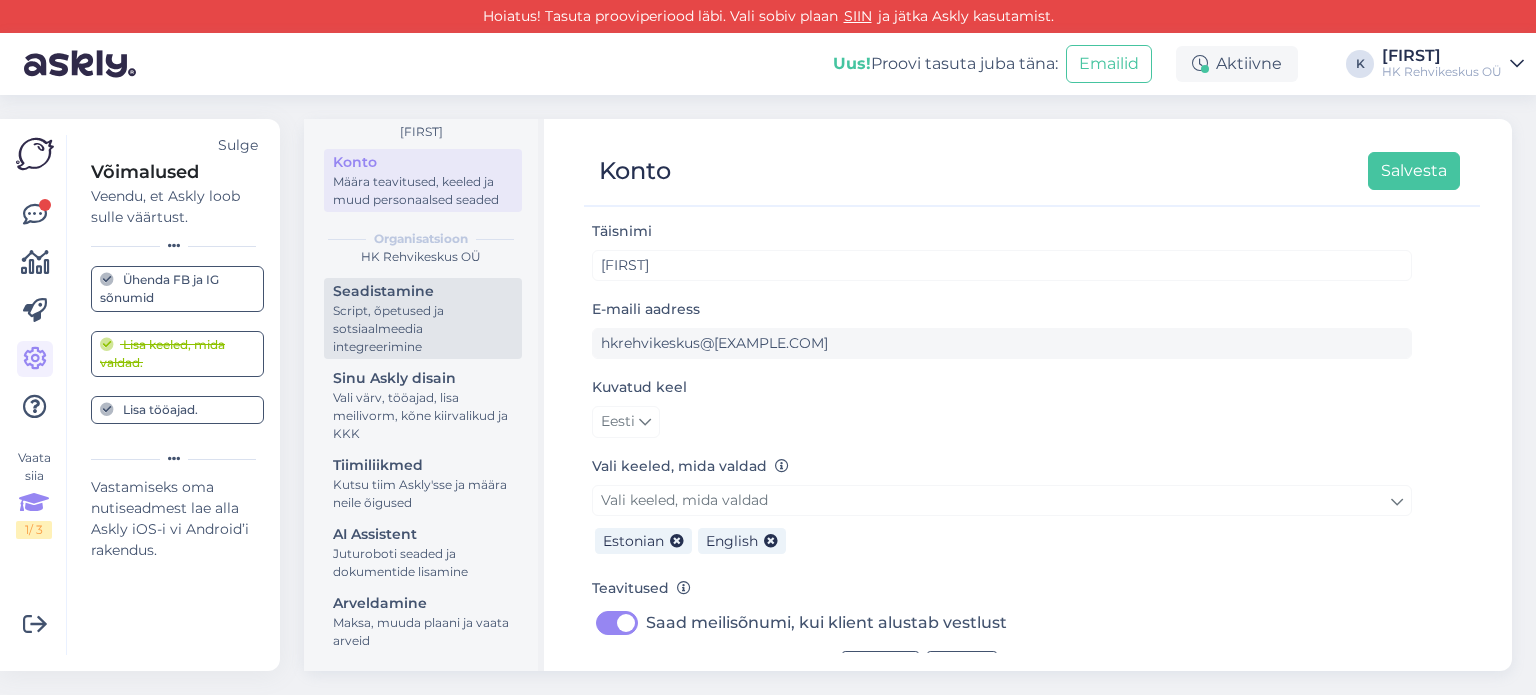scroll, scrollTop: 100, scrollLeft: 0, axis: vertical 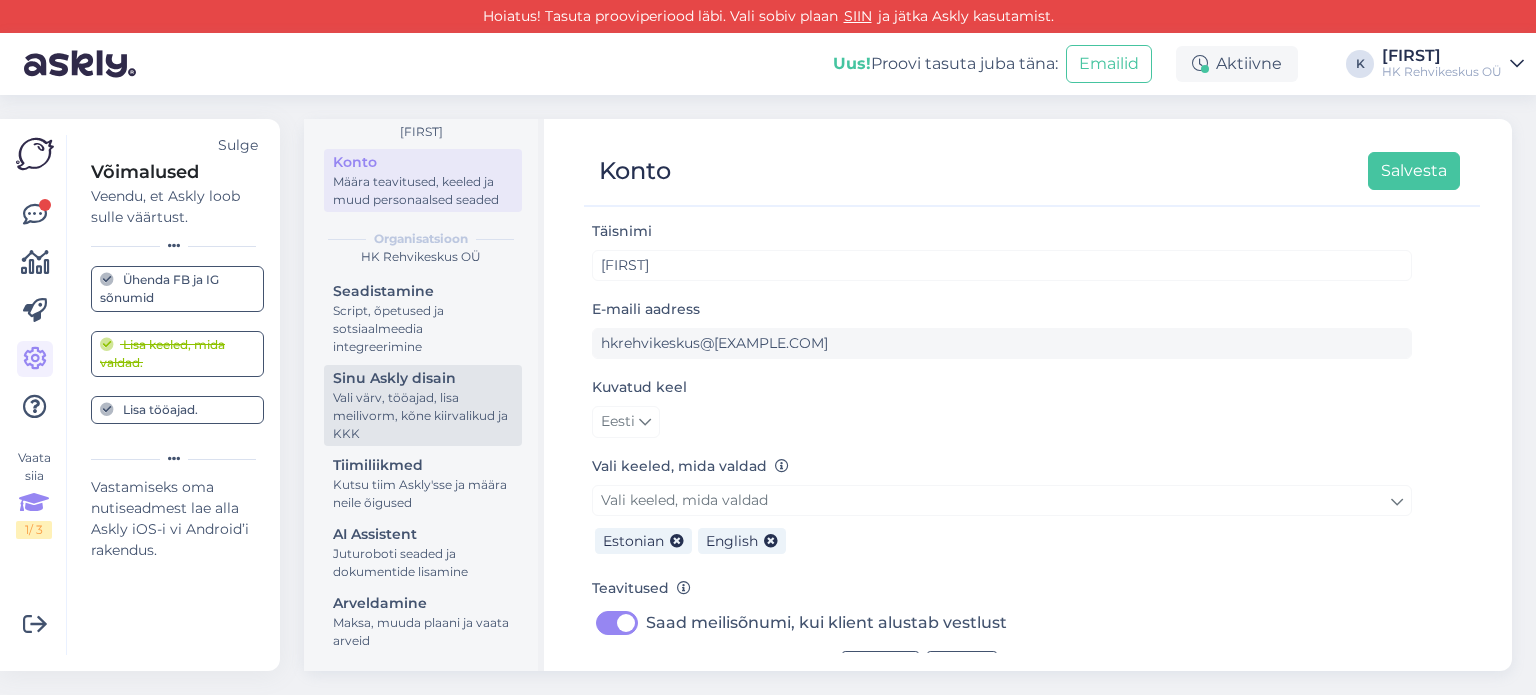 click on "Vali värv, tööajad, lisa meilivorm, kõne kiirvalikud ja KKK" at bounding box center (423, 416) 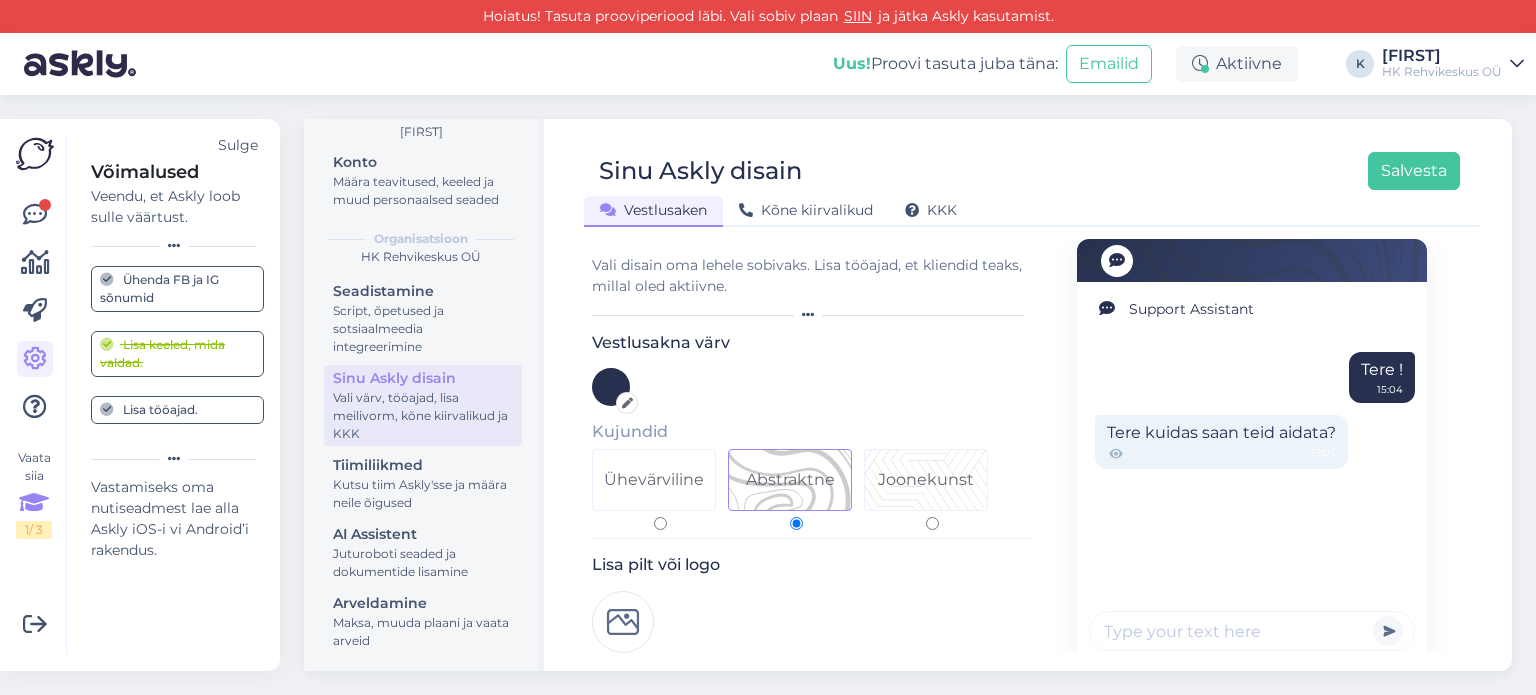 click on "Joonekunst" at bounding box center [926, 480] 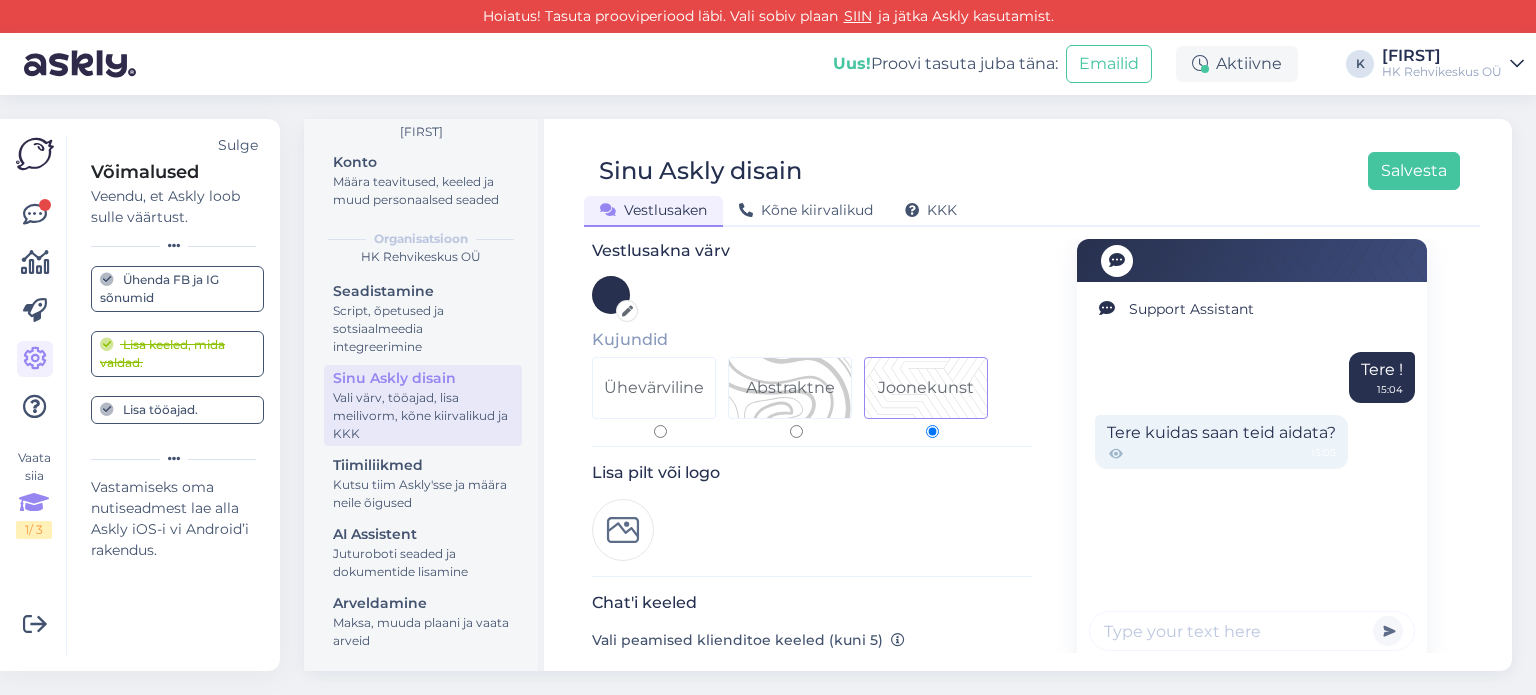 scroll, scrollTop: 100, scrollLeft: 0, axis: vertical 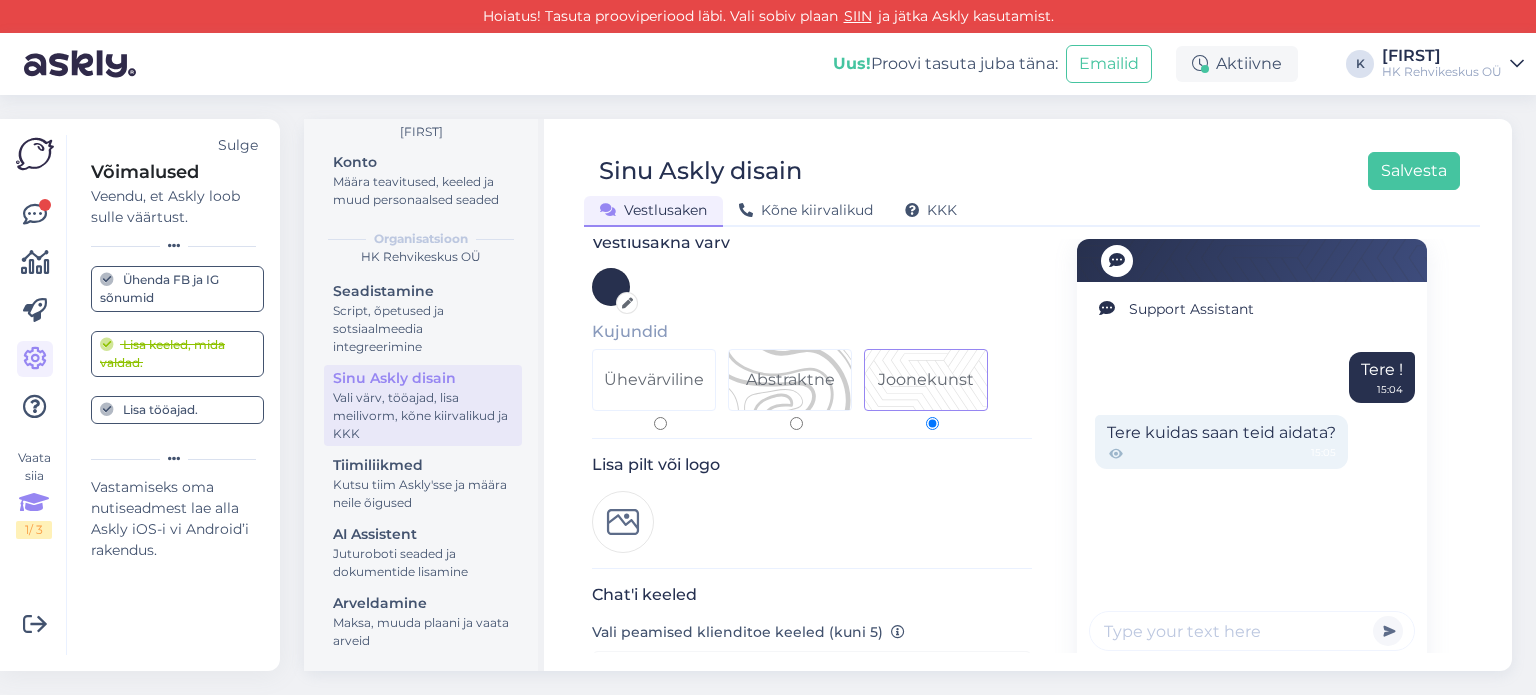 click at bounding box center (623, 522) 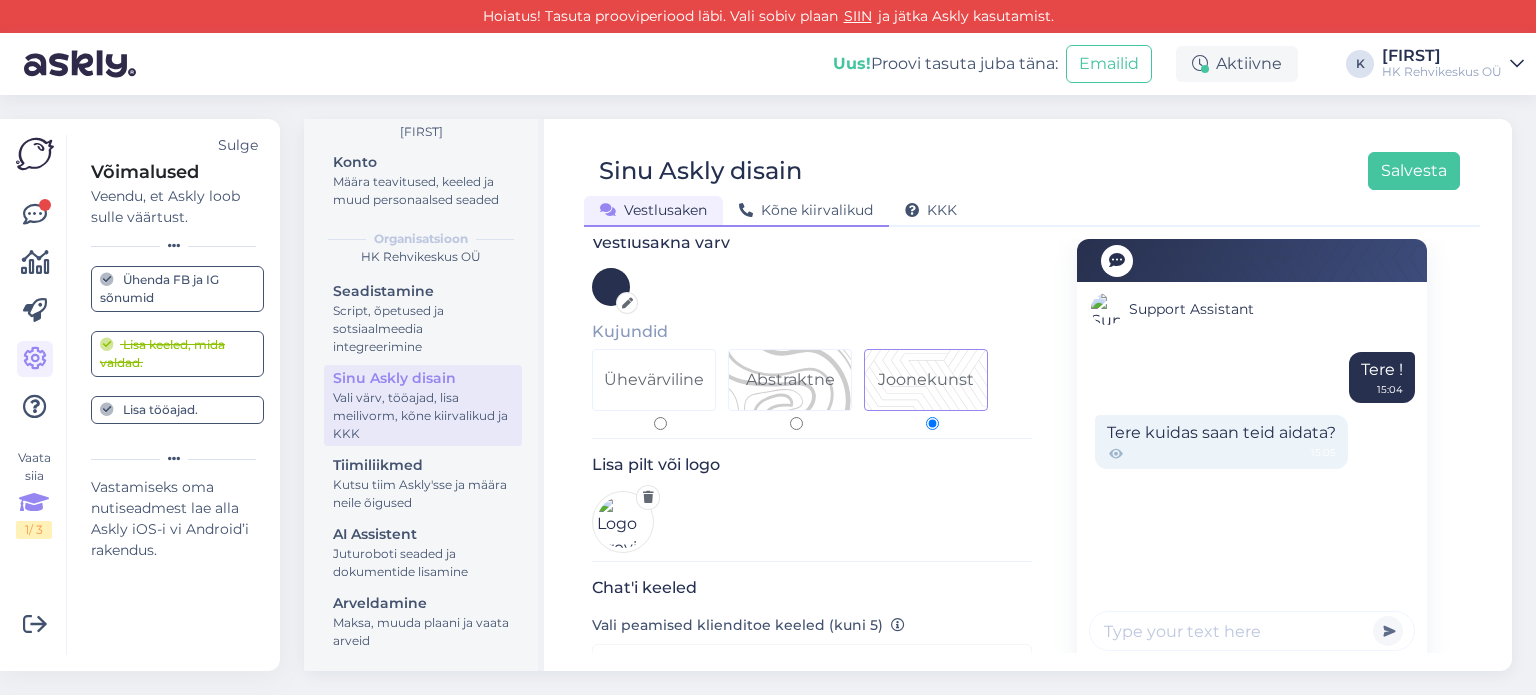 click on "Kõne kiirvalikud" at bounding box center [806, 210] 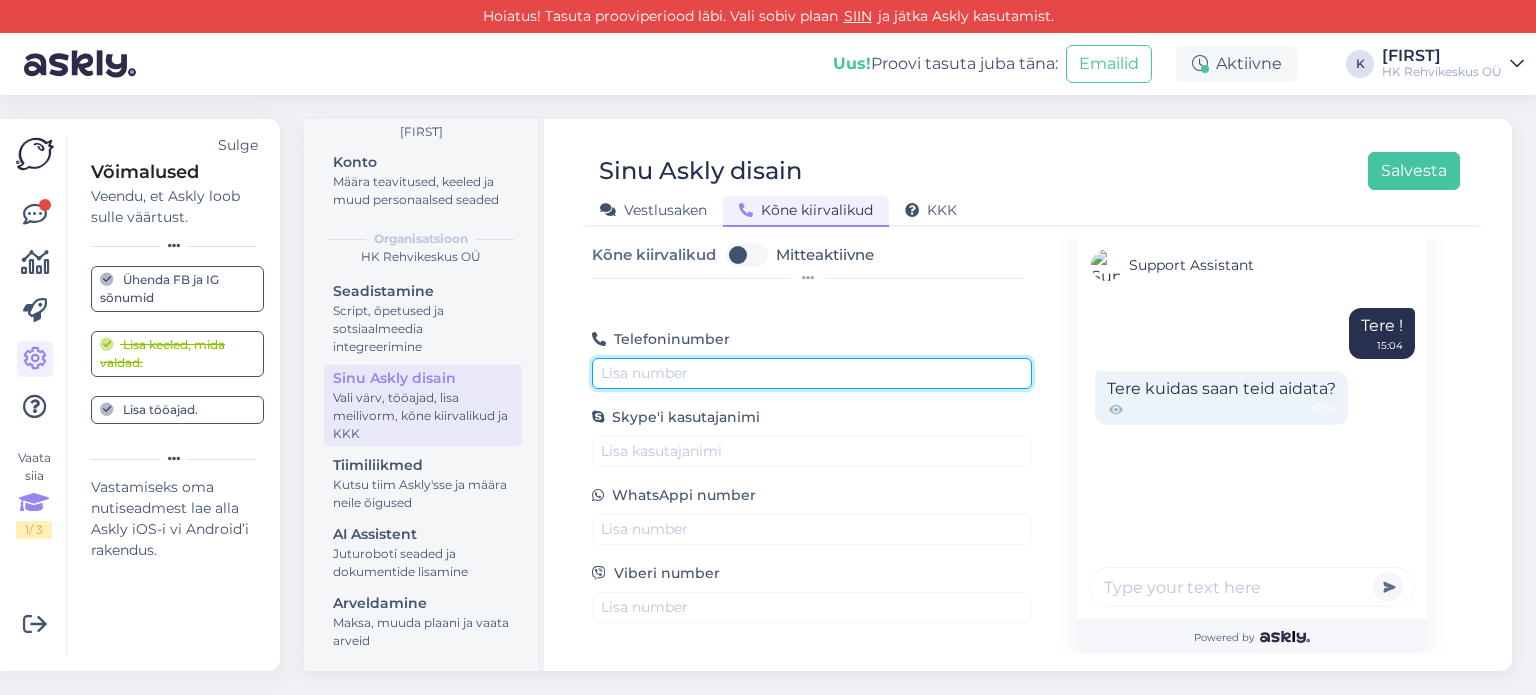 click at bounding box center (812, 373) 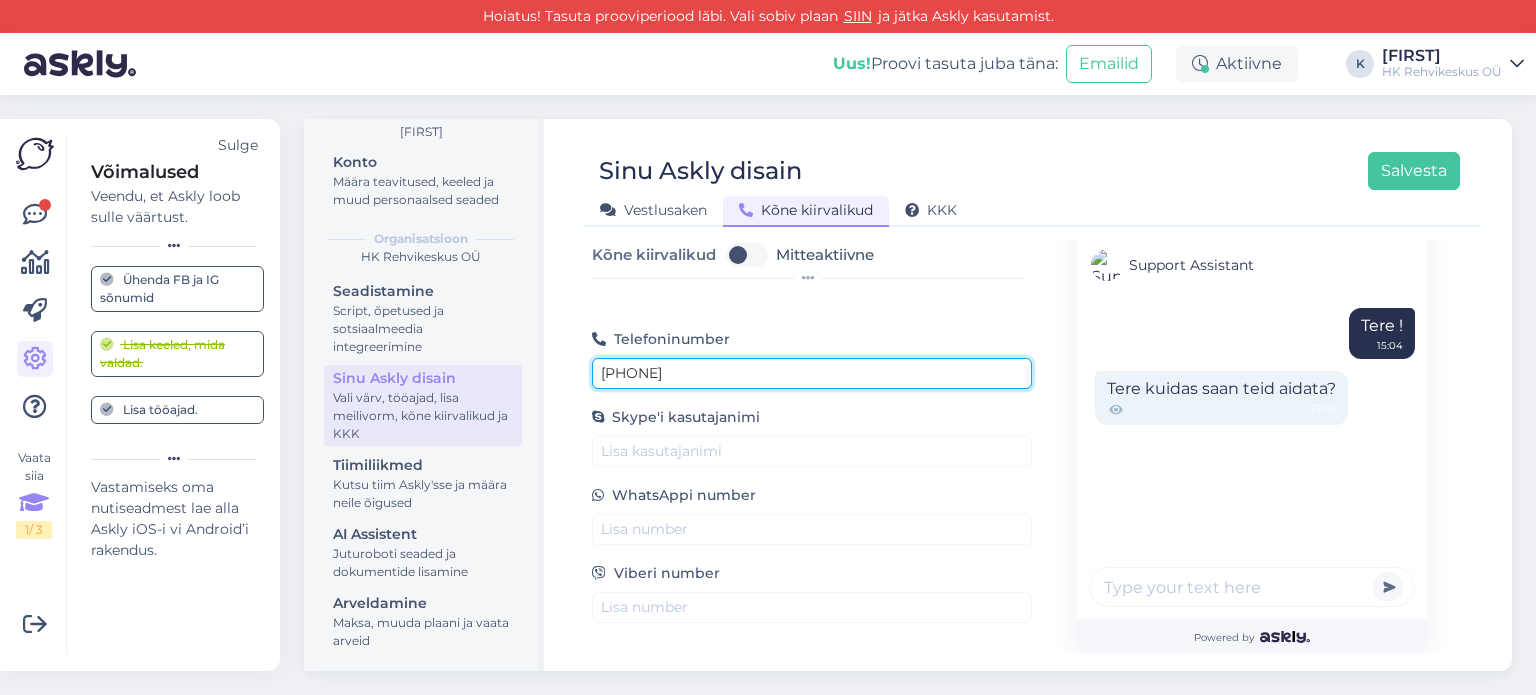 type on "[PHONE]" 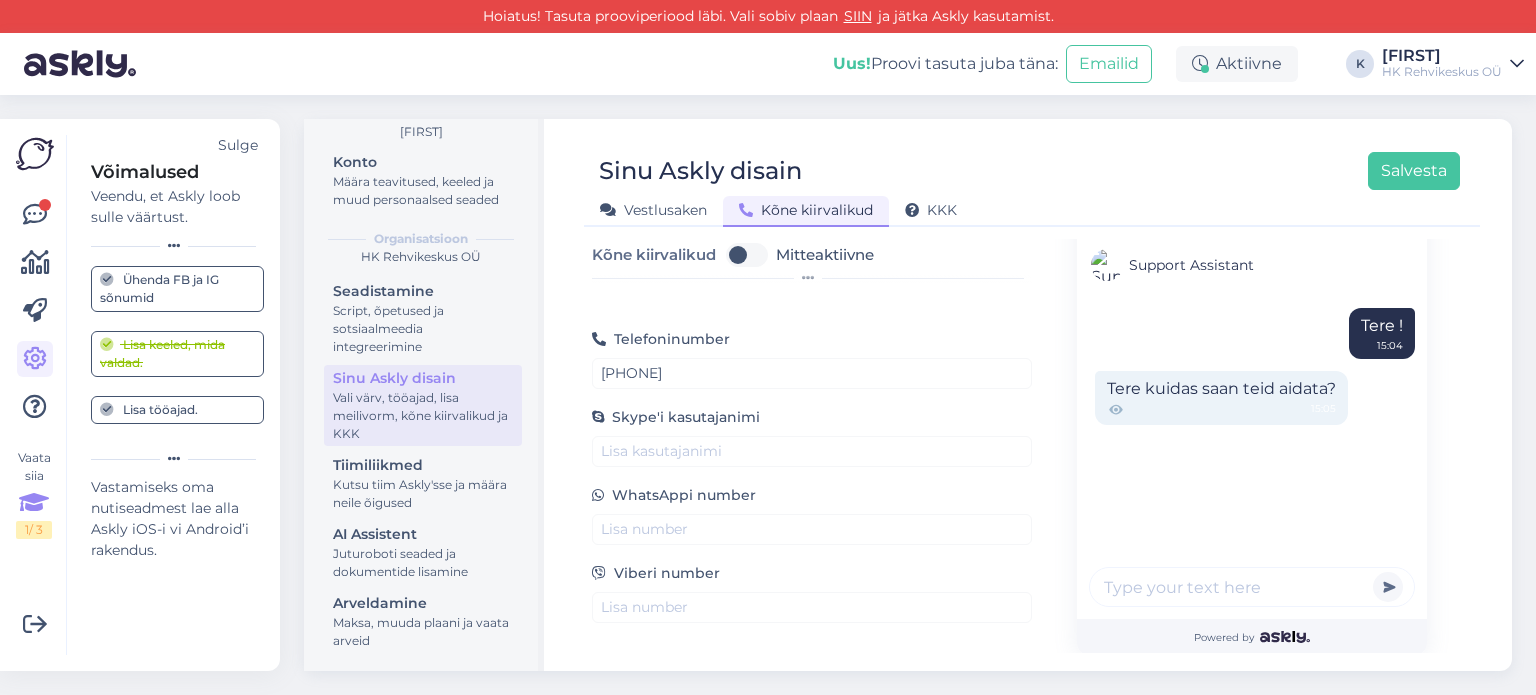 click on "Telefoninumber +[PHONE]" at bounding box center (812, 342) 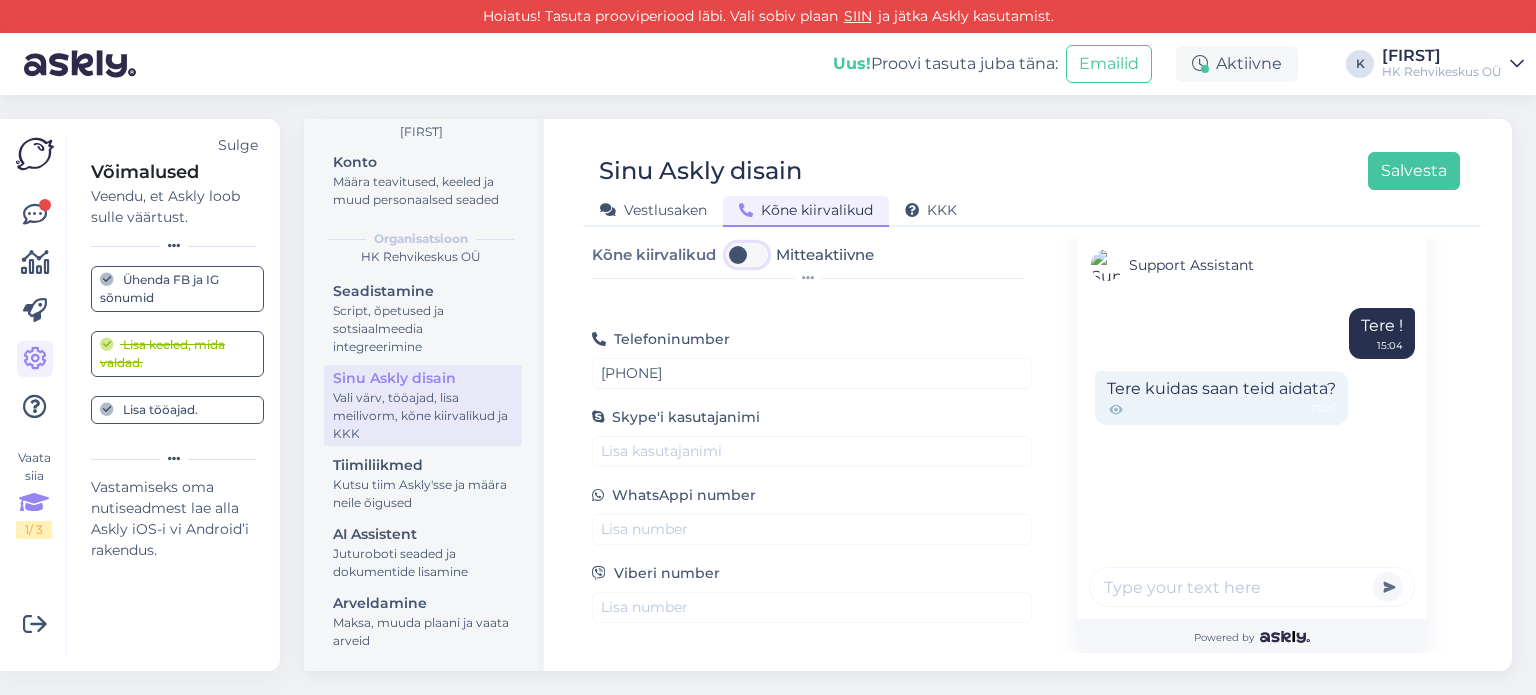 click on "Mitteaktiivne" at bounding box center [747, 255] 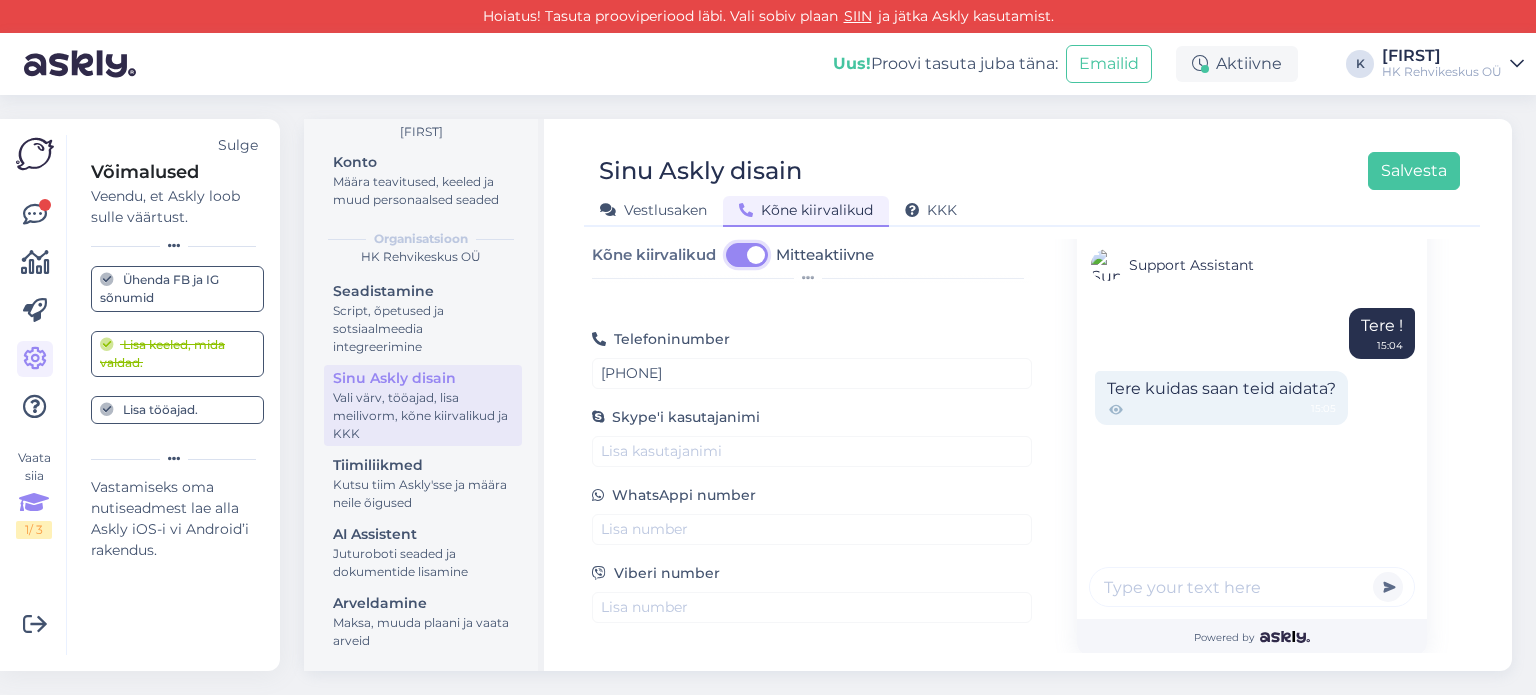 checkbox on "true" 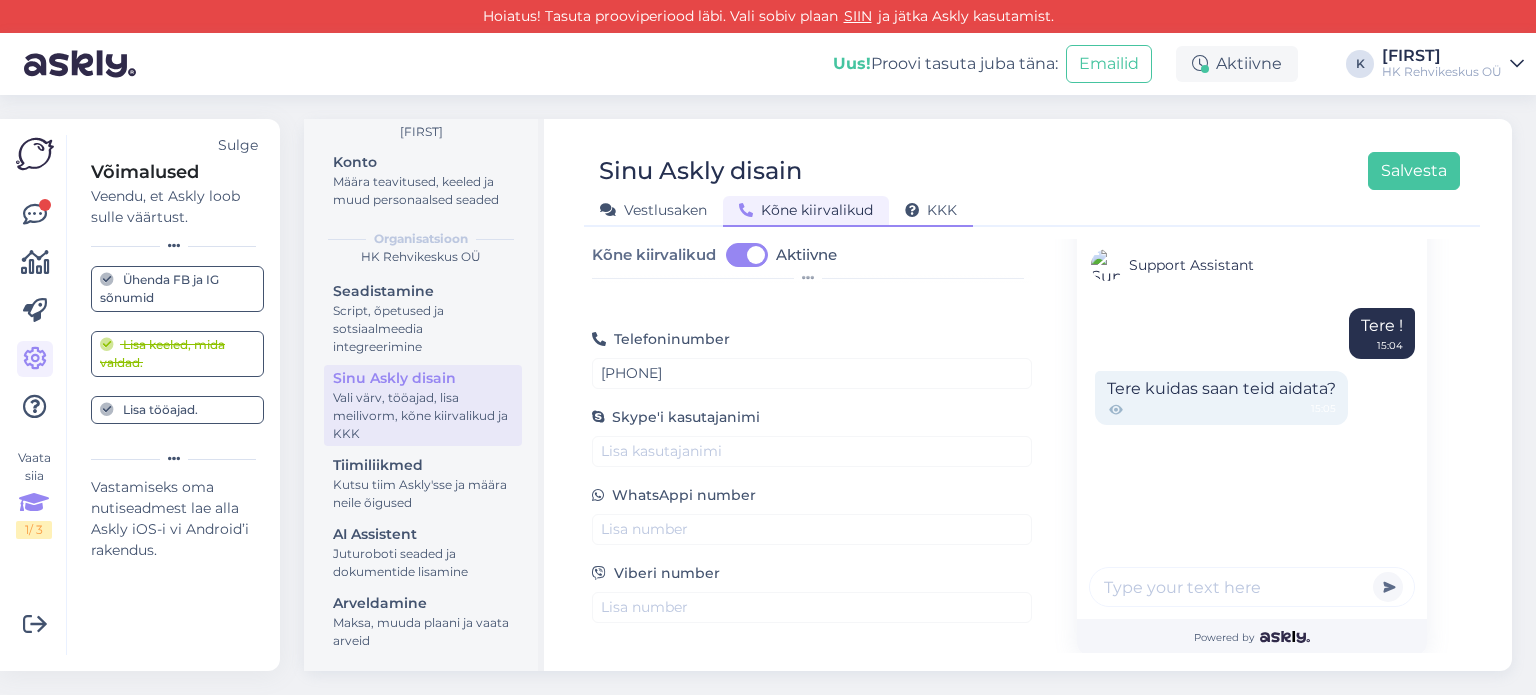 click on "KKK" at bounding box center [931, 210] 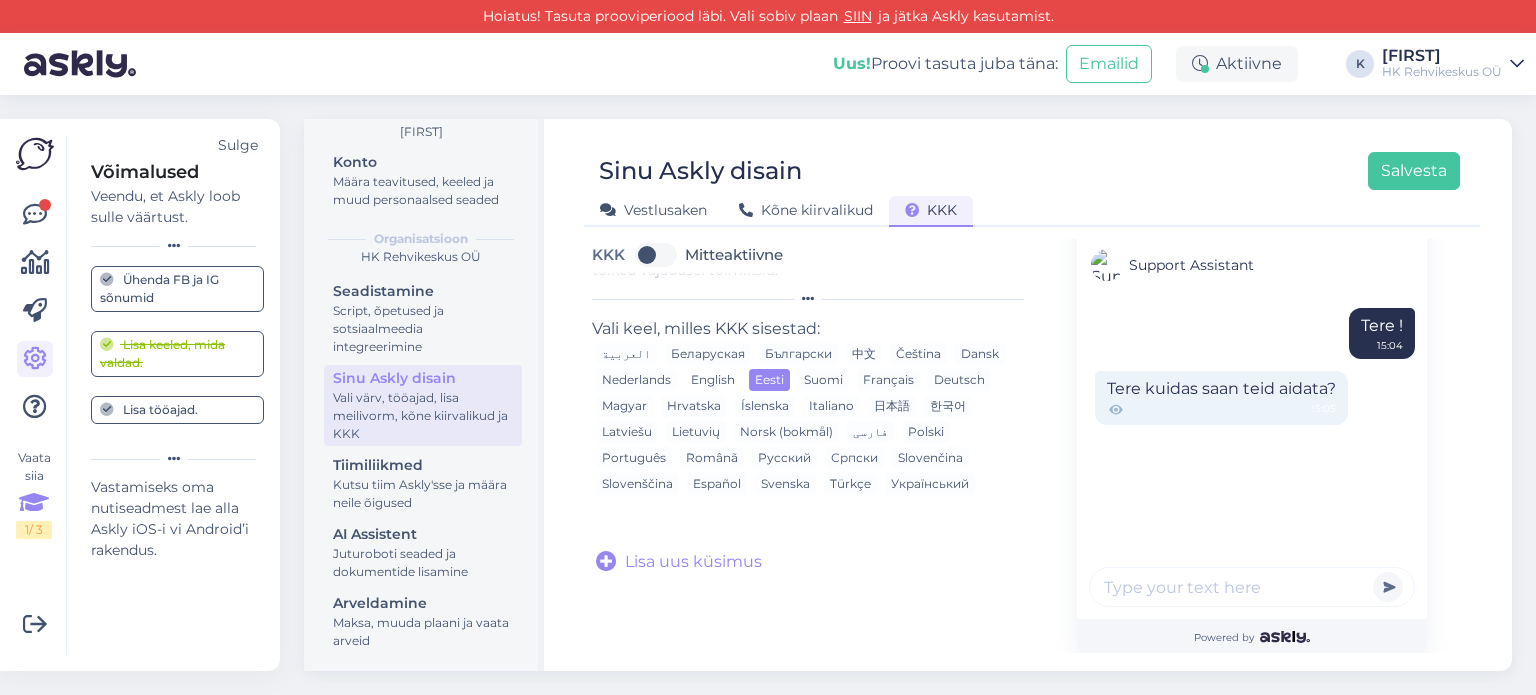 click on "English" at bounding box center [713, 380] 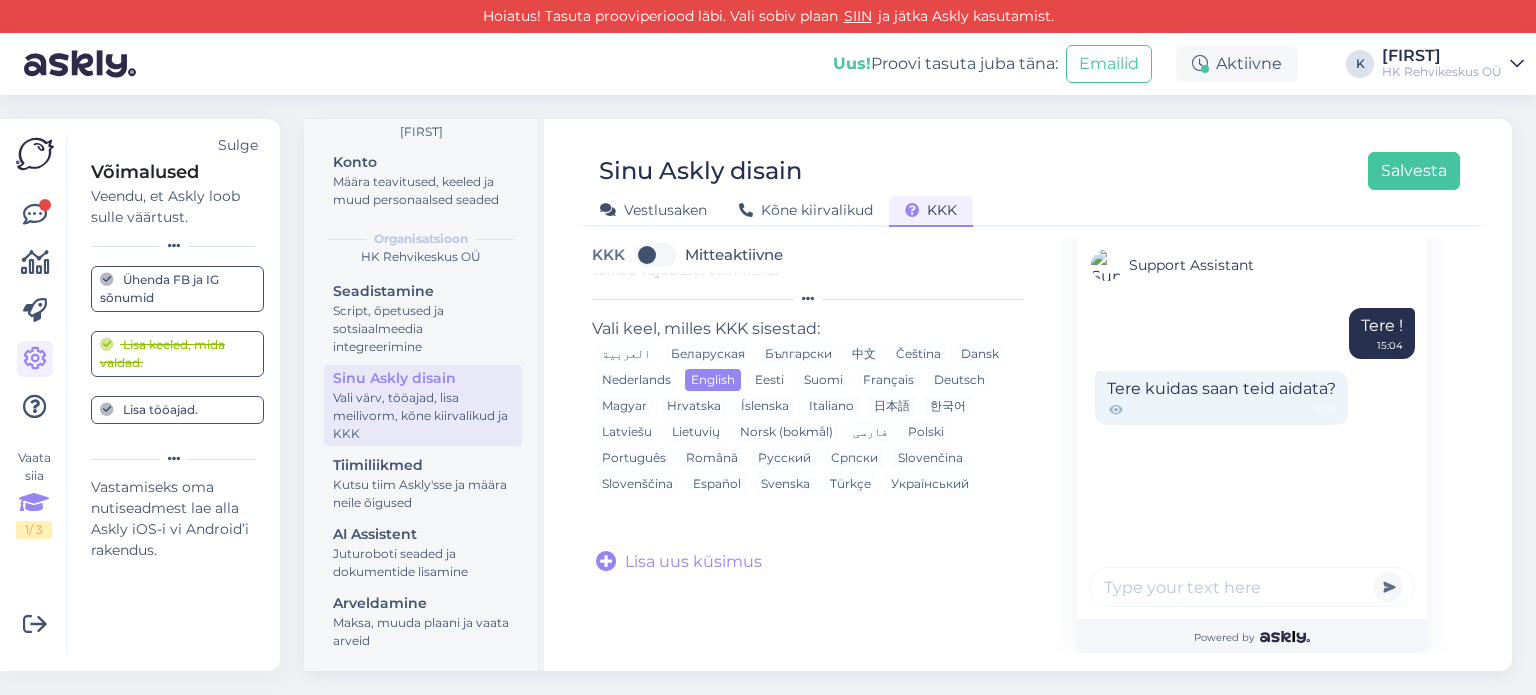 click on "Eesti" at bounding box center [769, 380] 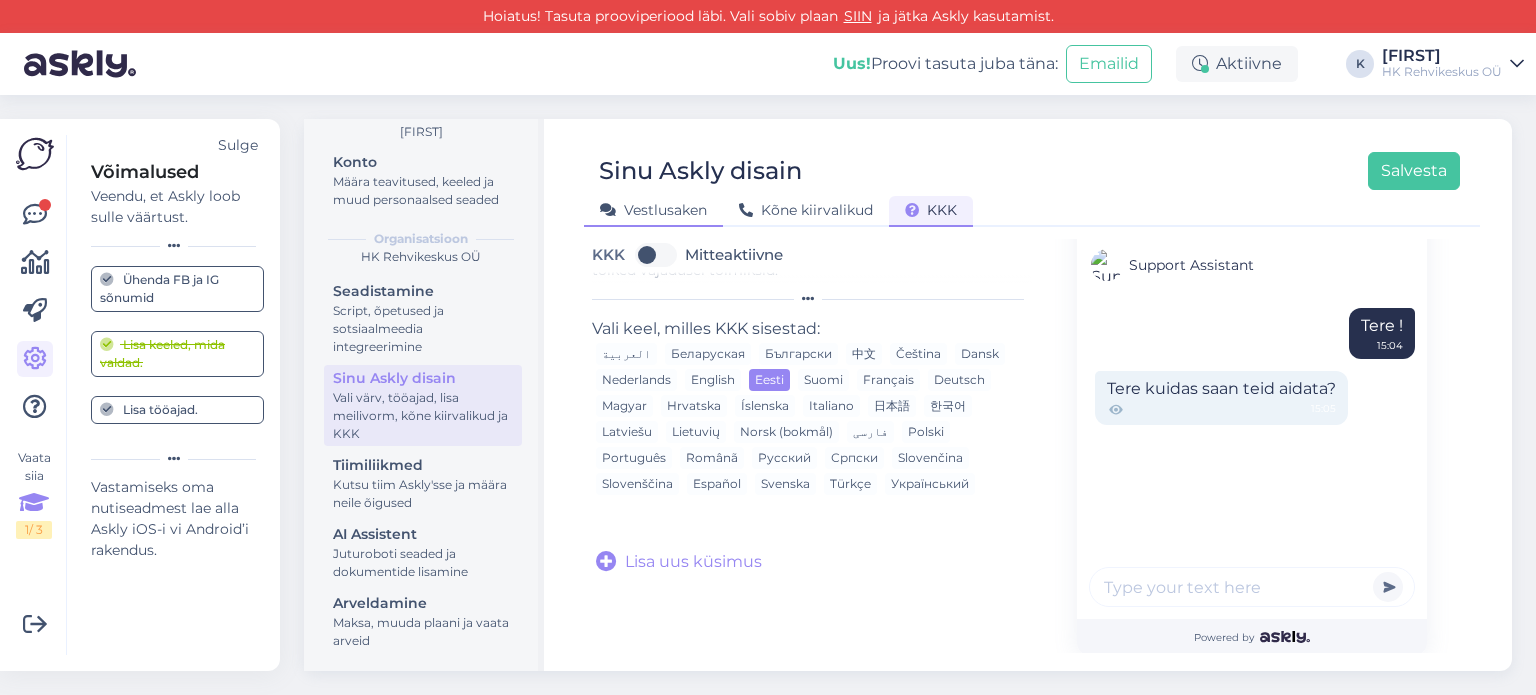 click on "Vestlusaken" at bounding box center (653, 210) 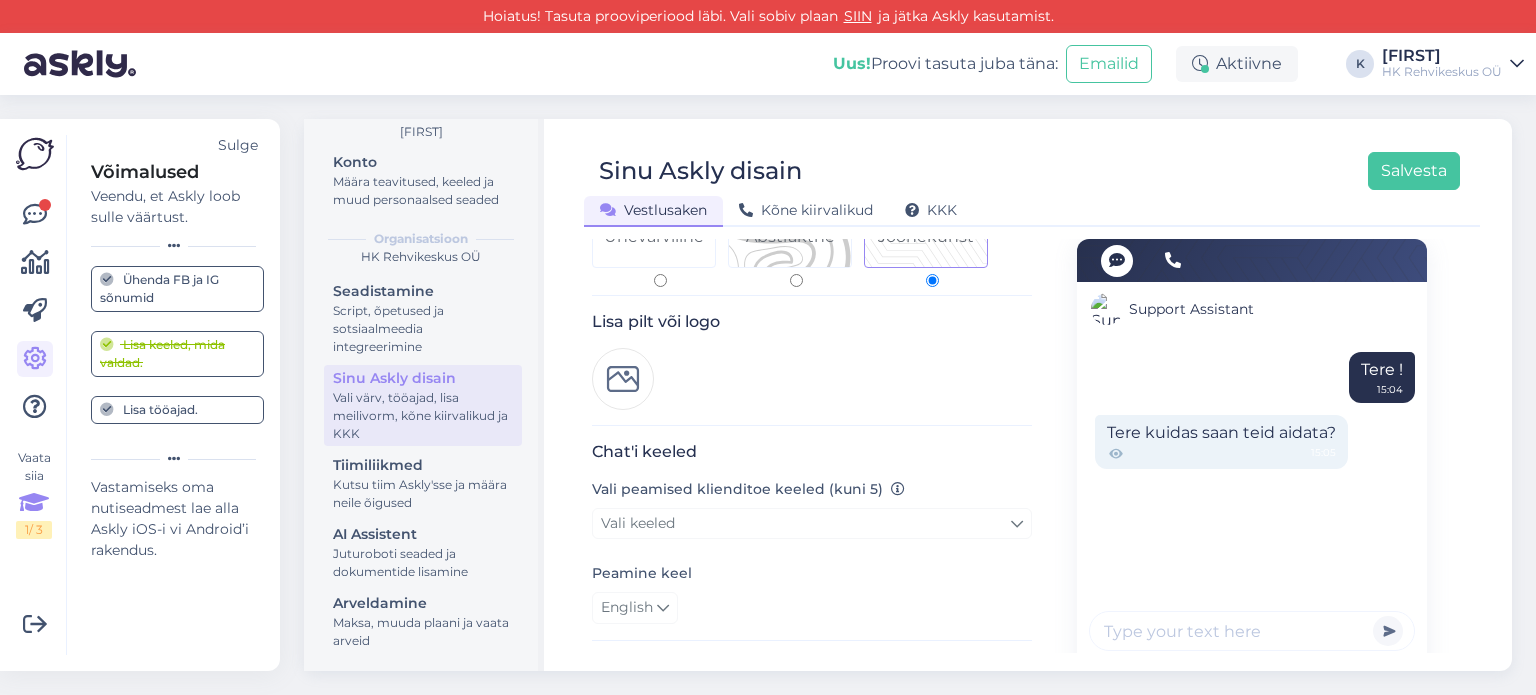 scroll, scrollTop: 244, scrollLeft: 0, axis: vertical 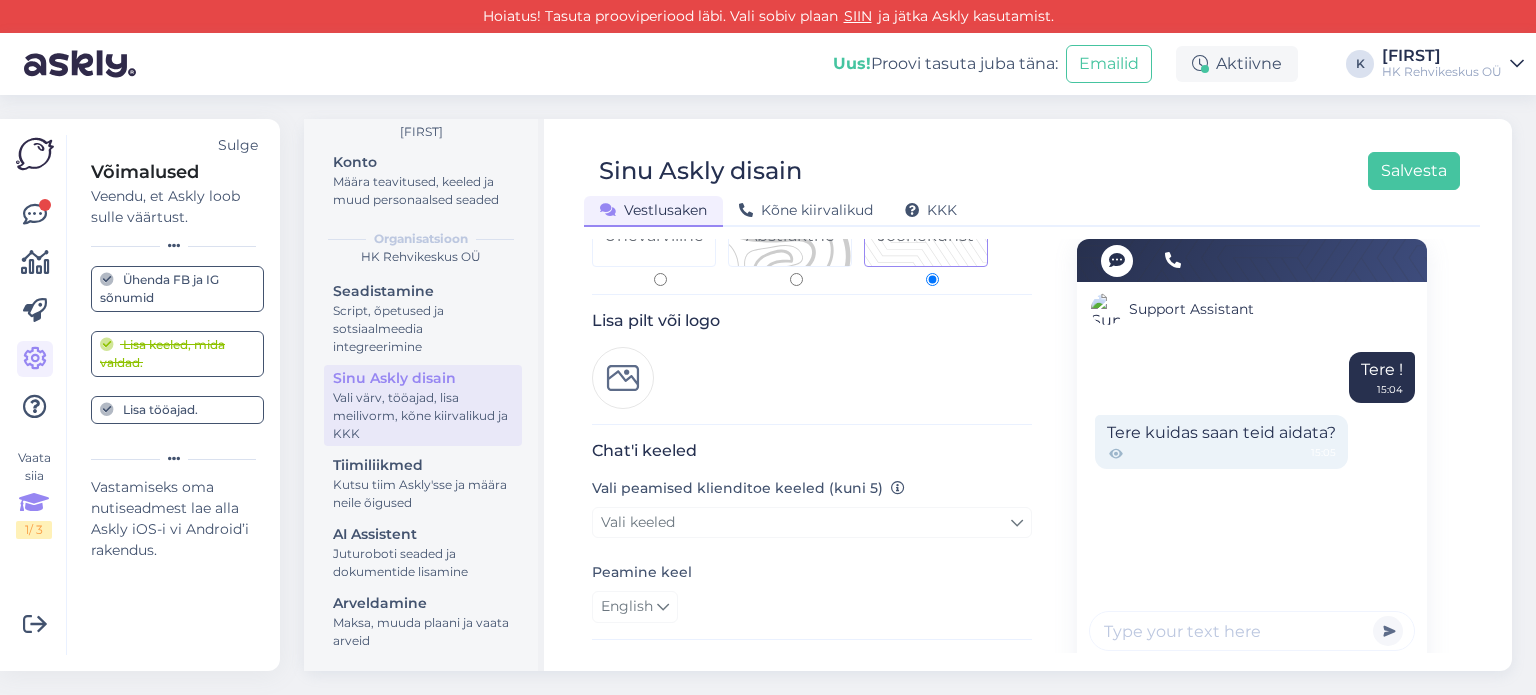 click at bounding box center (623, 378) 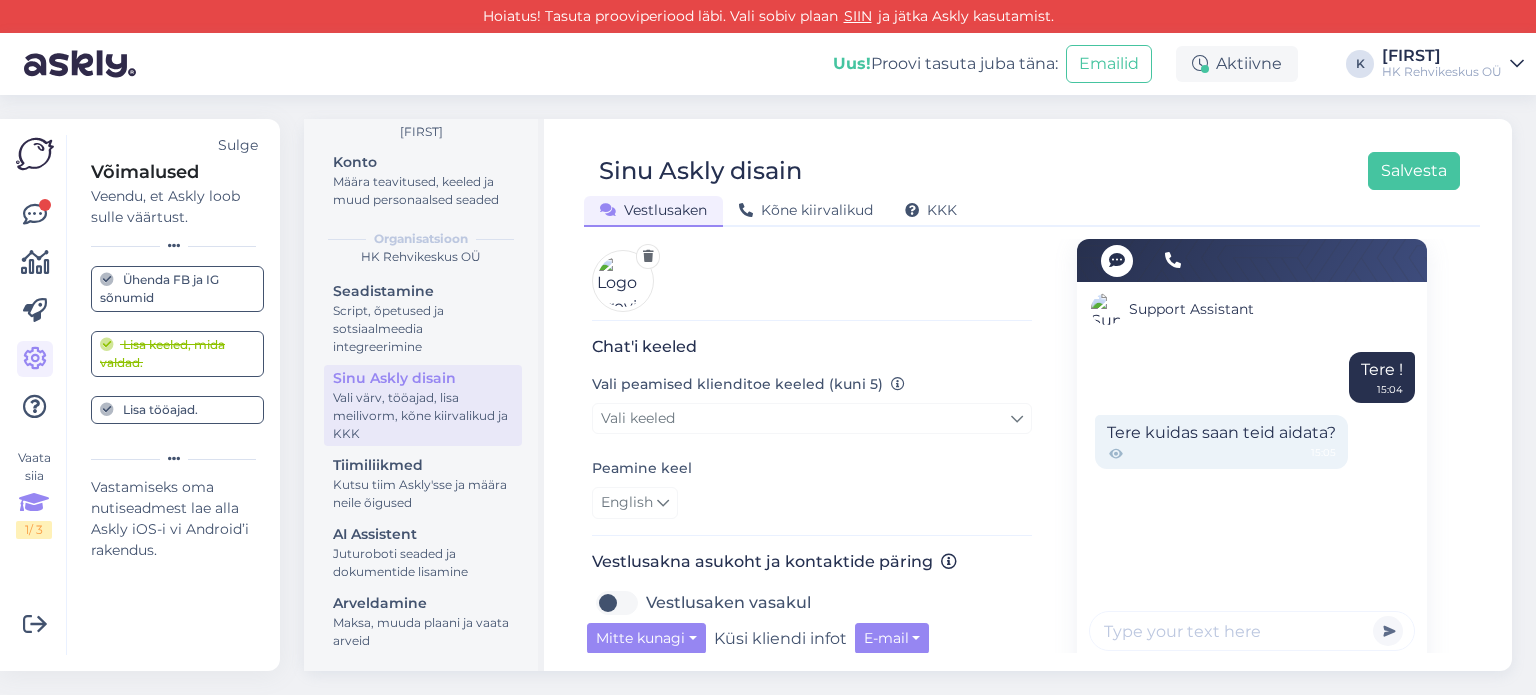 scroll, scrollTop: 344, scrollLeft: 0, axis: vertical 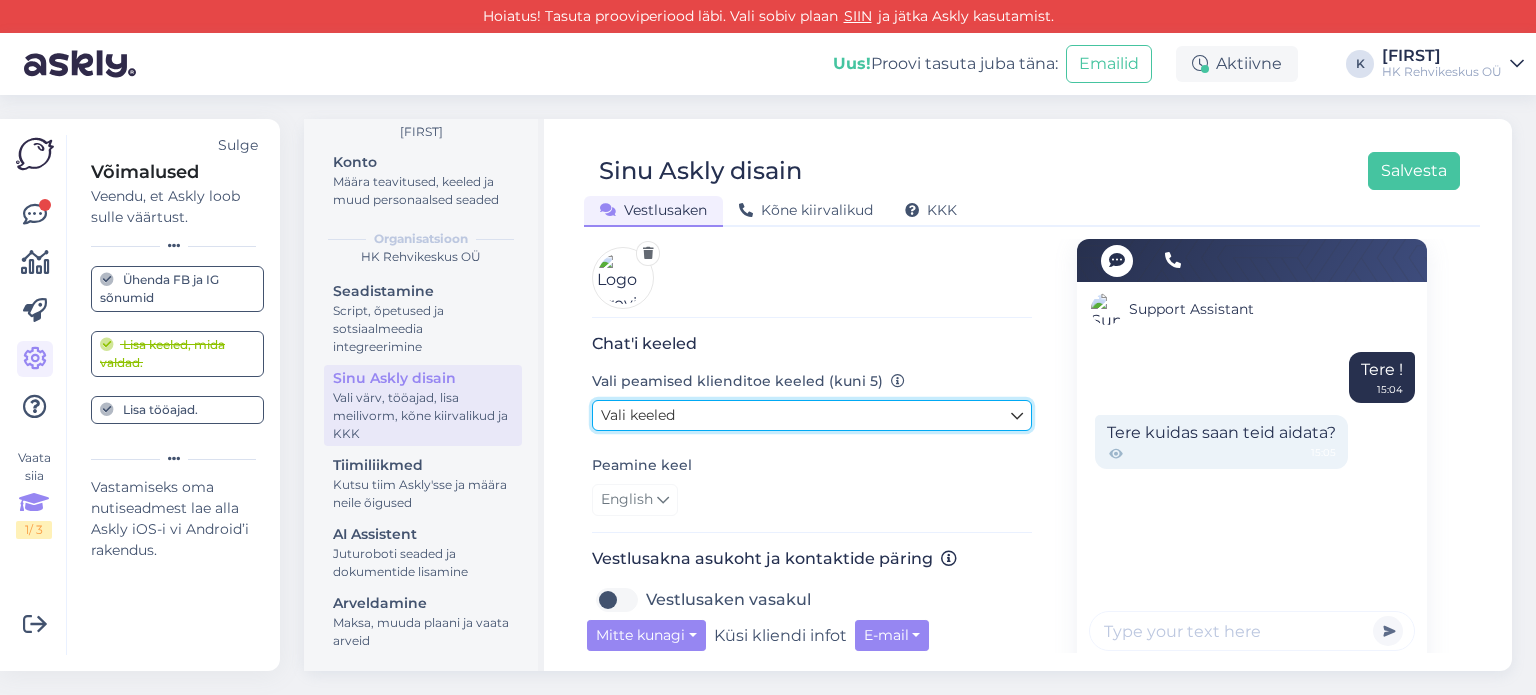 click on "Vali keeled" at bounding box center (812, 415) 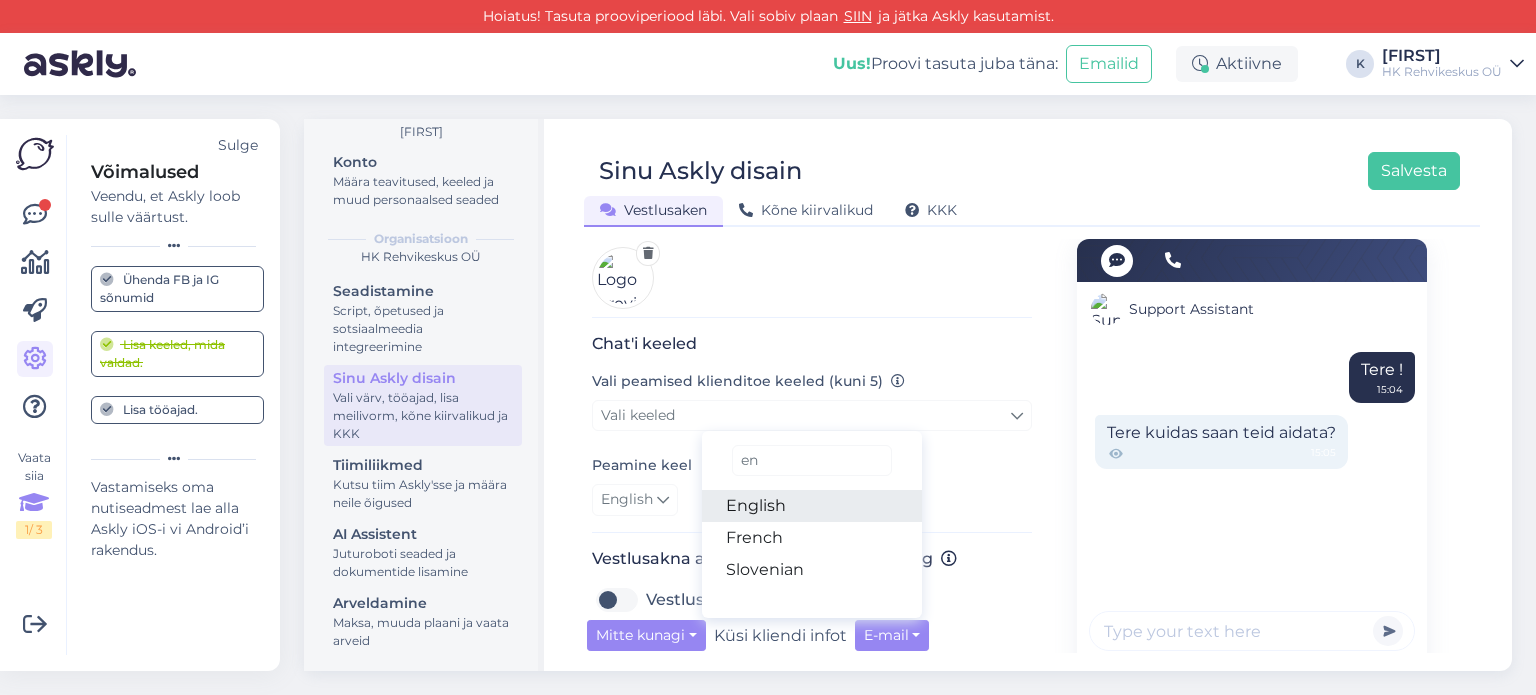 click on "English" at bounding box center (812, 506) 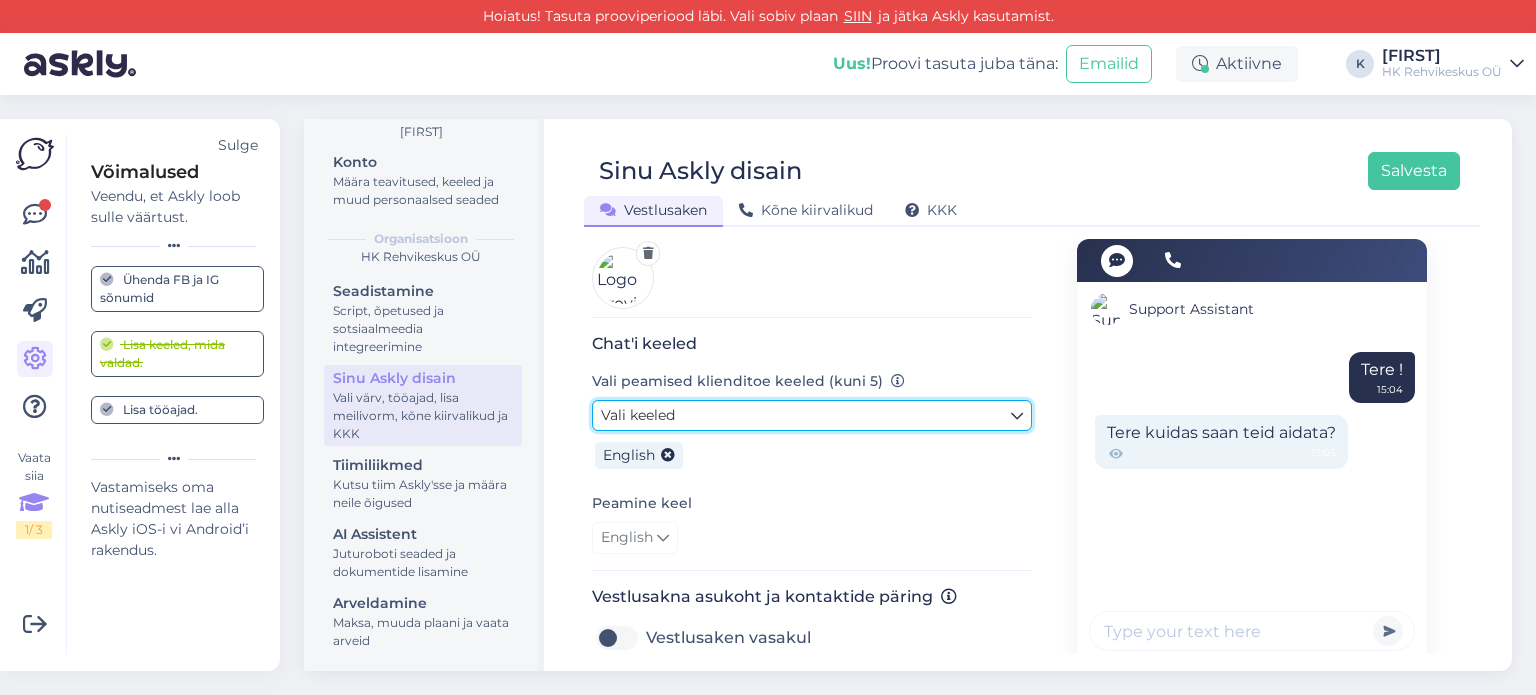 click on "Vali keeled" at bounding box center (812, 415) 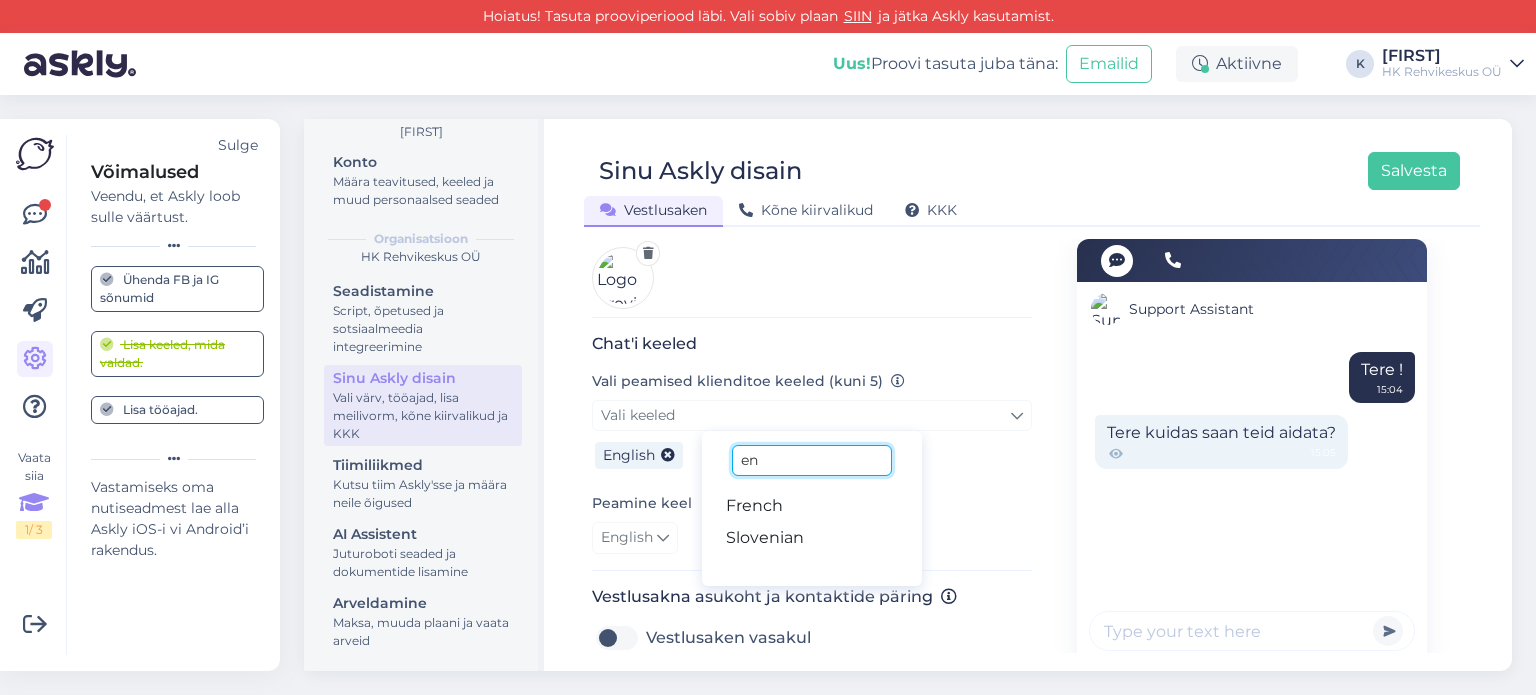 drag, startPoint x: 782, startPoint y: 453, endPoint x: 771, endPoint y: 451, distance: 11.18034 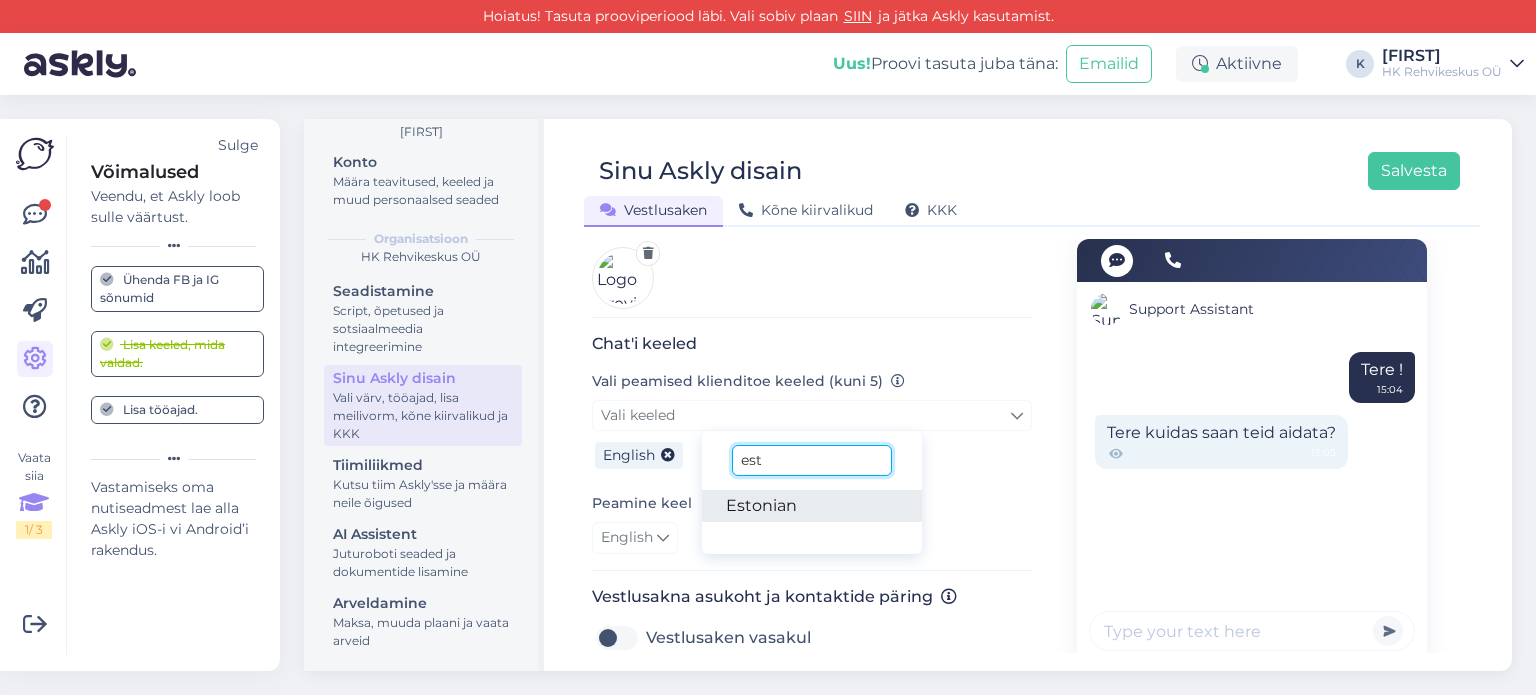 type on "est" 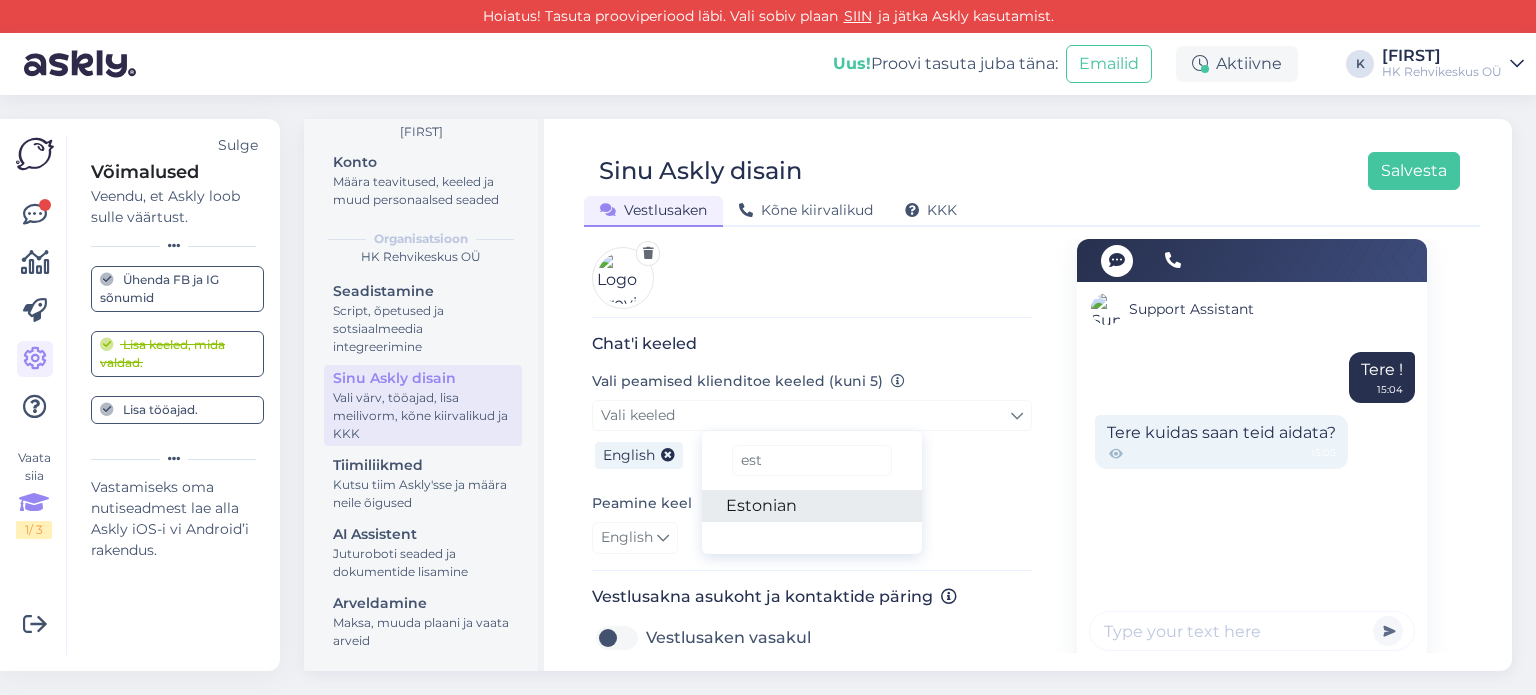 click on "Estonian" at bounding box center [812, 506] 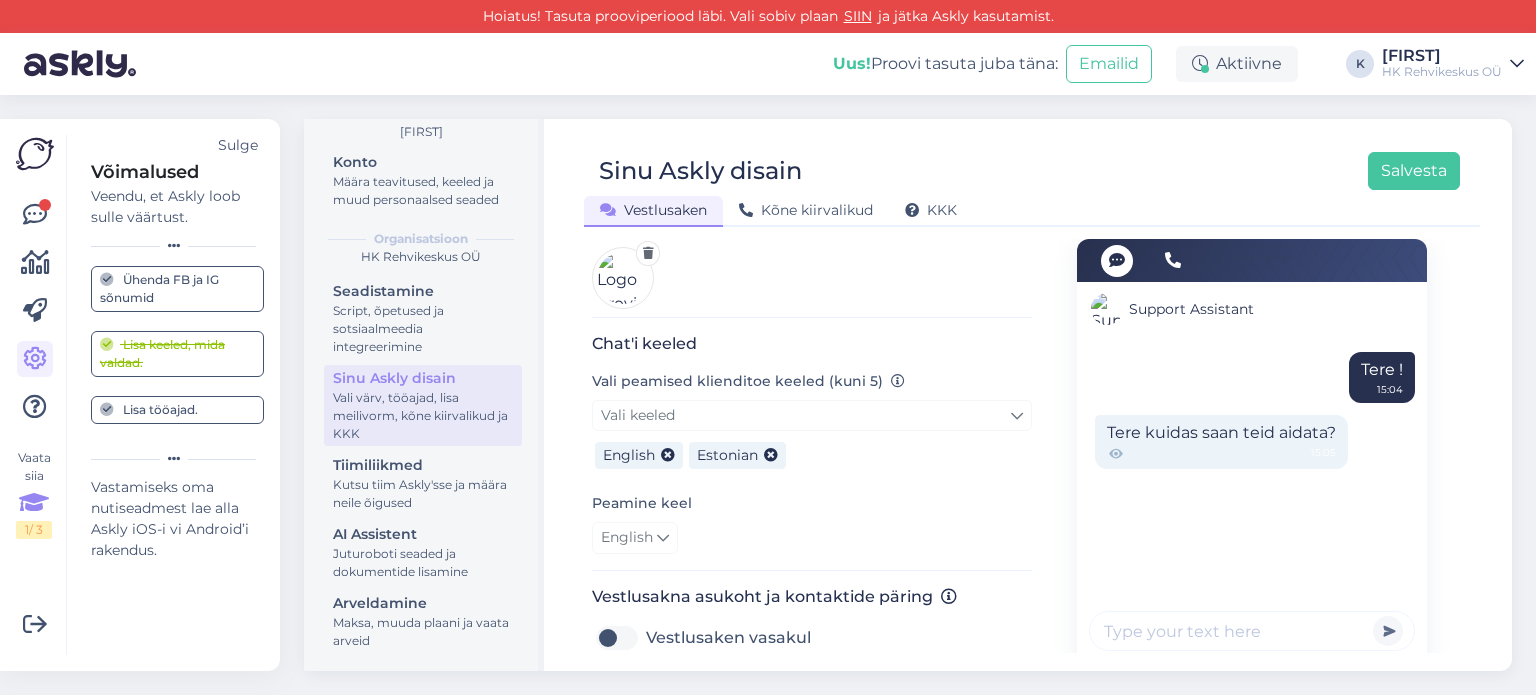 click on "English" at bounding box center [812, 538] 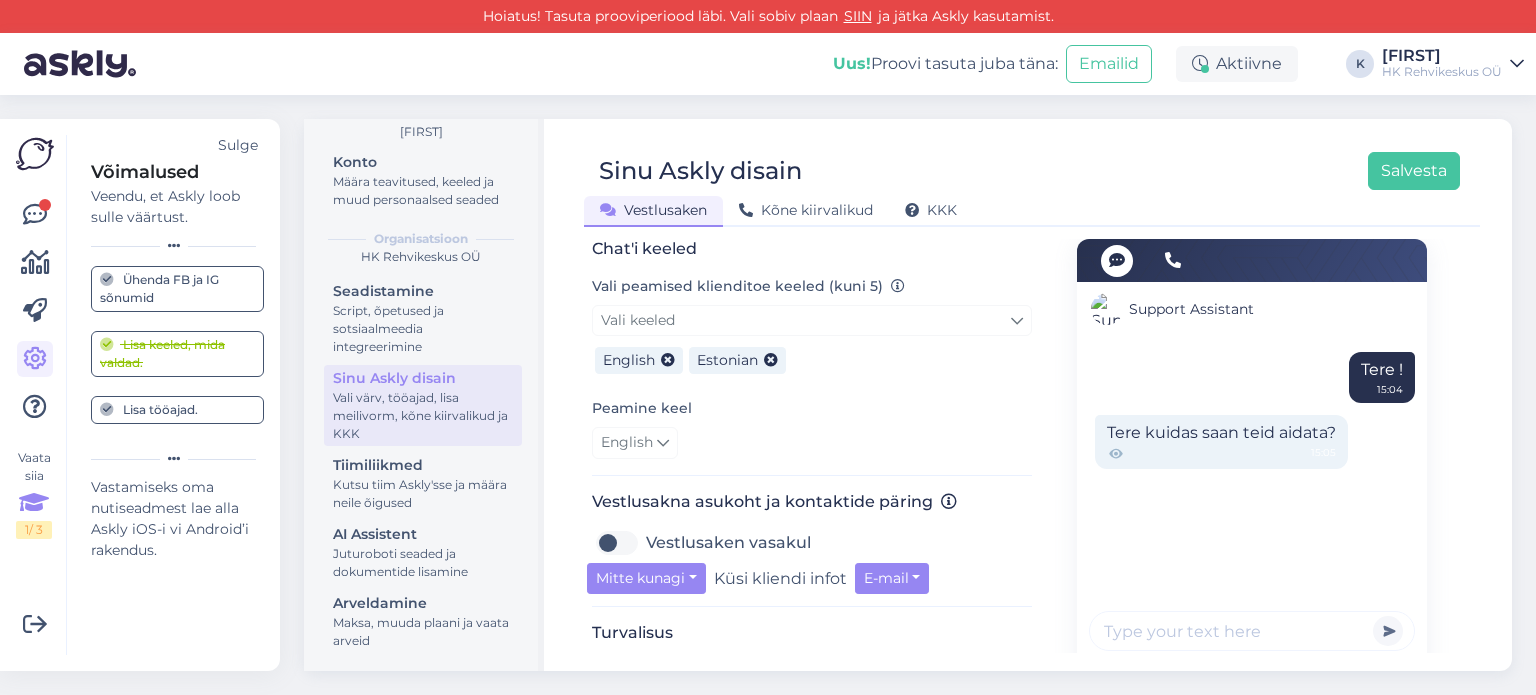 scroll, scrollTop: 444, scrollLeft: 0, axis: vertical 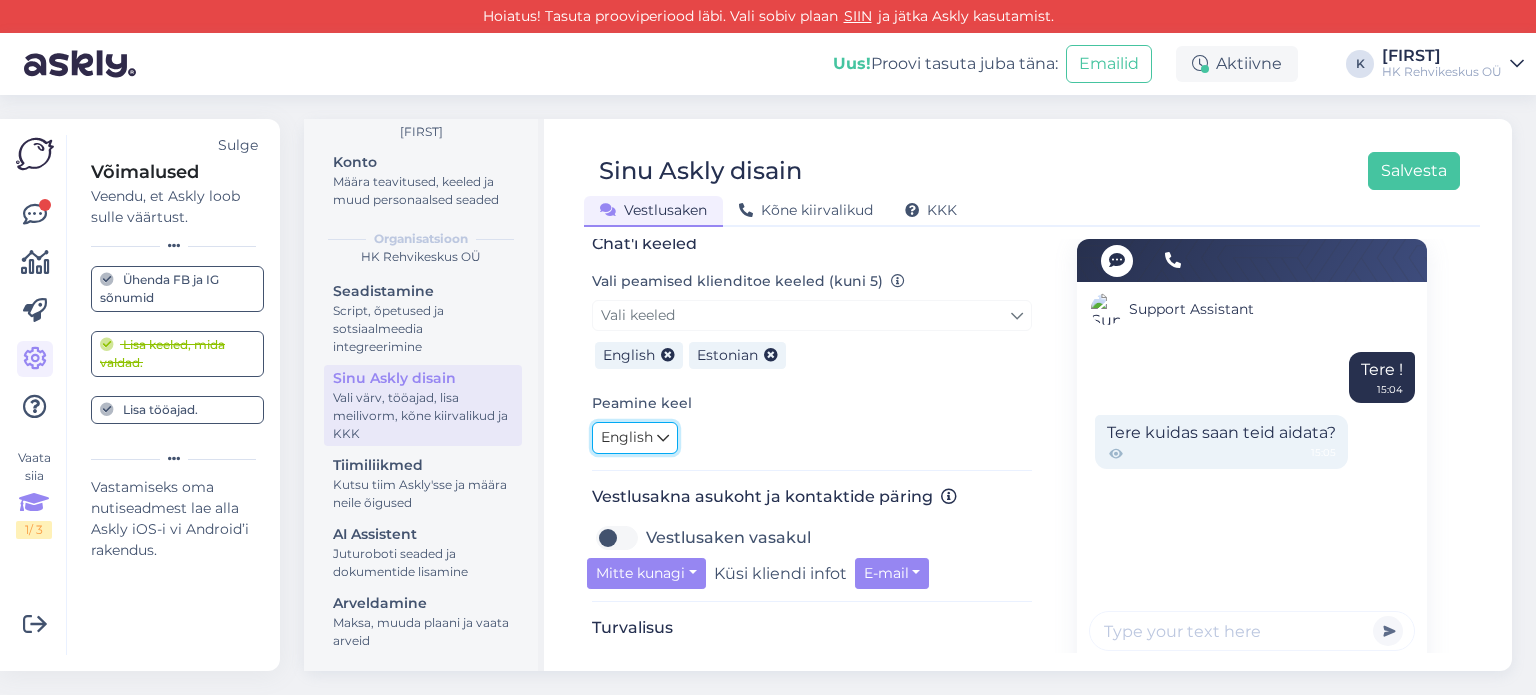 click at bounding box center [663, 438] 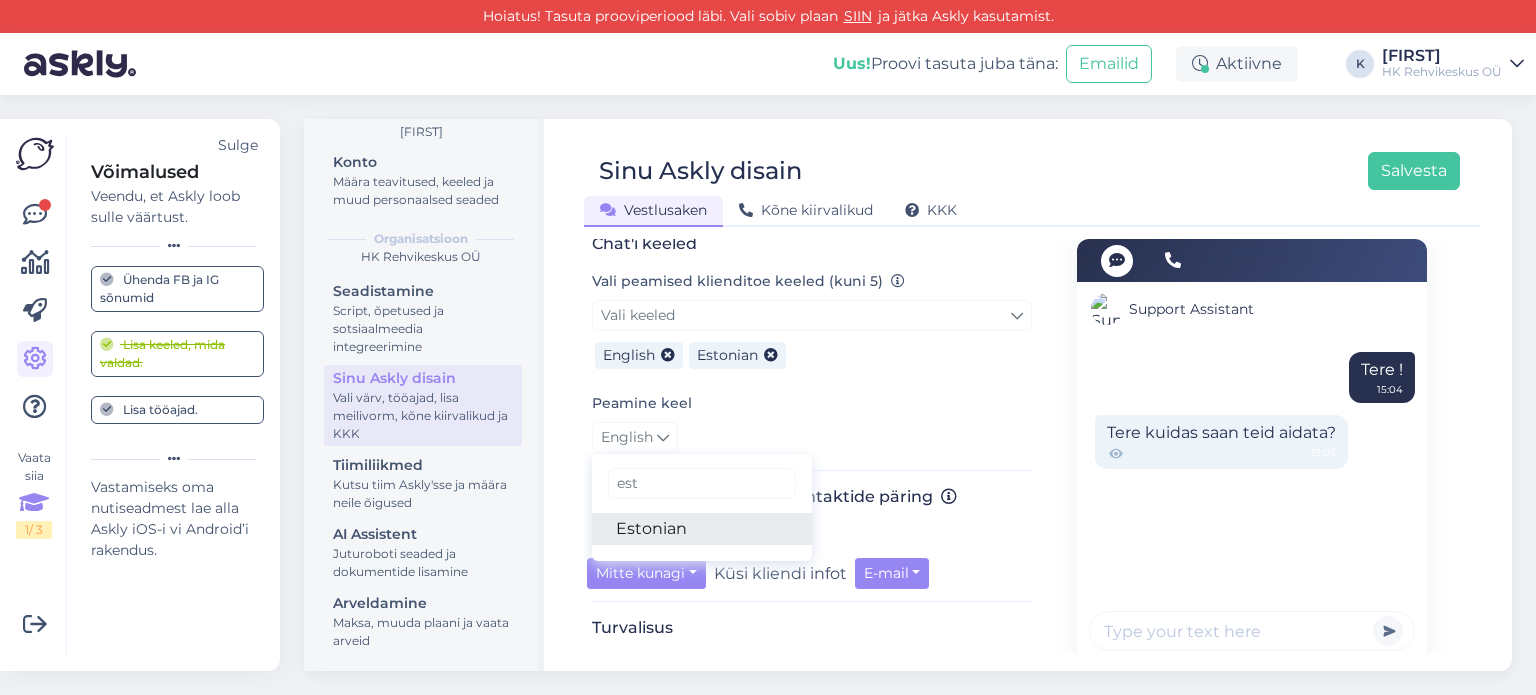 type on "est" 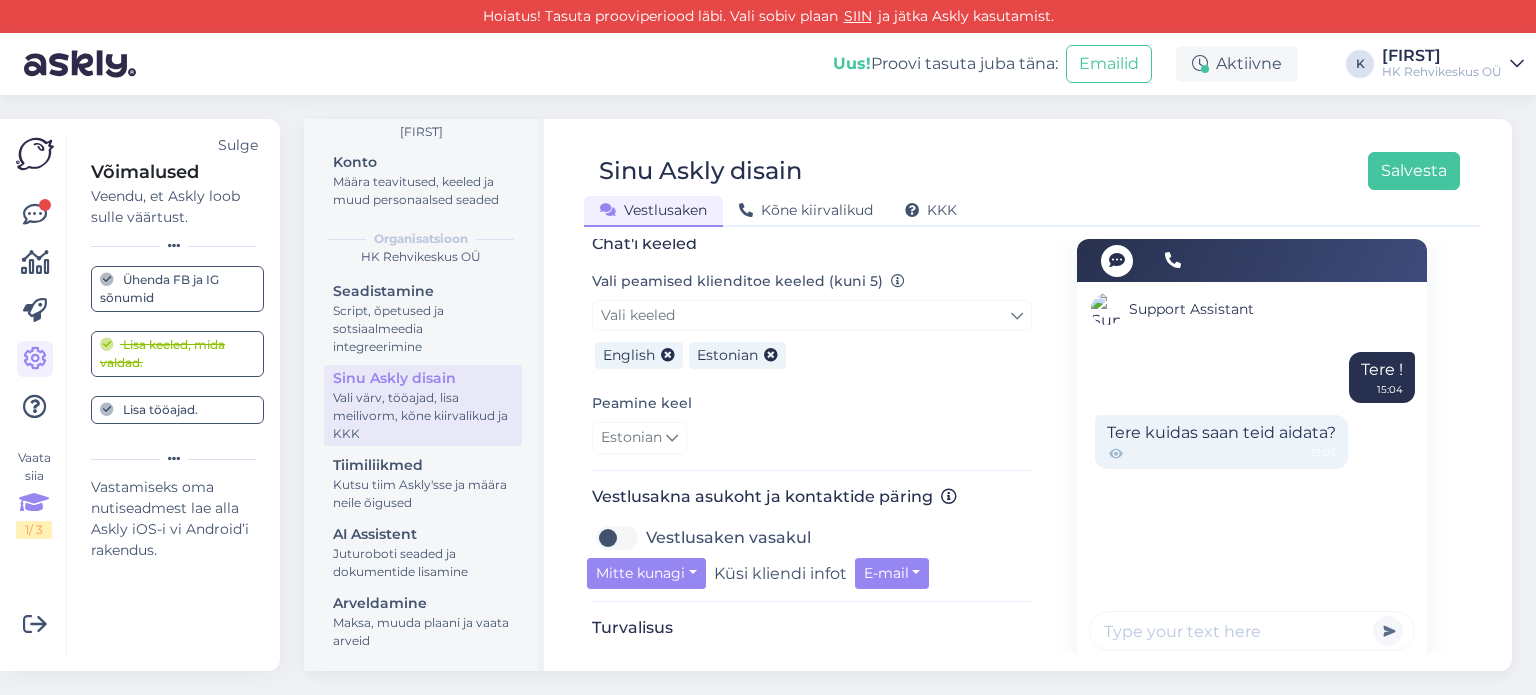 click on "Estonian est Estonian" at bounding box center (812, 438) 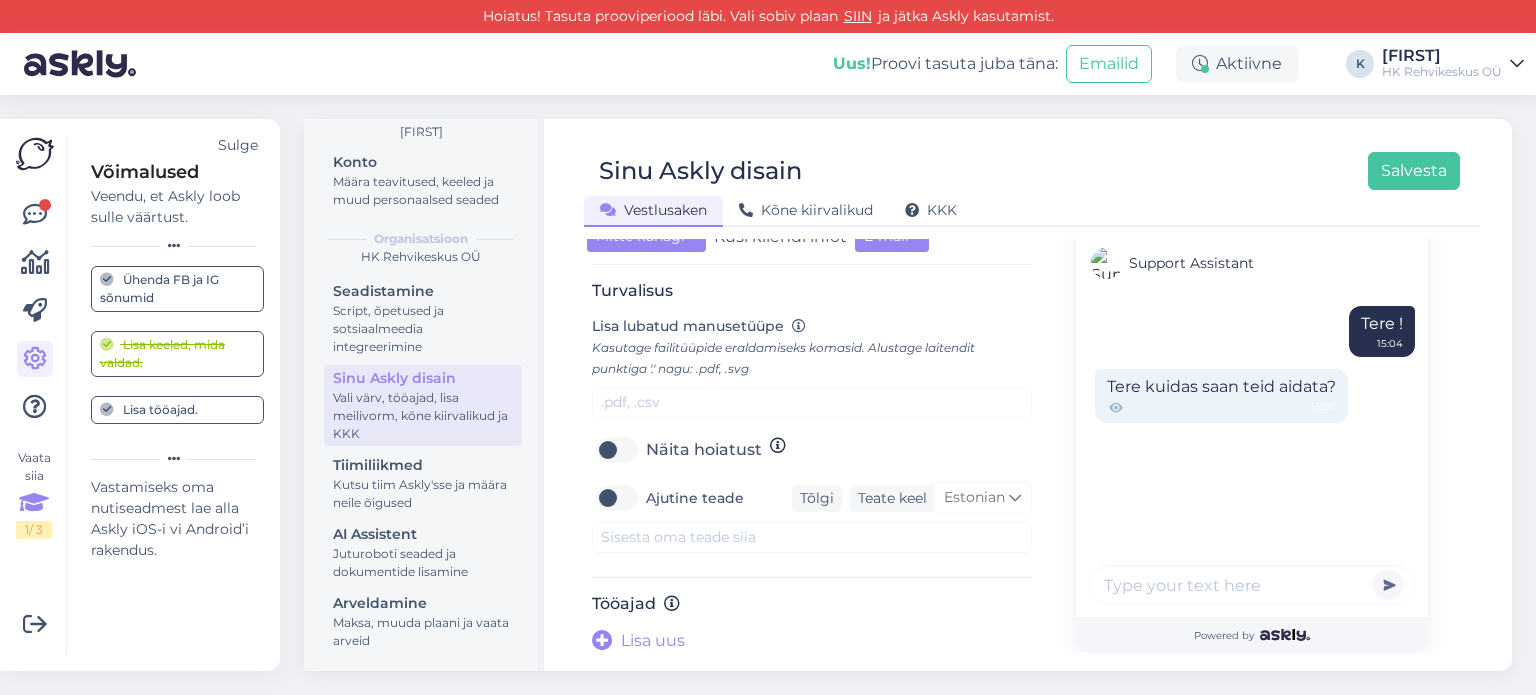 scroll, scrollTop: 784, scrollLeft: 0, axis: vertical 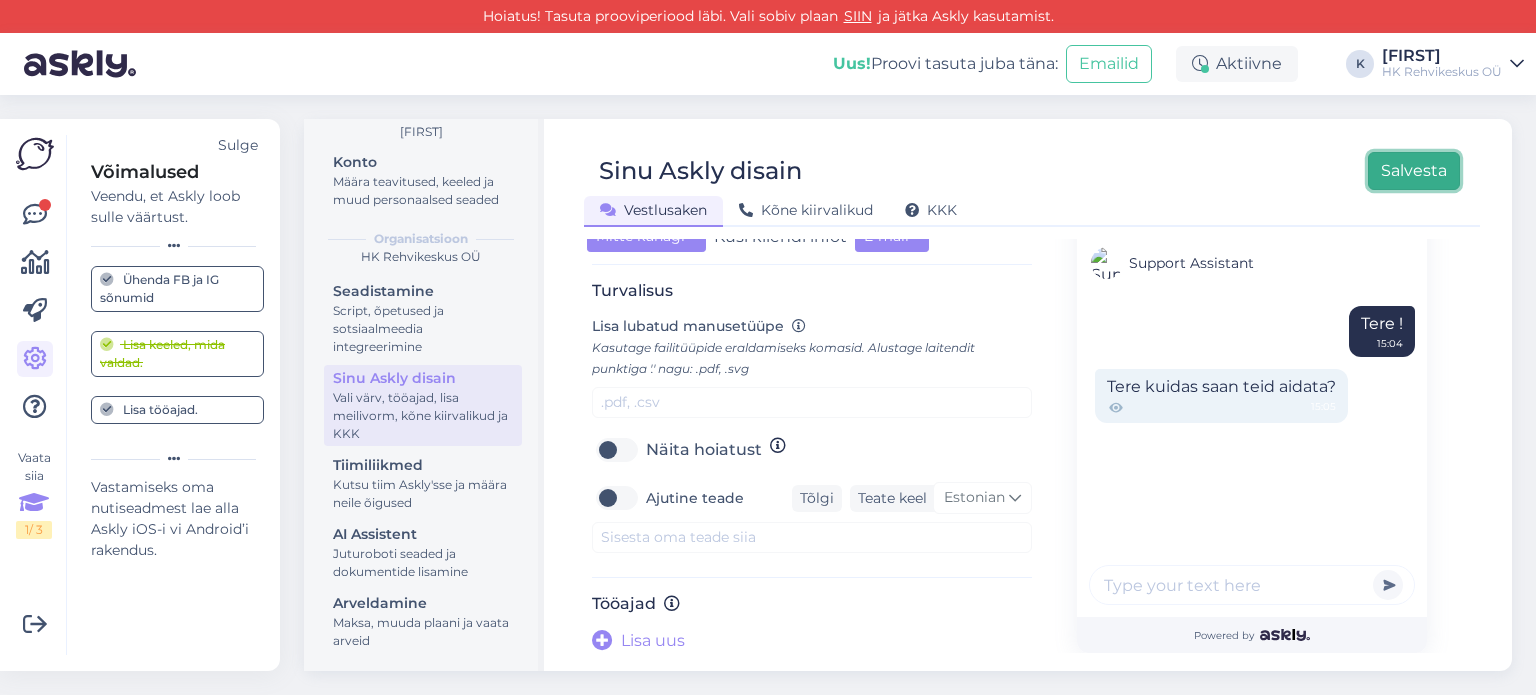 click on "Salvesta" at bounding box center (1414, 171) 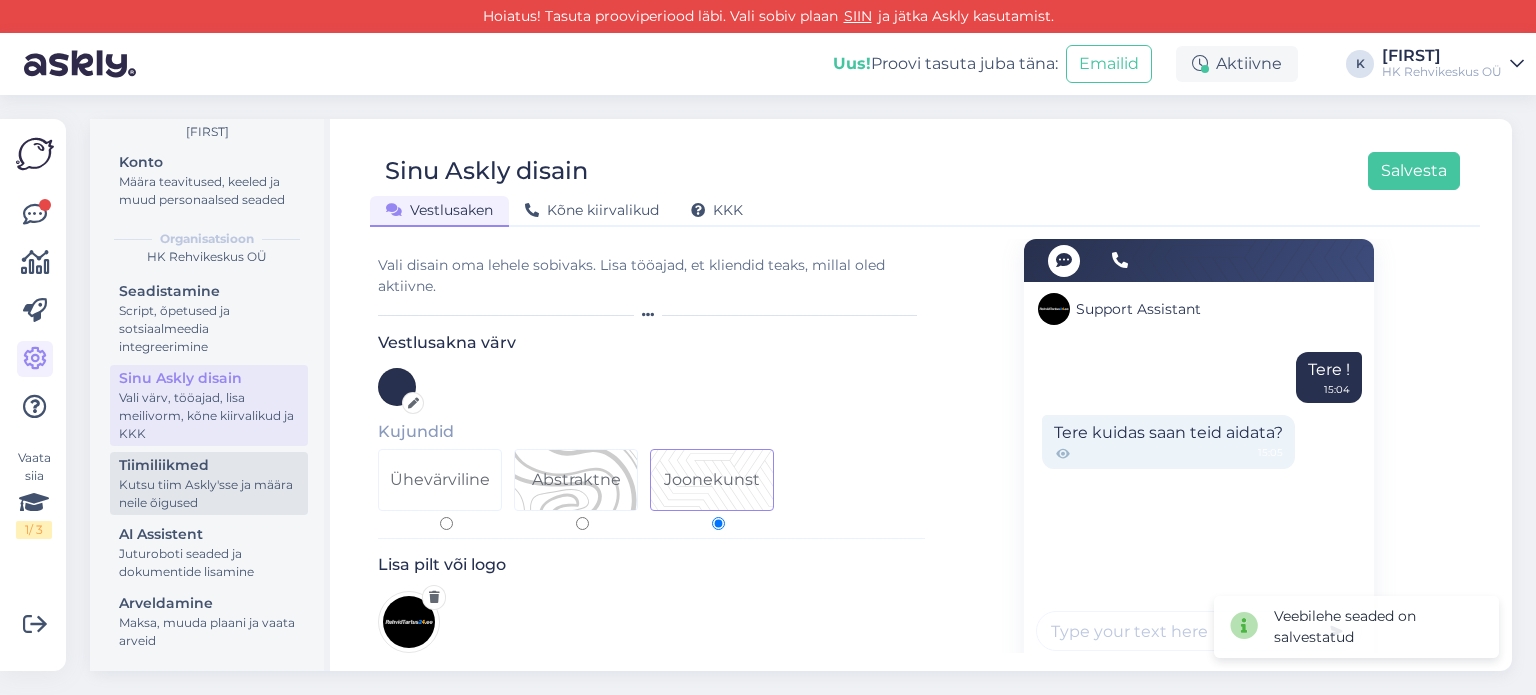 scroll, scrollTop: 100, scrollLeft: 0, axis: vertical 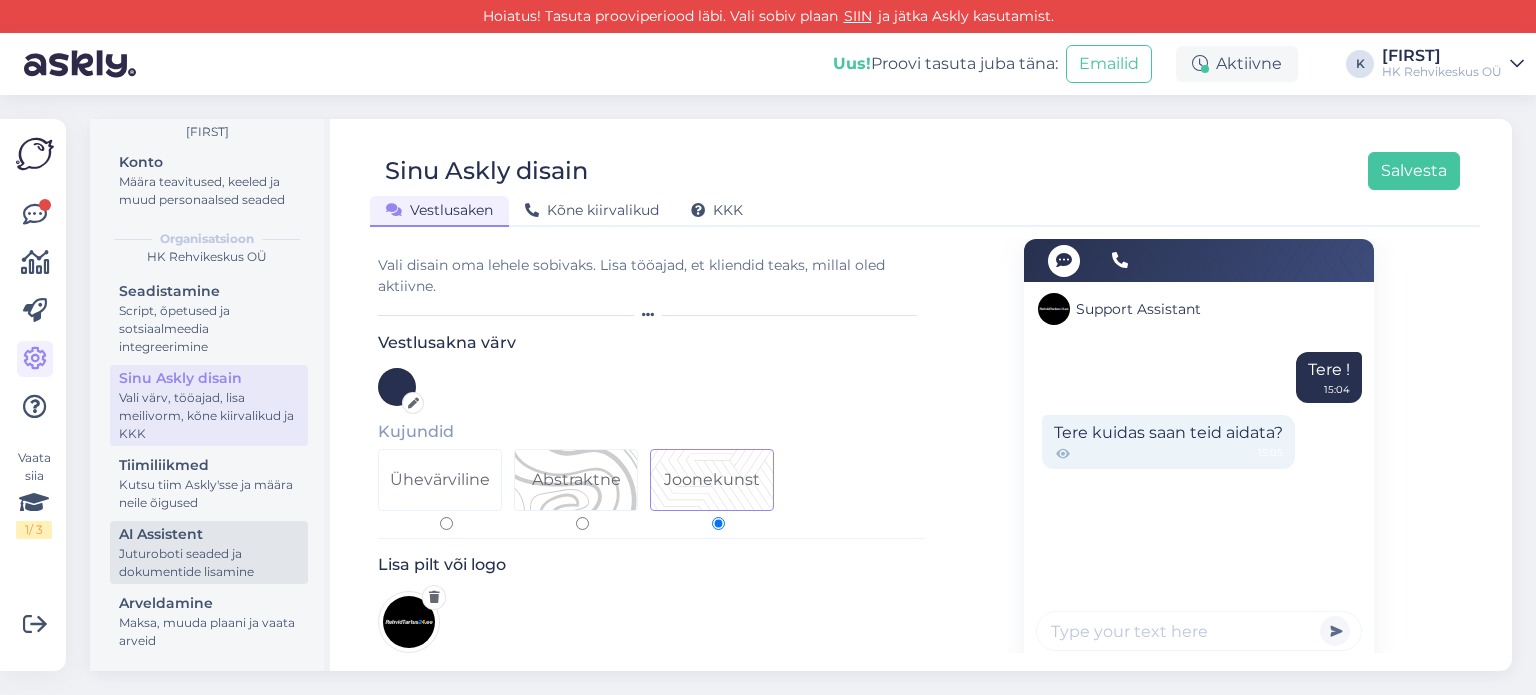 click on "Juturoboti seaded ja dokumentide lisamine" at bounding box center (209, 563) 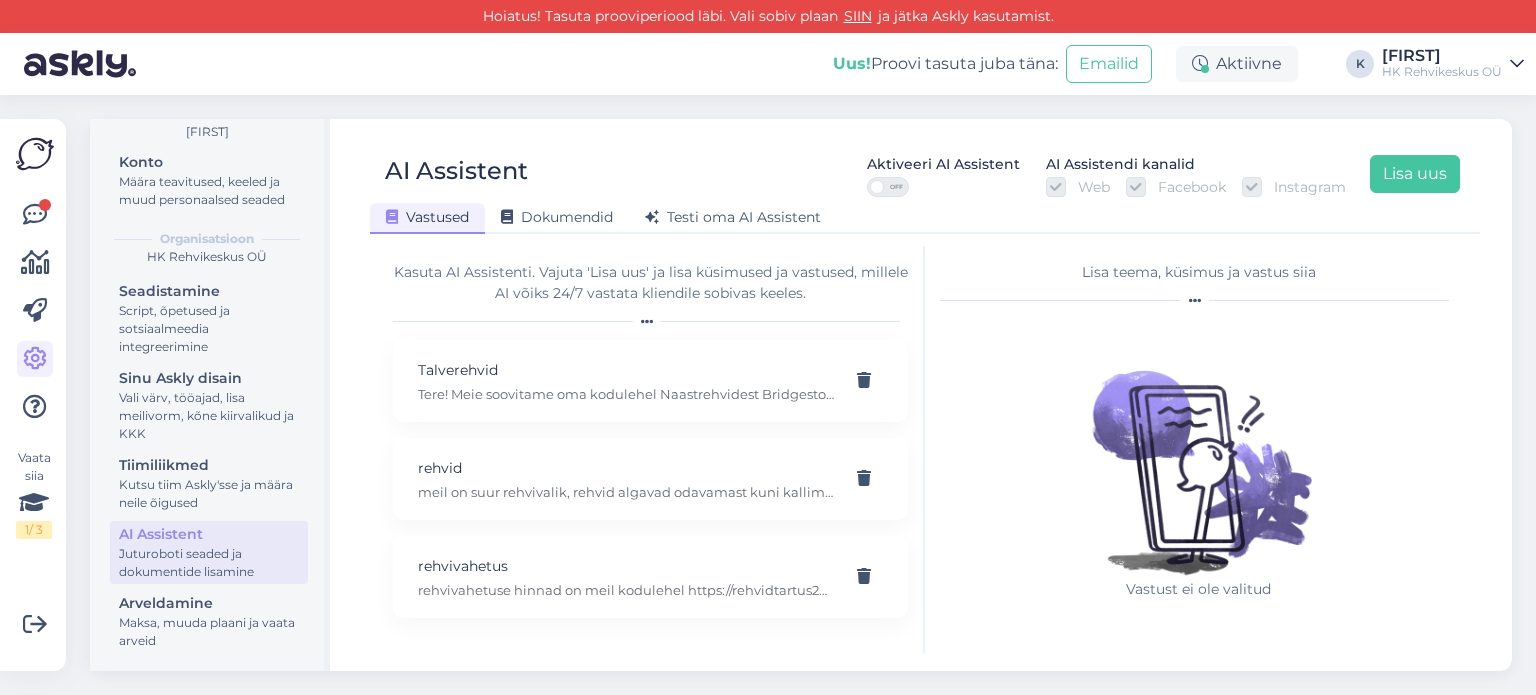 click on "OFF" at bounding box center [896, 187] 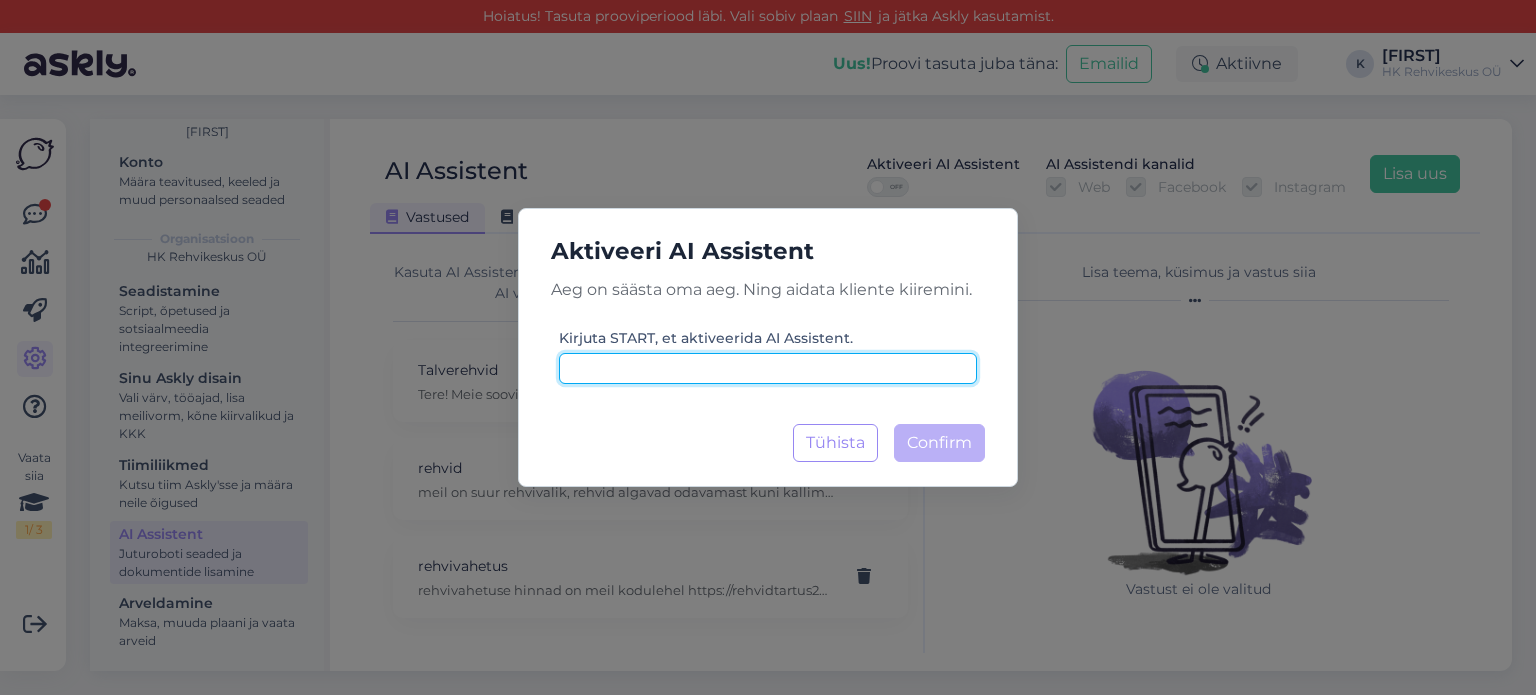 click at bounding box center [768, 368] 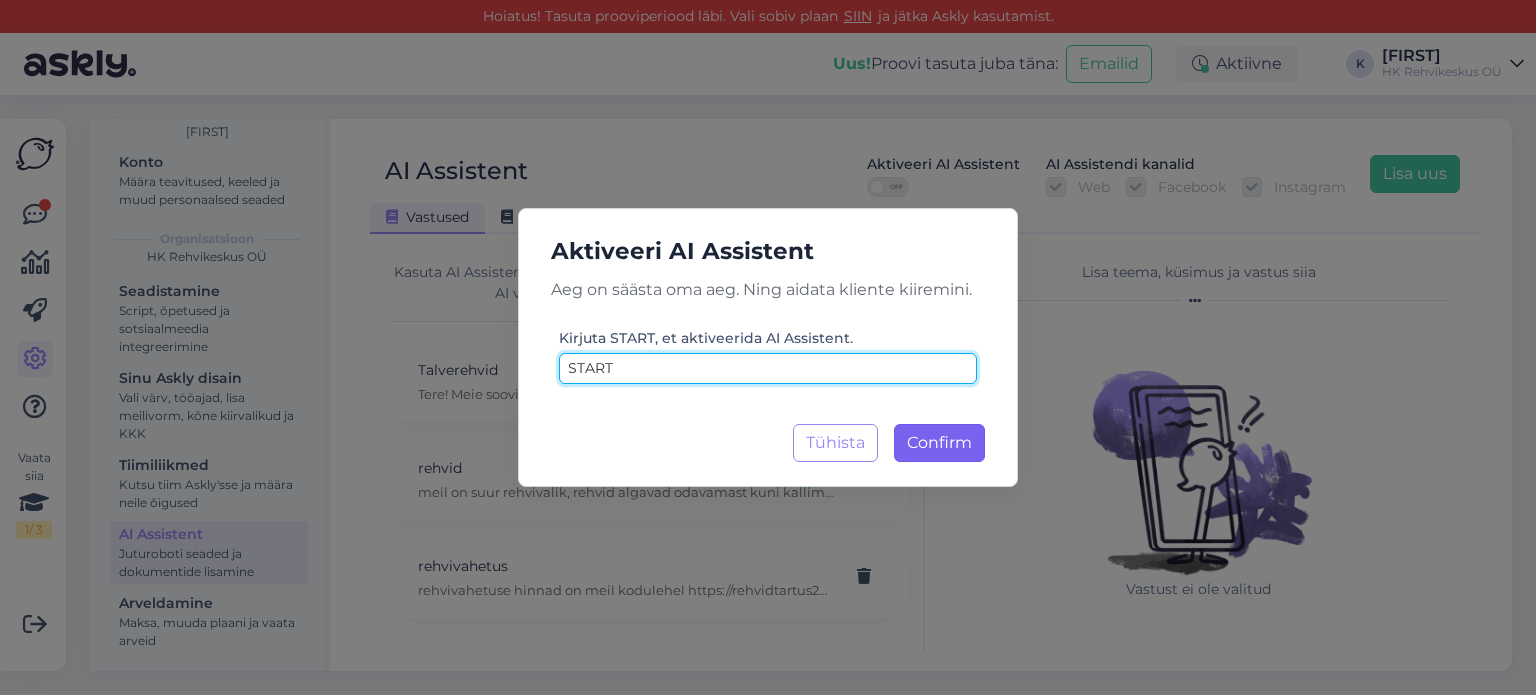 type on "START" 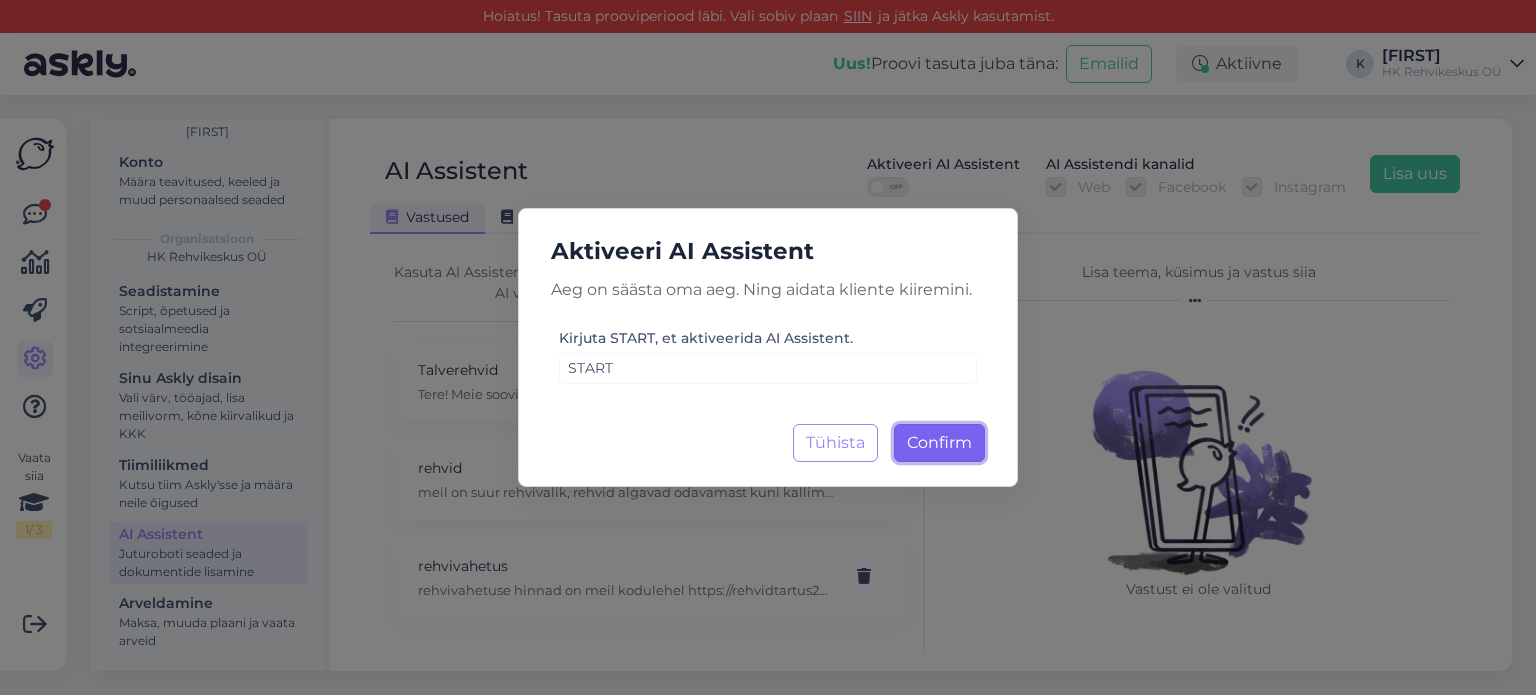 click on "Confirm" at bounding box center [939, 442] 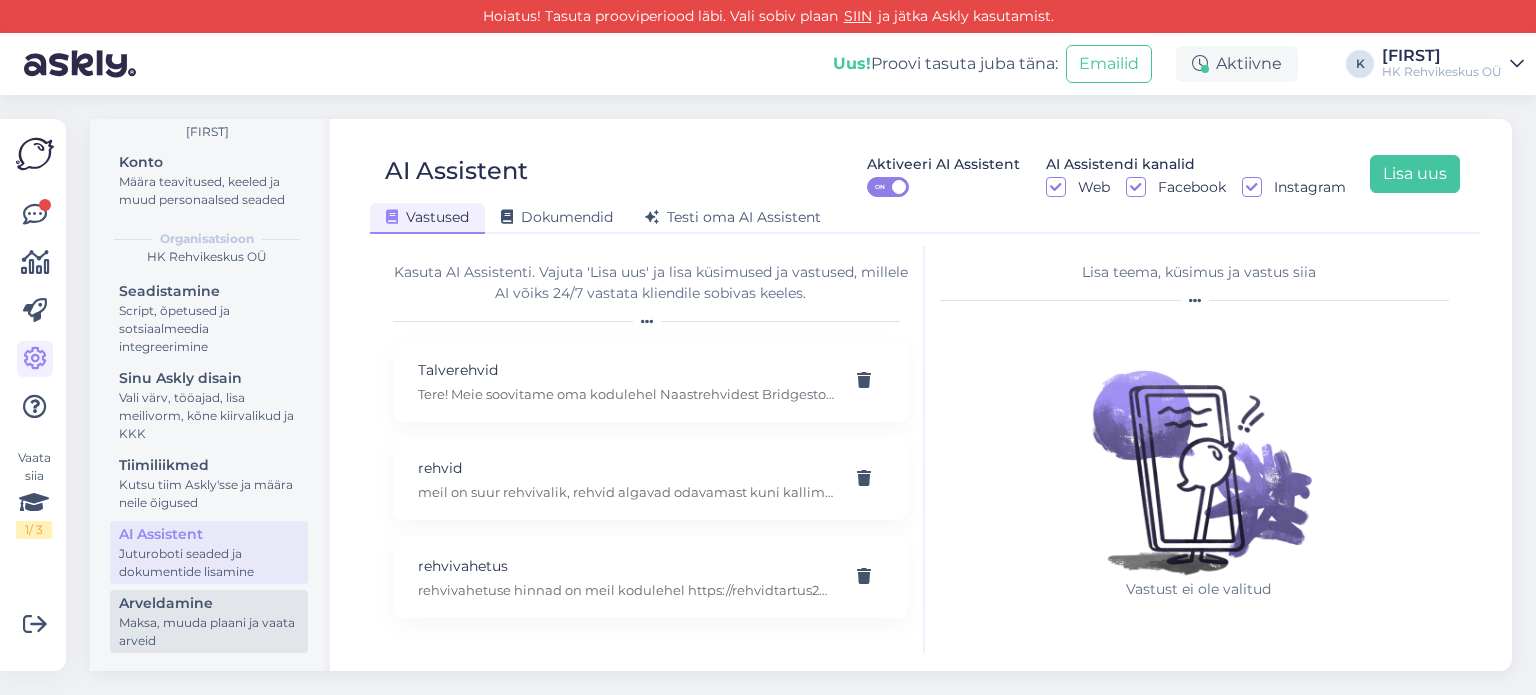 click on "Maksa, muuda plaani ja vaata arveid" at bounding box center [209, 632] 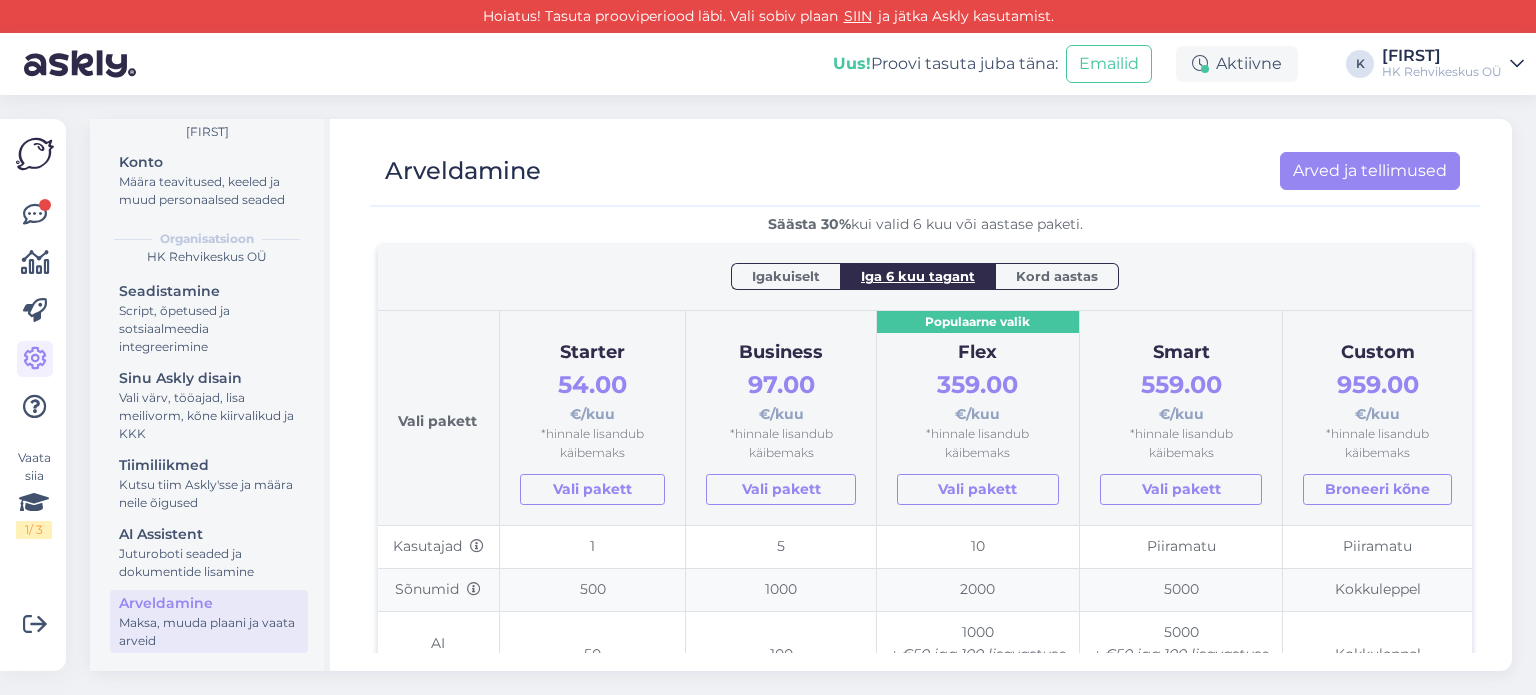 scroll, scrollTop: 0, scrollLeft: 0, axis: both 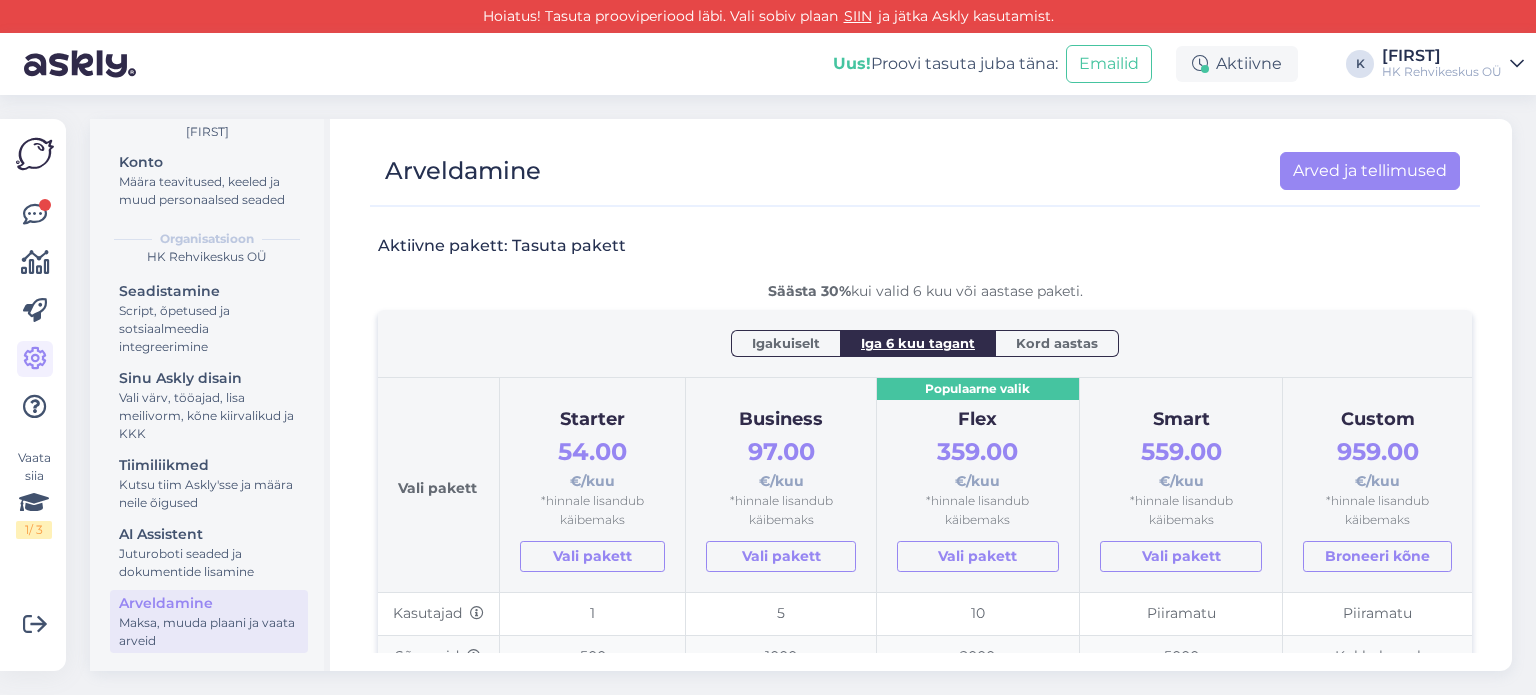 click on "Kord aastas" at bounding box center (1057, 343) 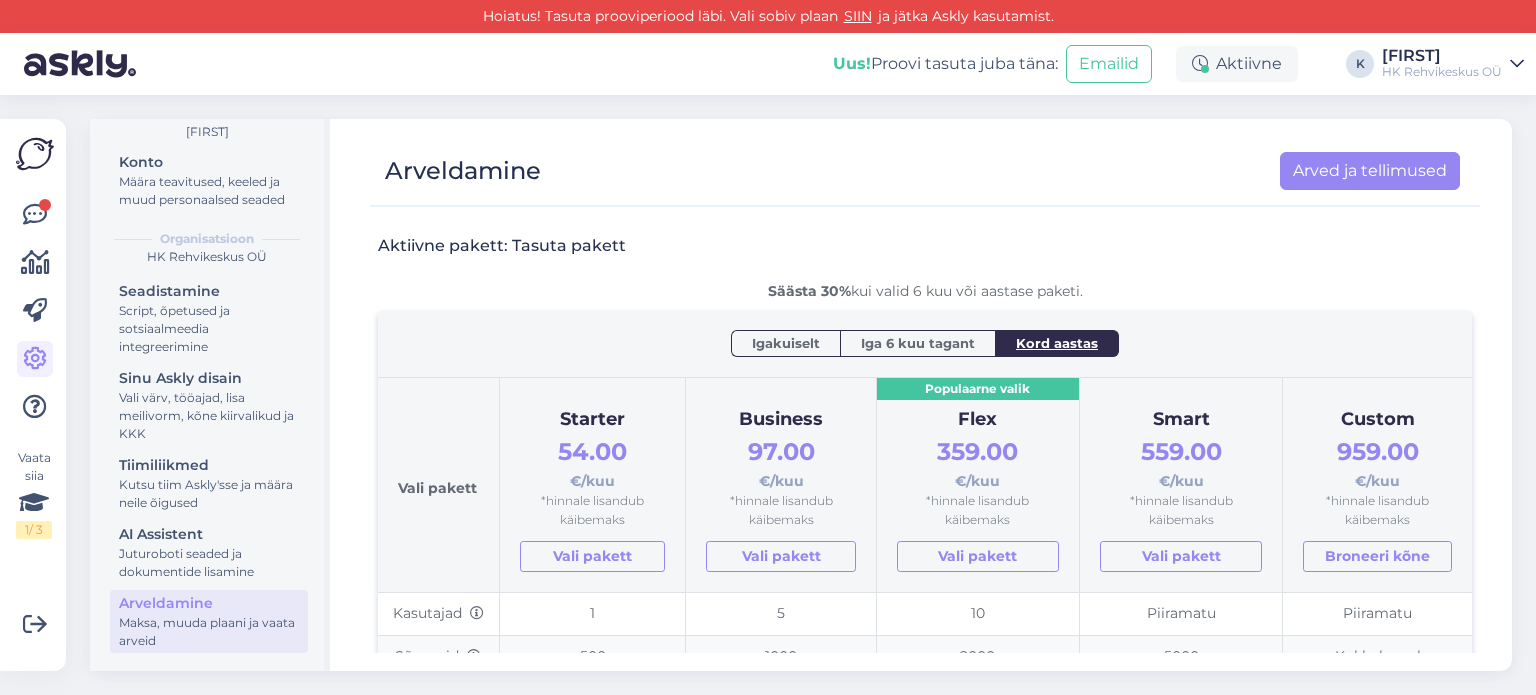 click on "Igakuiselt" at bounding box center (786, 343) 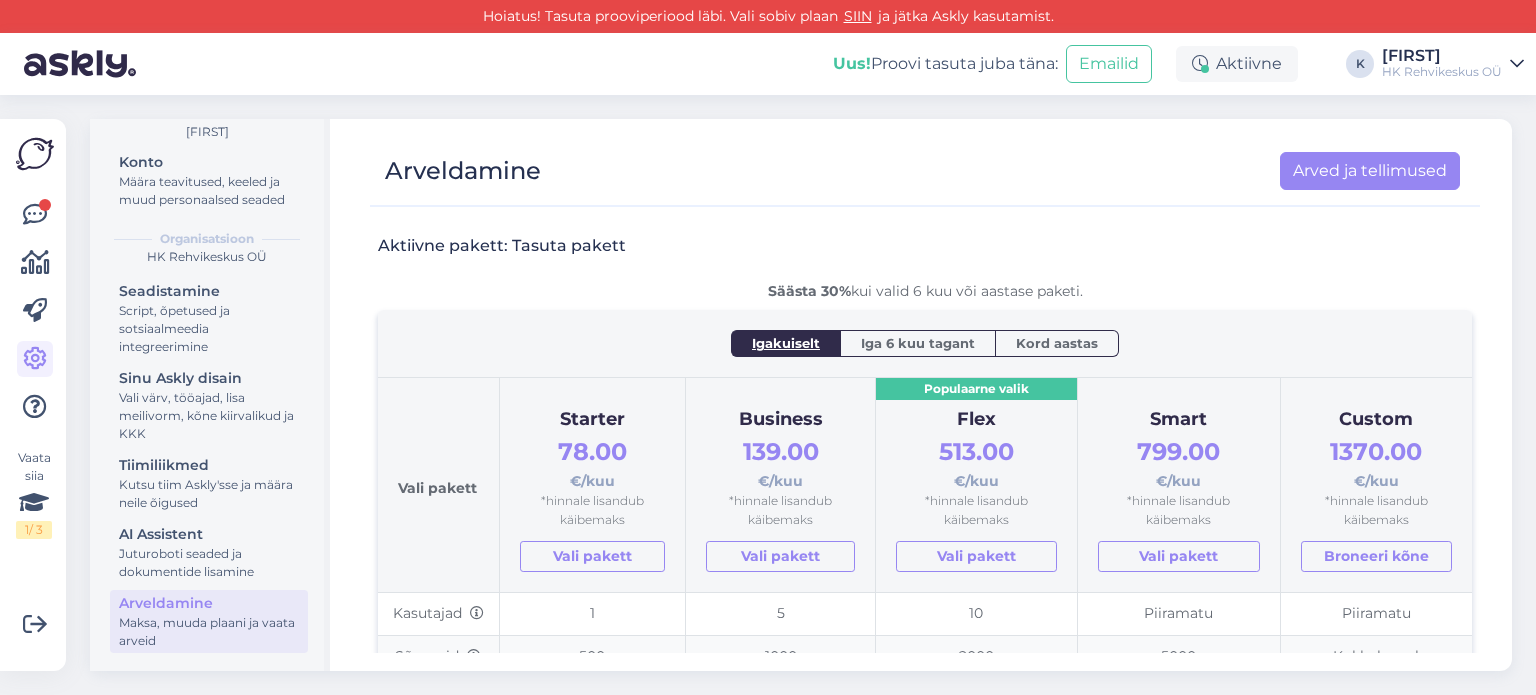 click on "Kord aastas" at bounding box center (1057, 343) 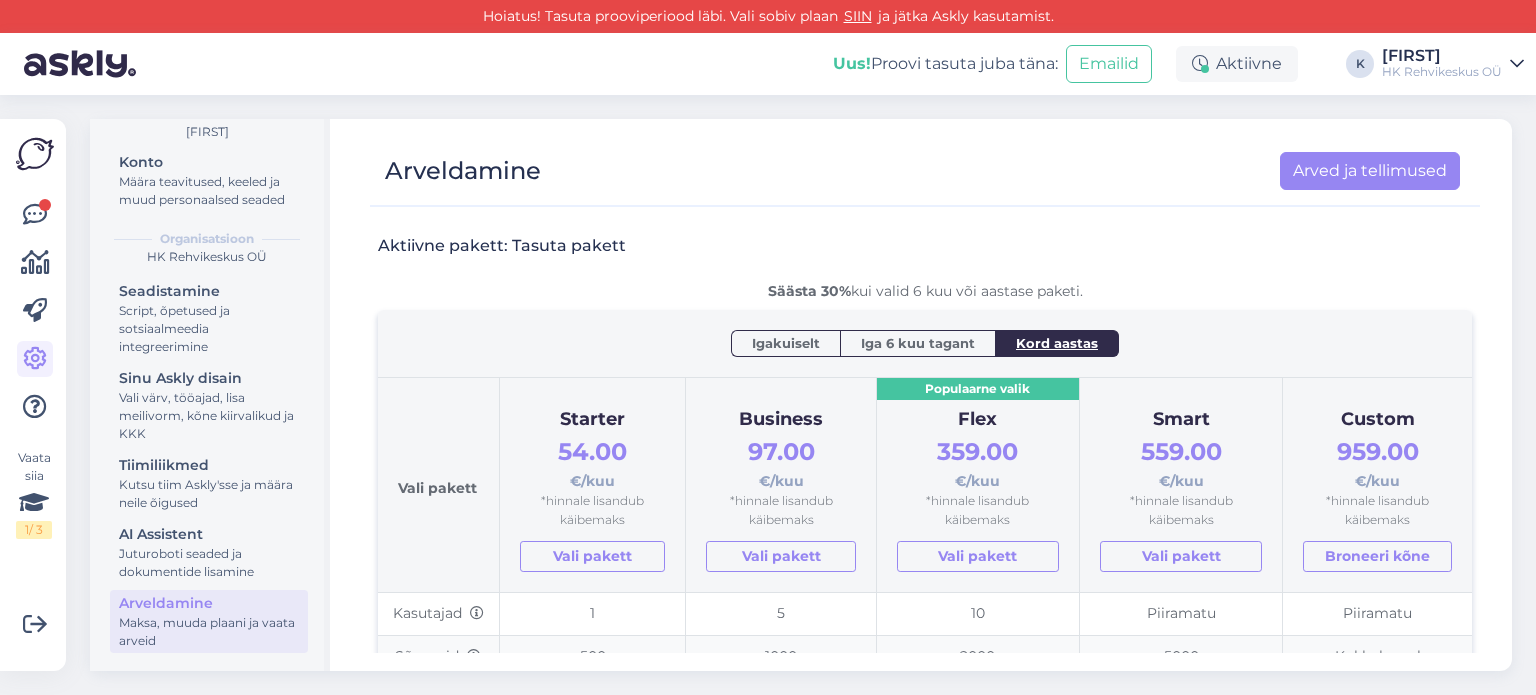 click on "Iga 6 kuu tagant" at bounding box center [918, 343] 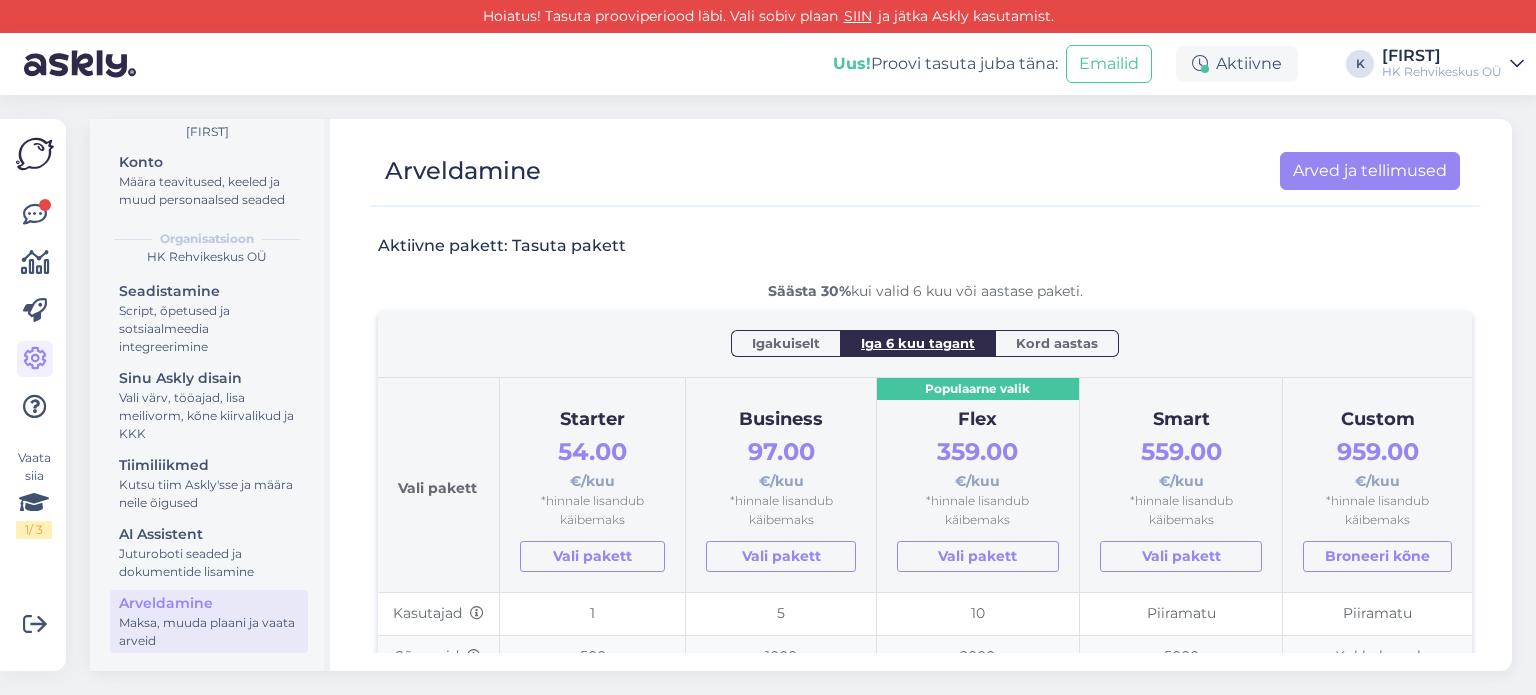 click on "Igakuiselt" at bounding box center (786, 343) 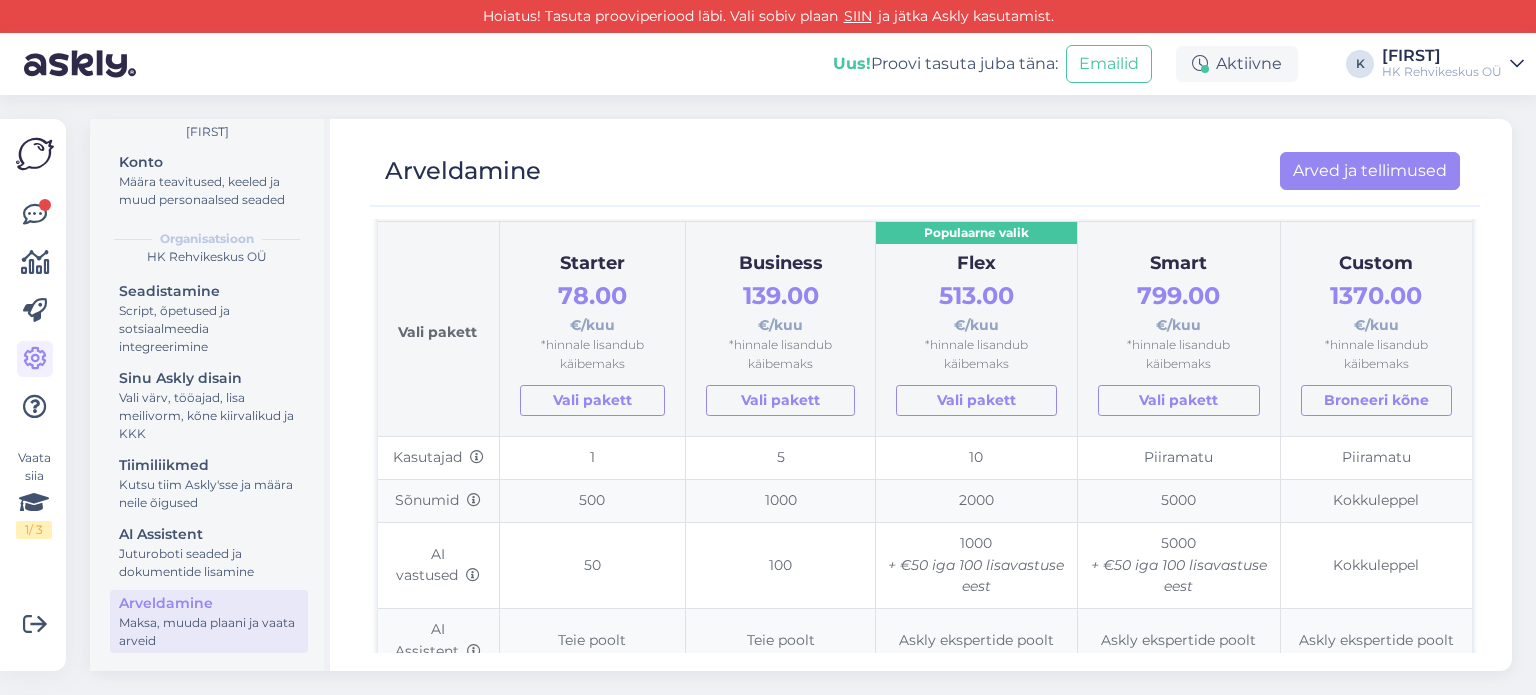 scroll, scrollTop: 100, scrollLeft: 0, axis: vertical 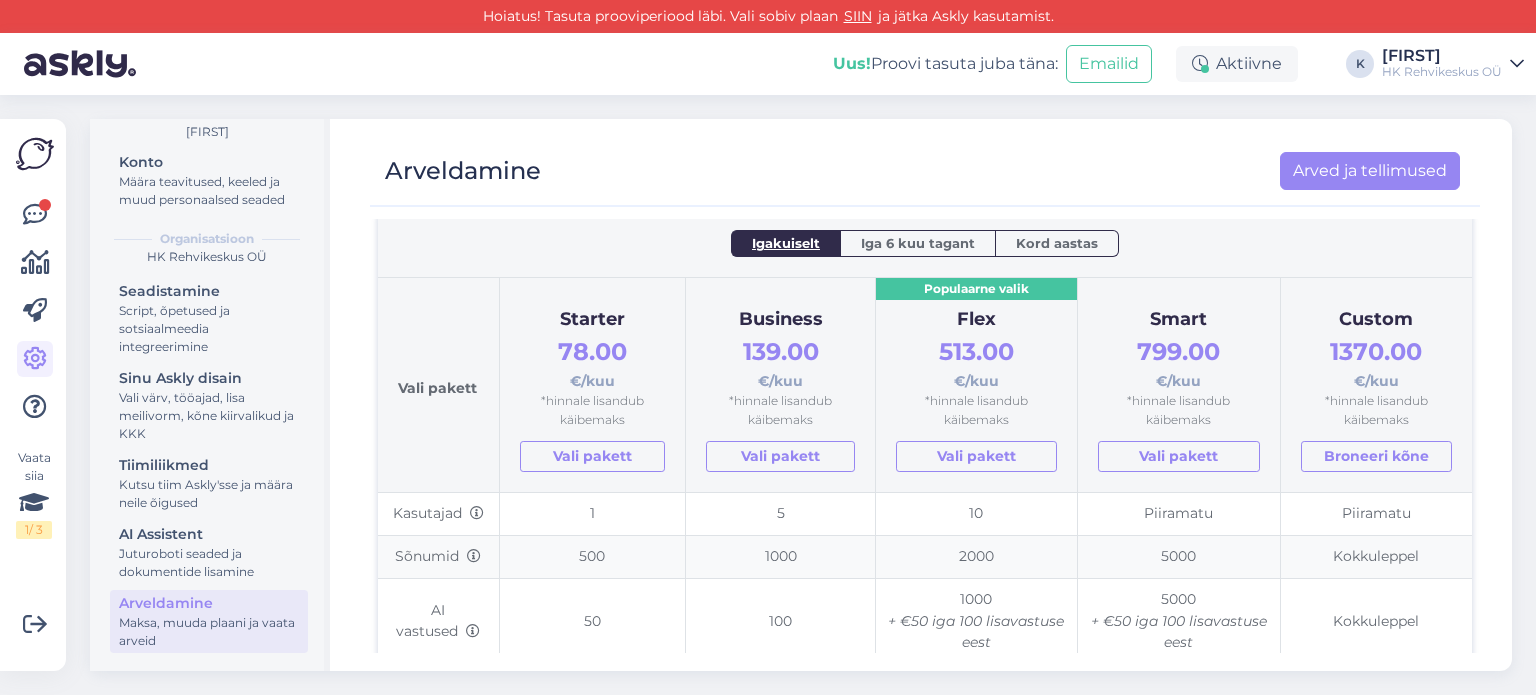 click on "Kord aastas" at bounding box center [1057, 243] 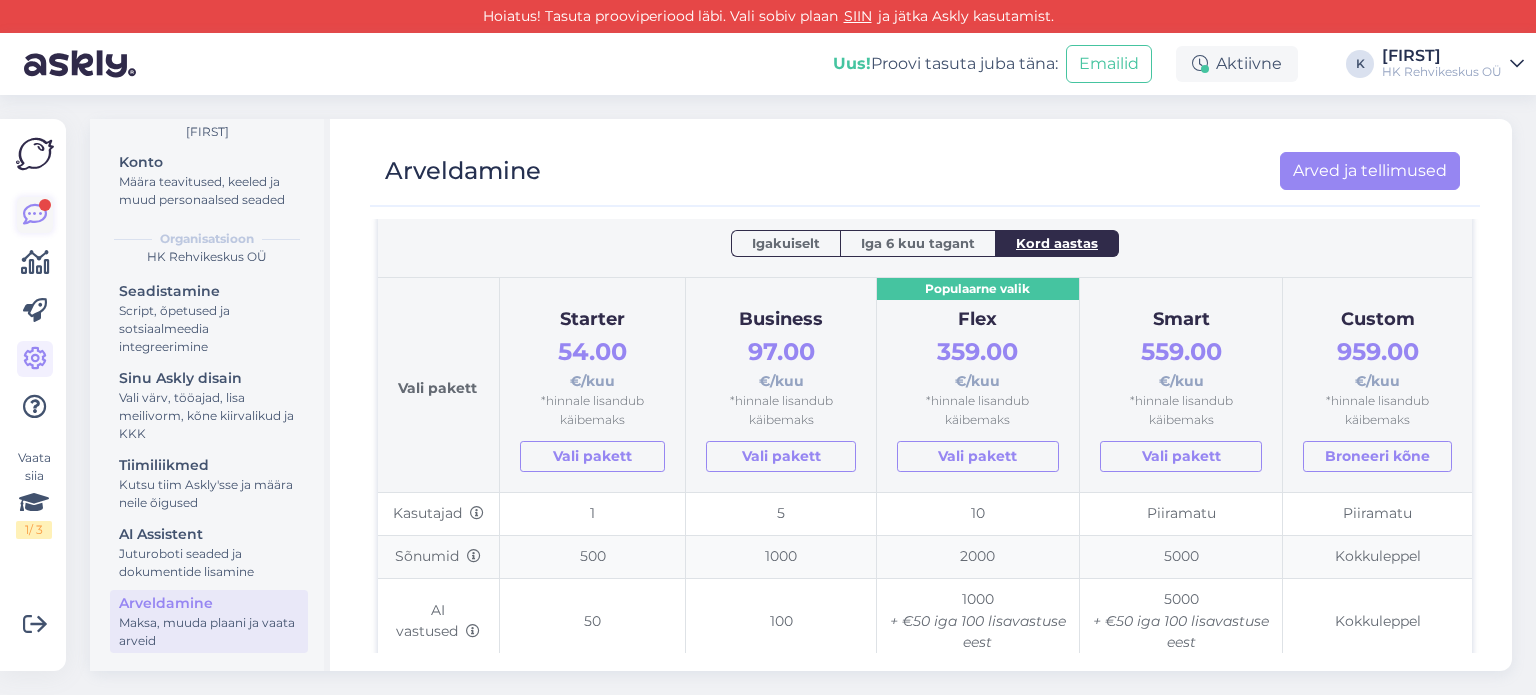click at bounding box center (35, 215) 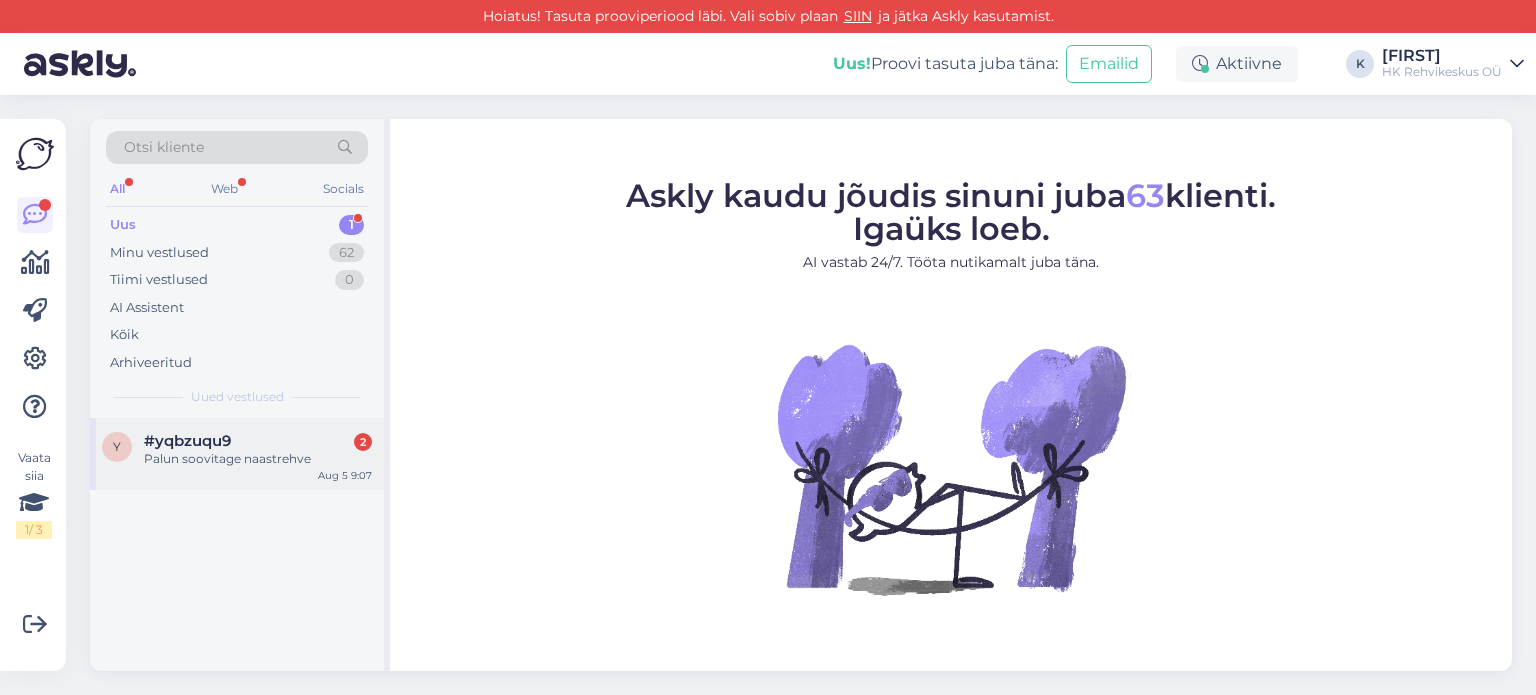click on "Palun soovitage naastrehve" at bounding box center (258, 459) 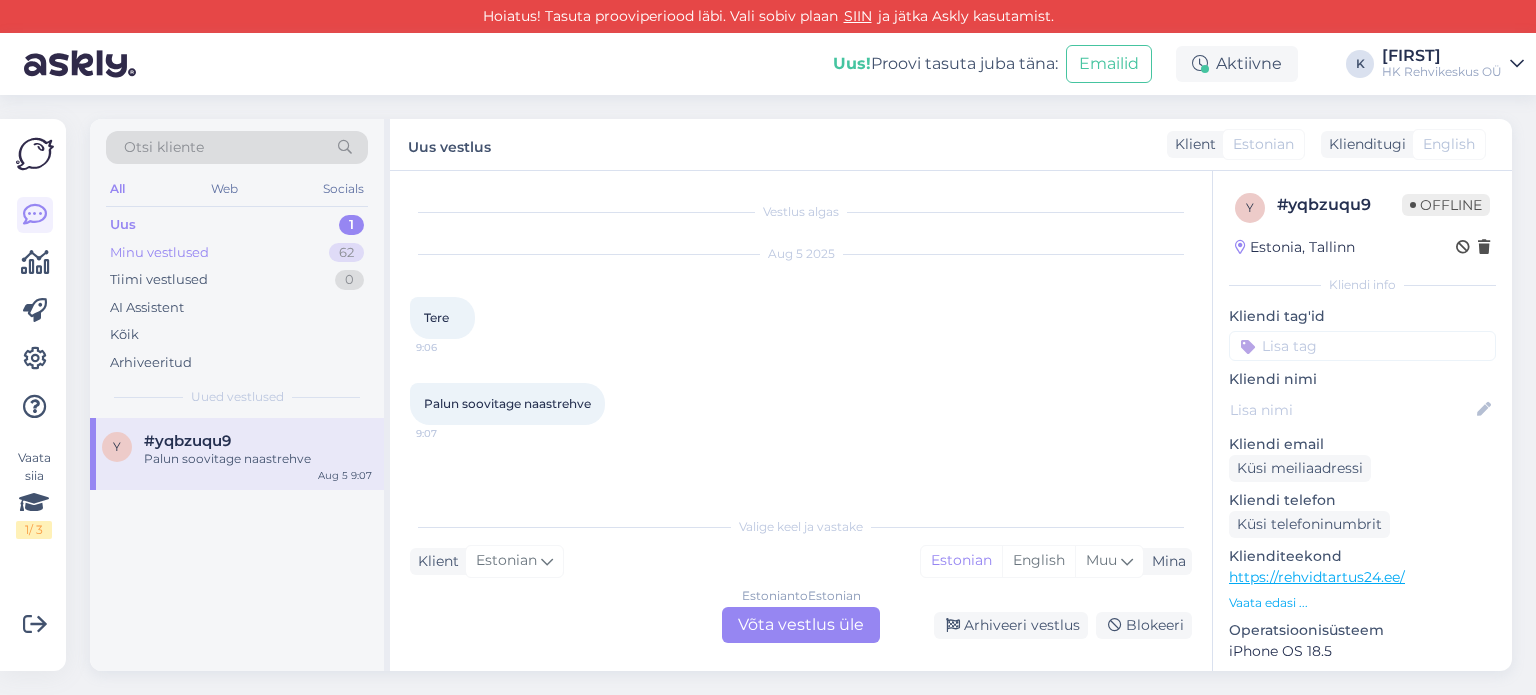 click on "Minu vestlused [NUMBER]" at bounding box center (237, 253) 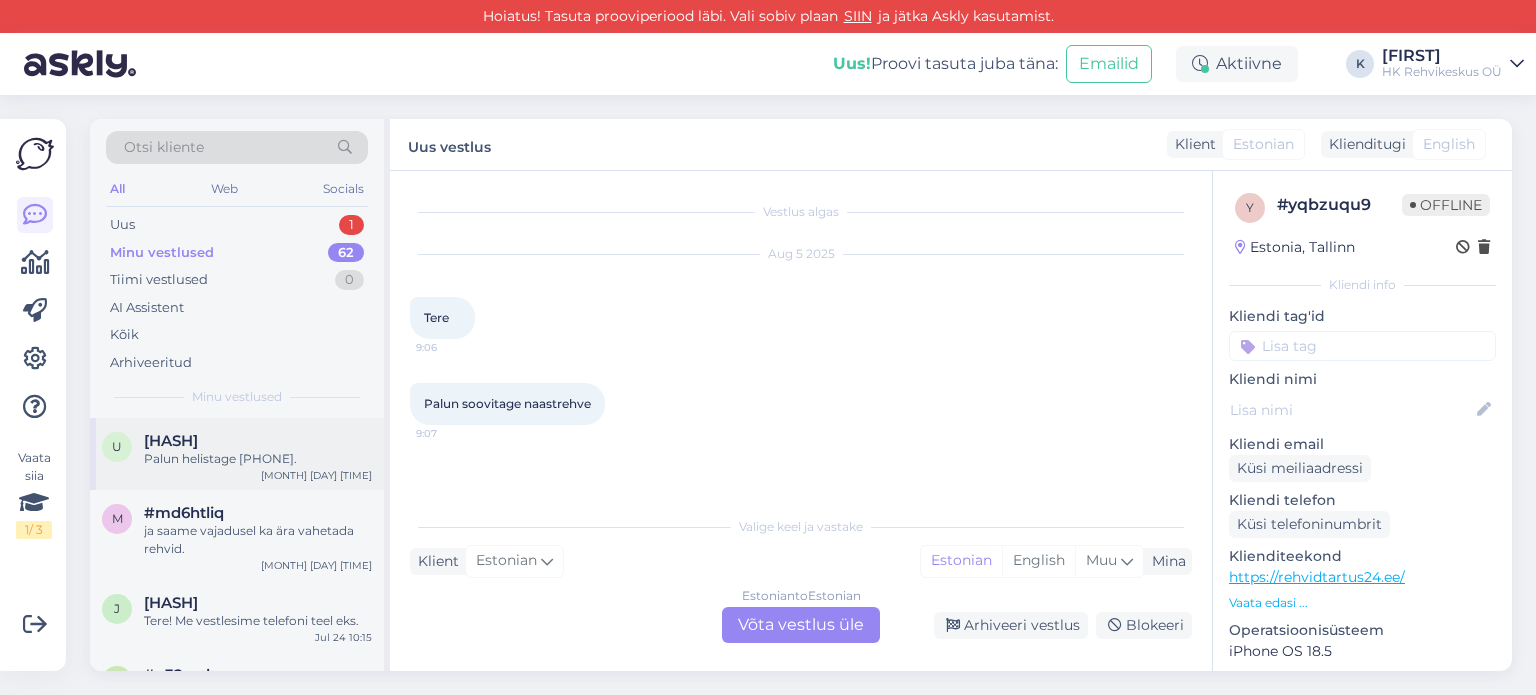 click on "u #uze6hayc Palun helistage [PHONE]. Jul 25 18:39" at bounding box center (237, 454) 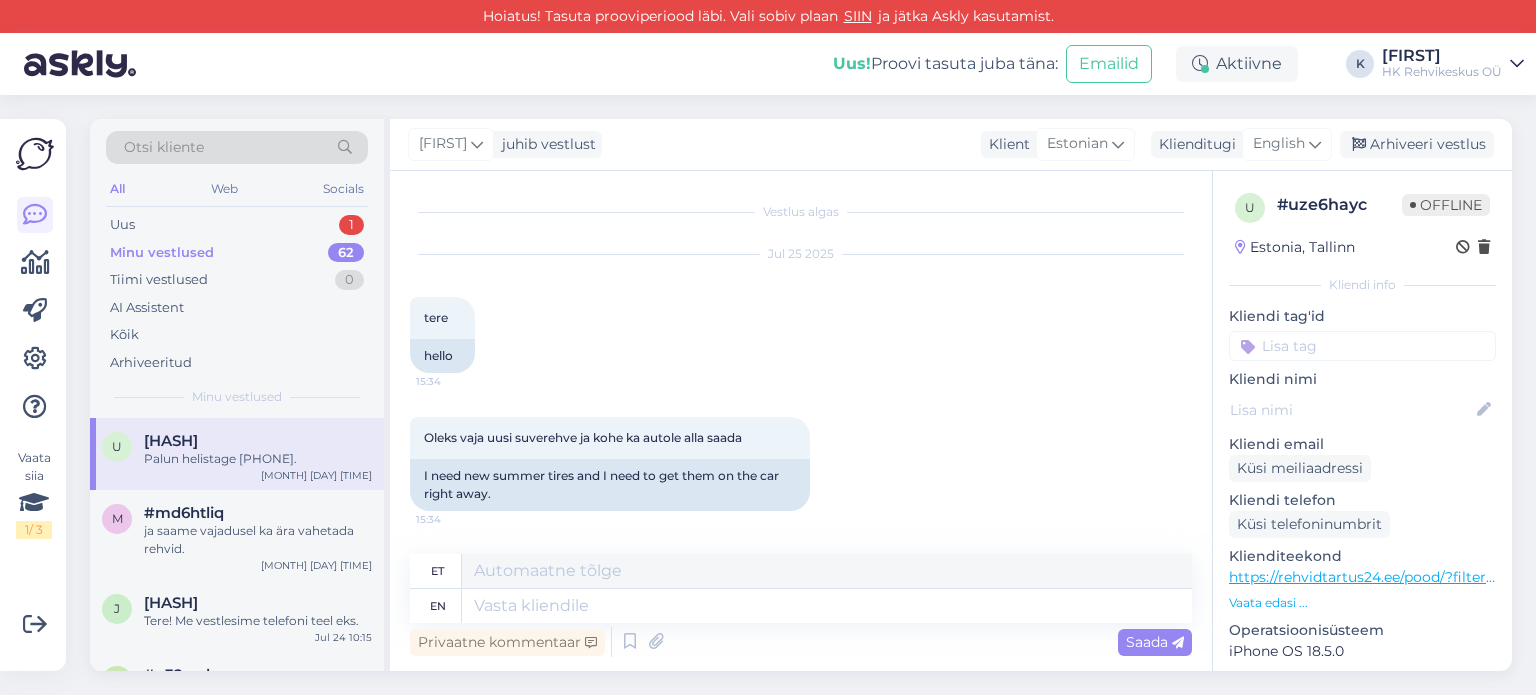 scroll, scrollTop: 236, scrollLeft: 0, axis: vertical 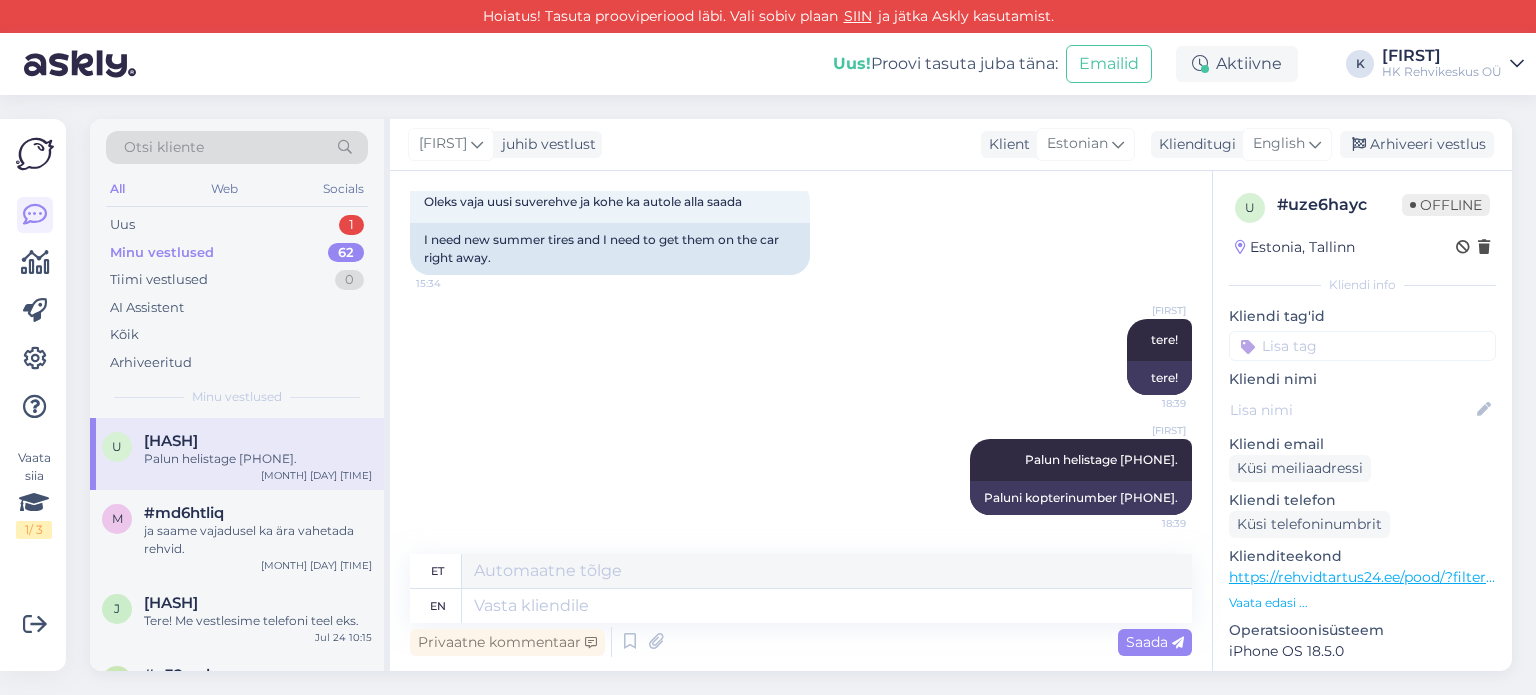 click on "Otsi kliente All Web Socials Uus 1 Minu vestlused 62 Tiimi vestlused 0 AI Assistent Kõik Arhiveeritud Minu vestlused" at bounding box center (237, 268) 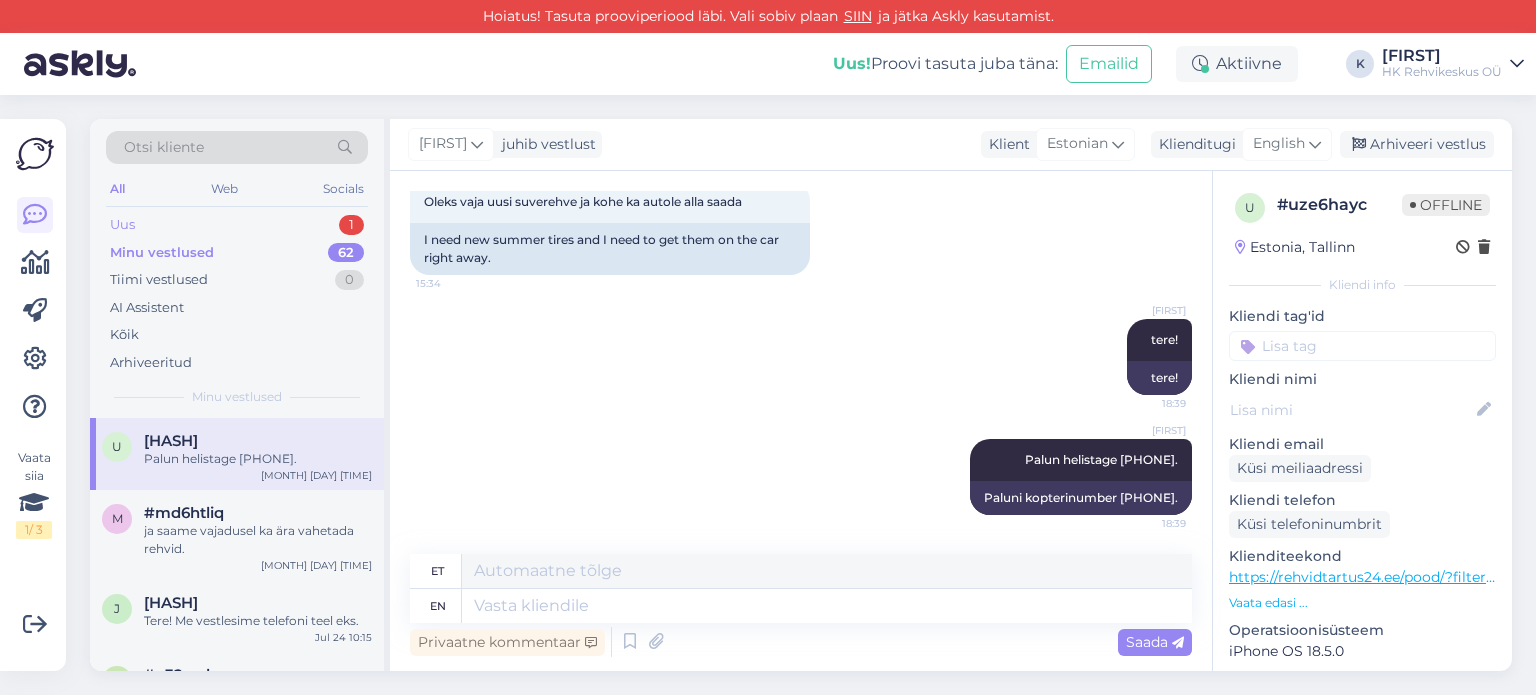 click on "Uus 1" at bounding box center (237, 225) 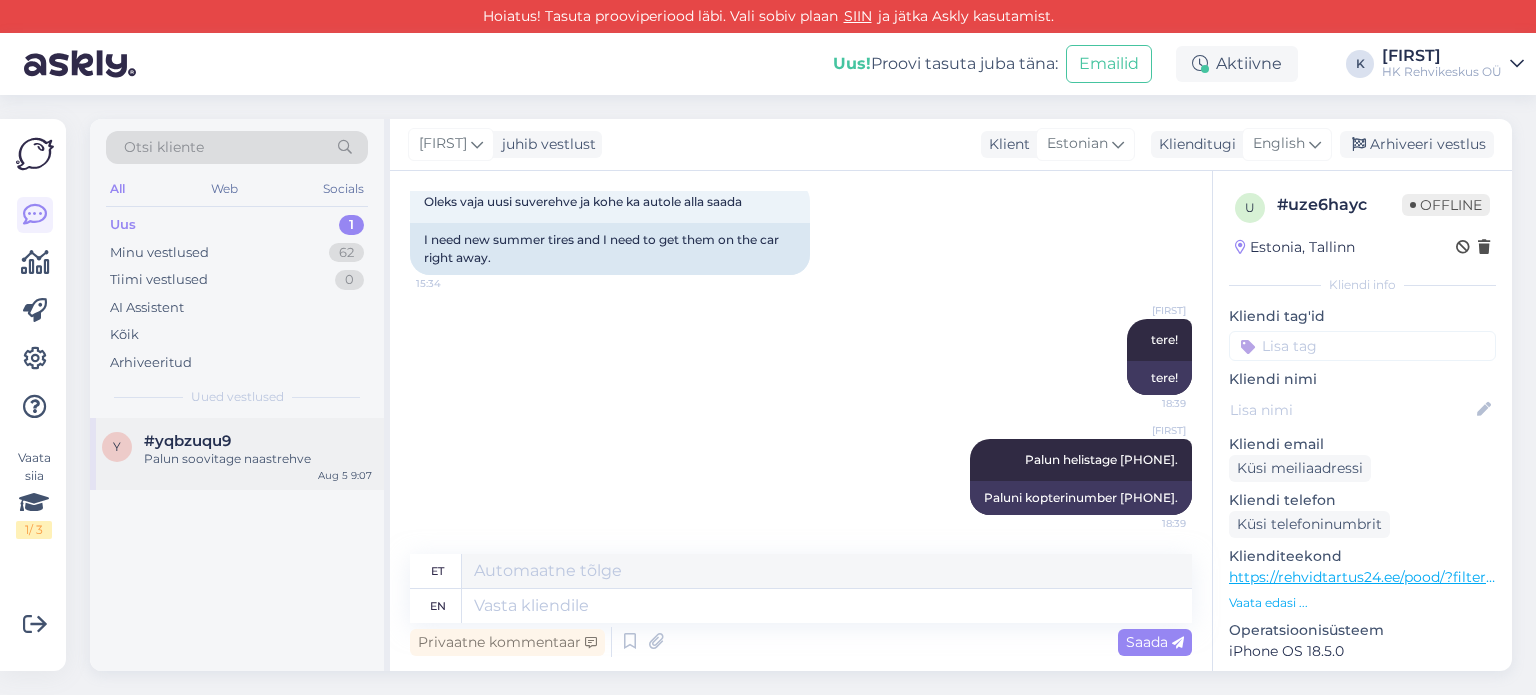 click on "#yqbzuqu9" at bounding box center [258, 441] 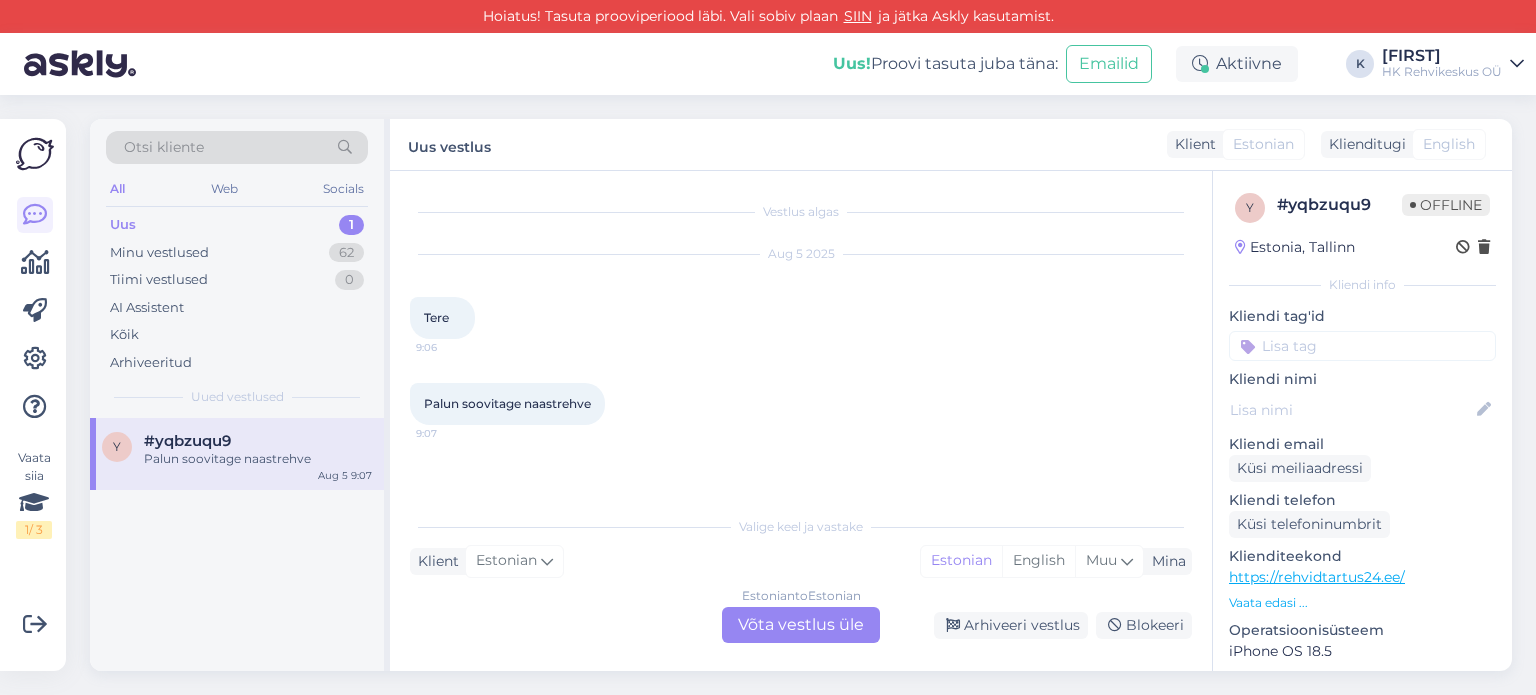 click on "Estonian  to  Estonian Võta vestlus üle" at bounding box center (801, 625) 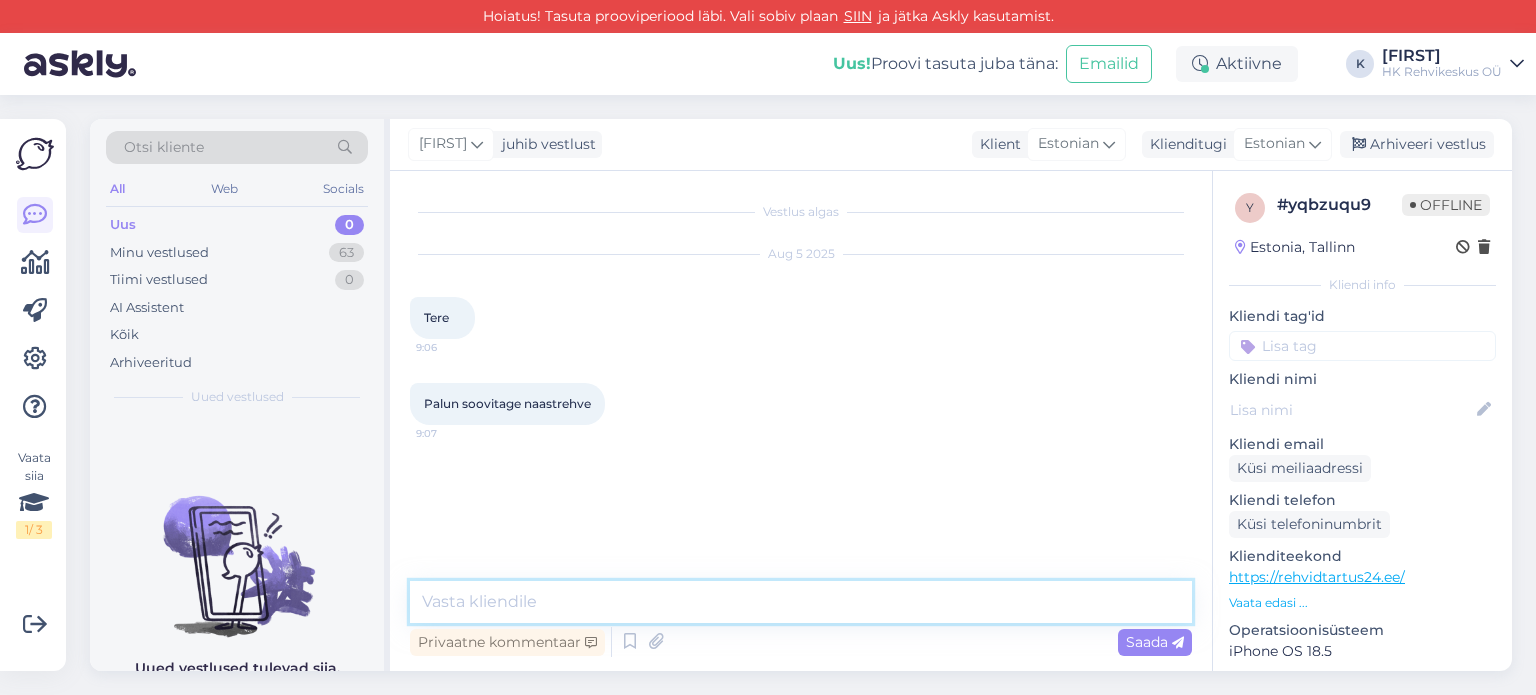 click at bounding box center [801, 602] 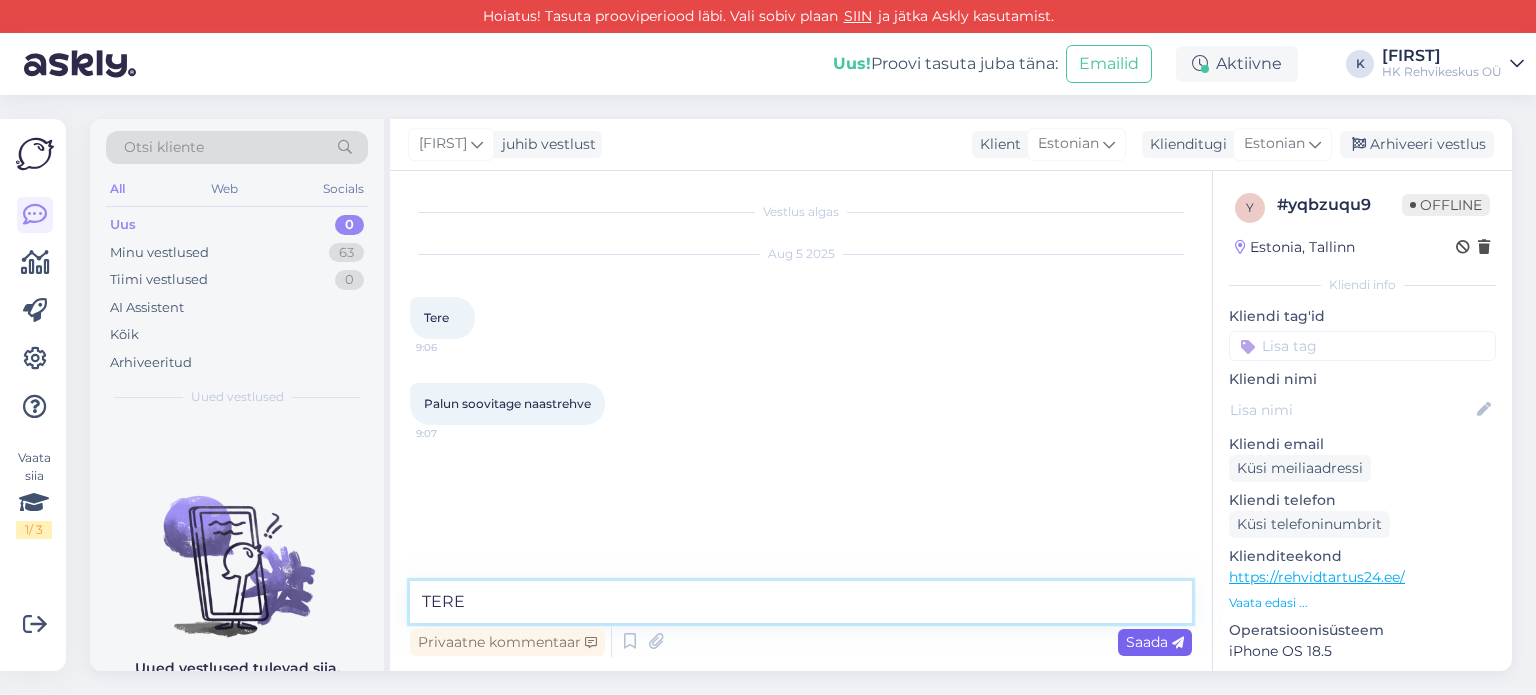 type on "TERE" 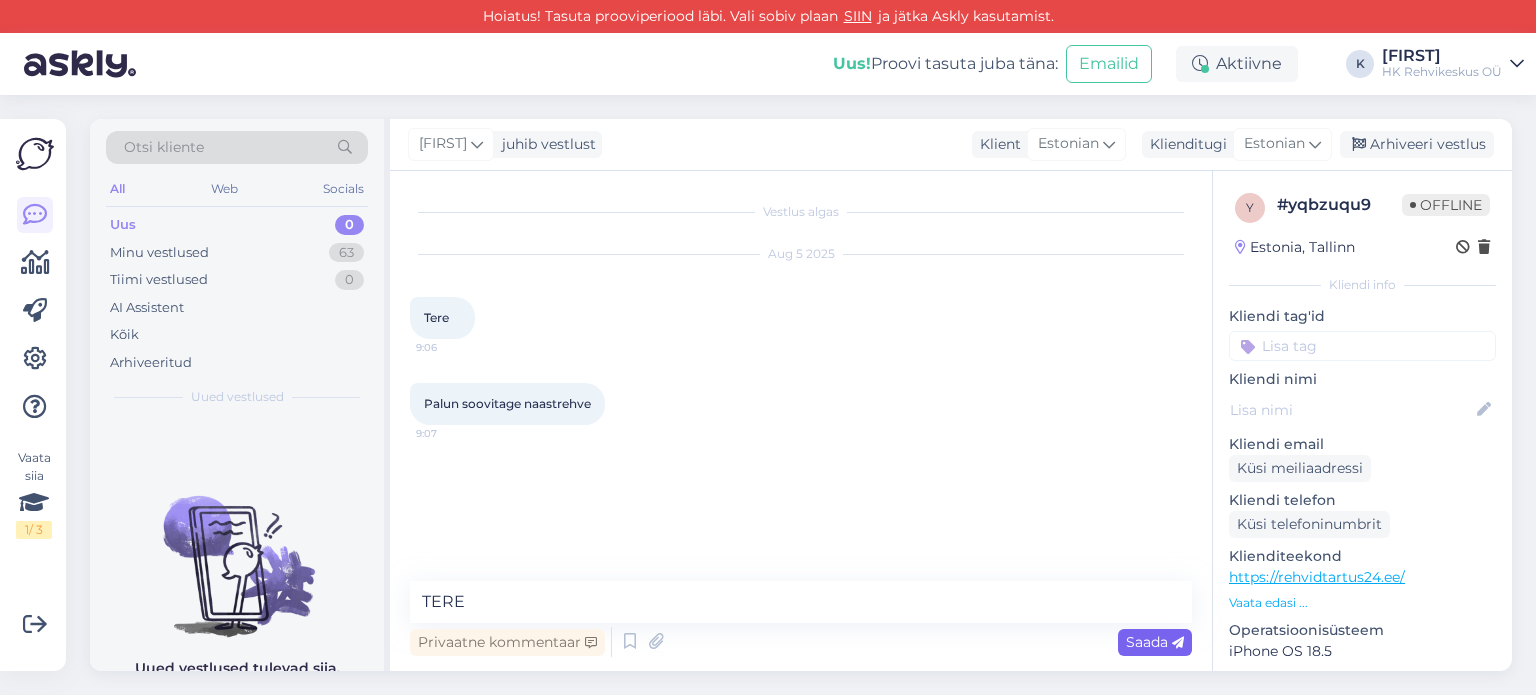 click on "Saada" at bounding box center [1155, 642] 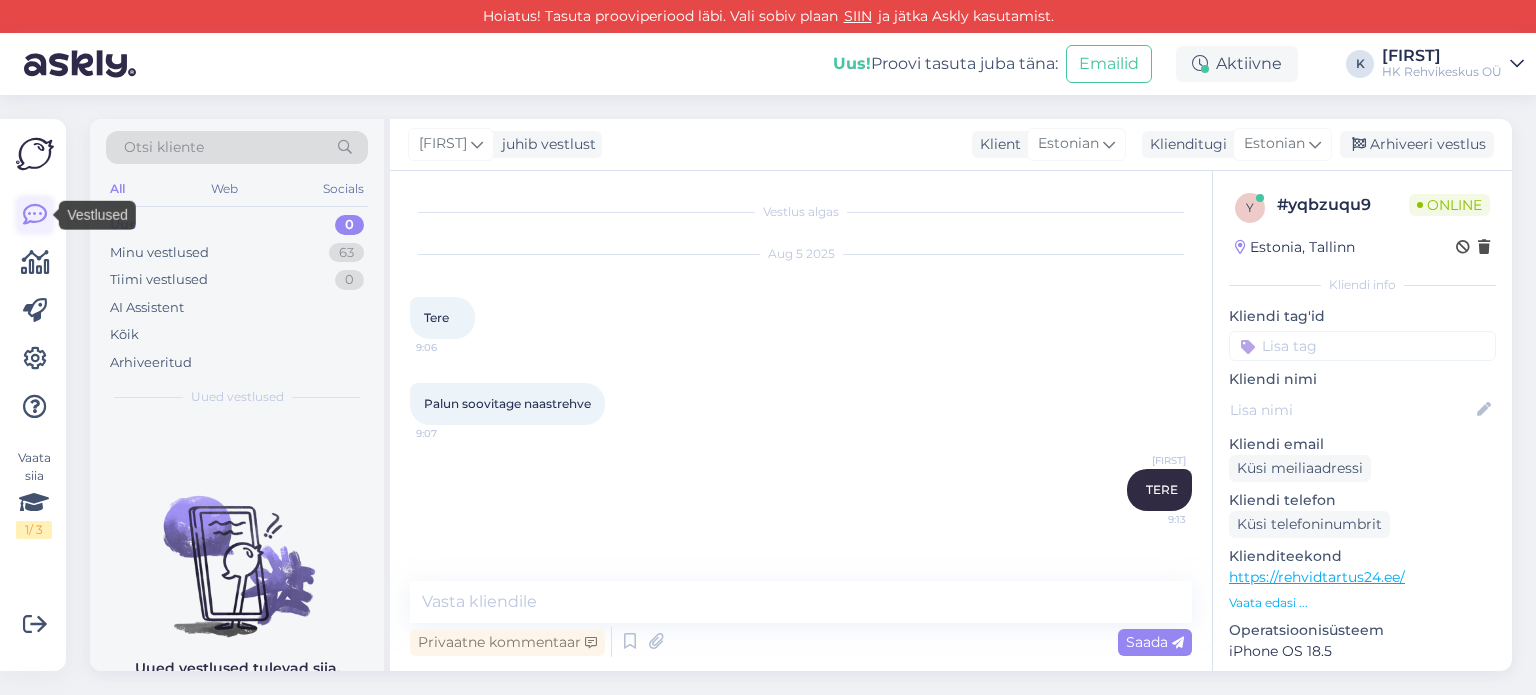 click at bounding box center [35, 215] 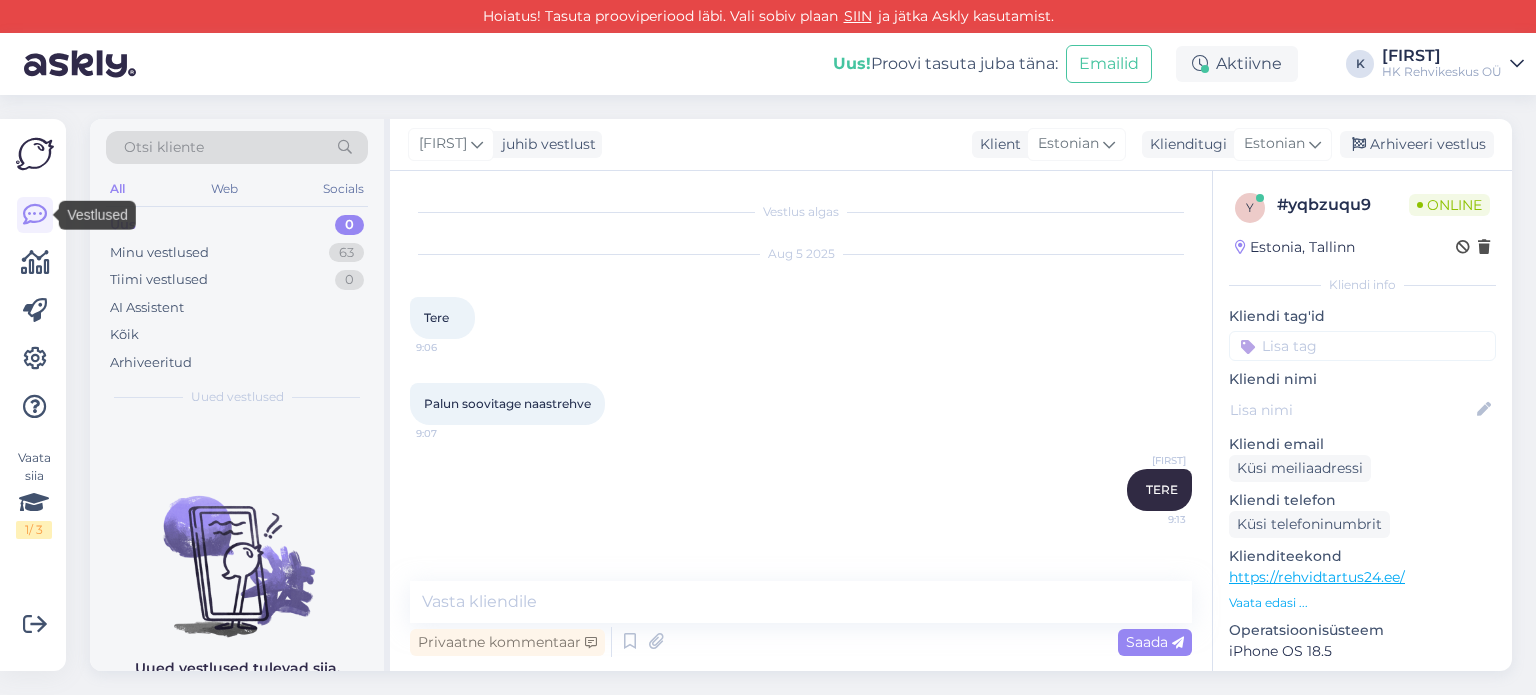 click at bounding box center [35, 154] 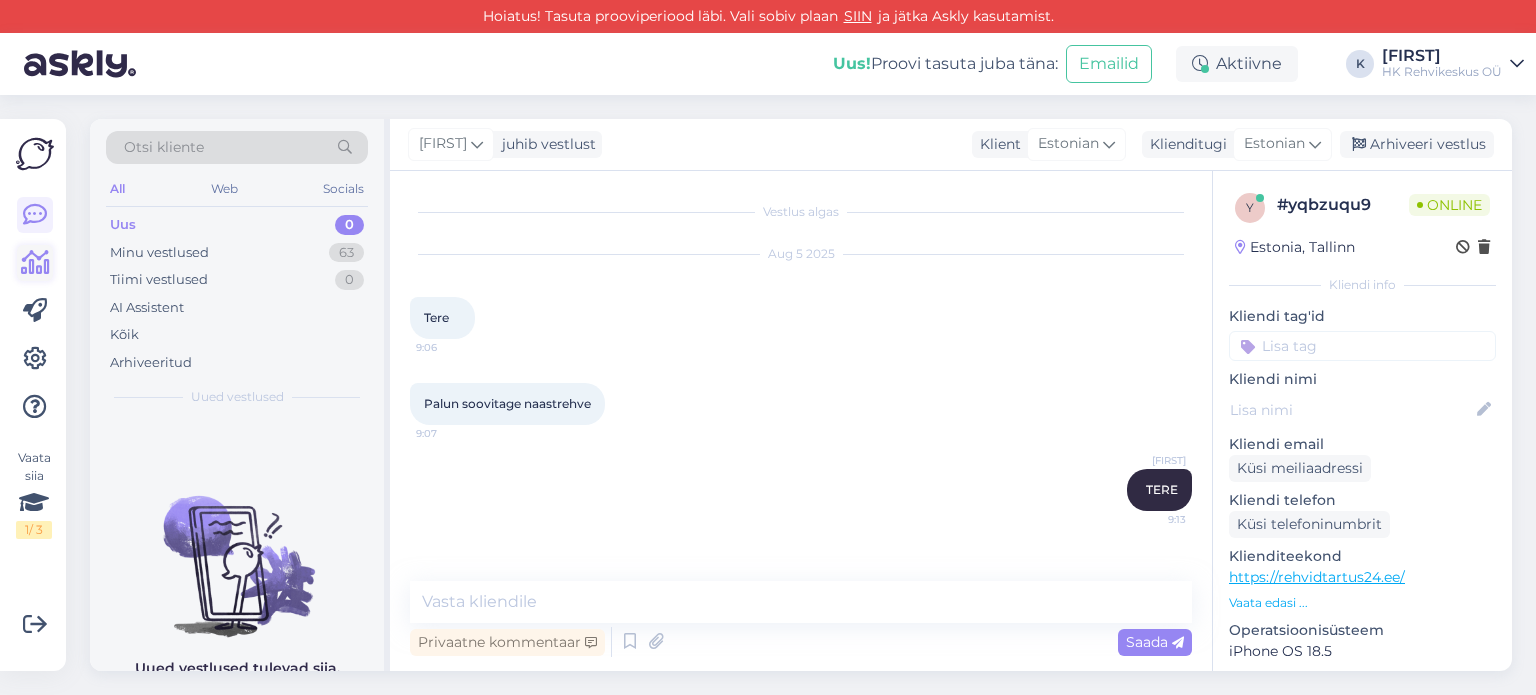click at bounding box center (35, 263) 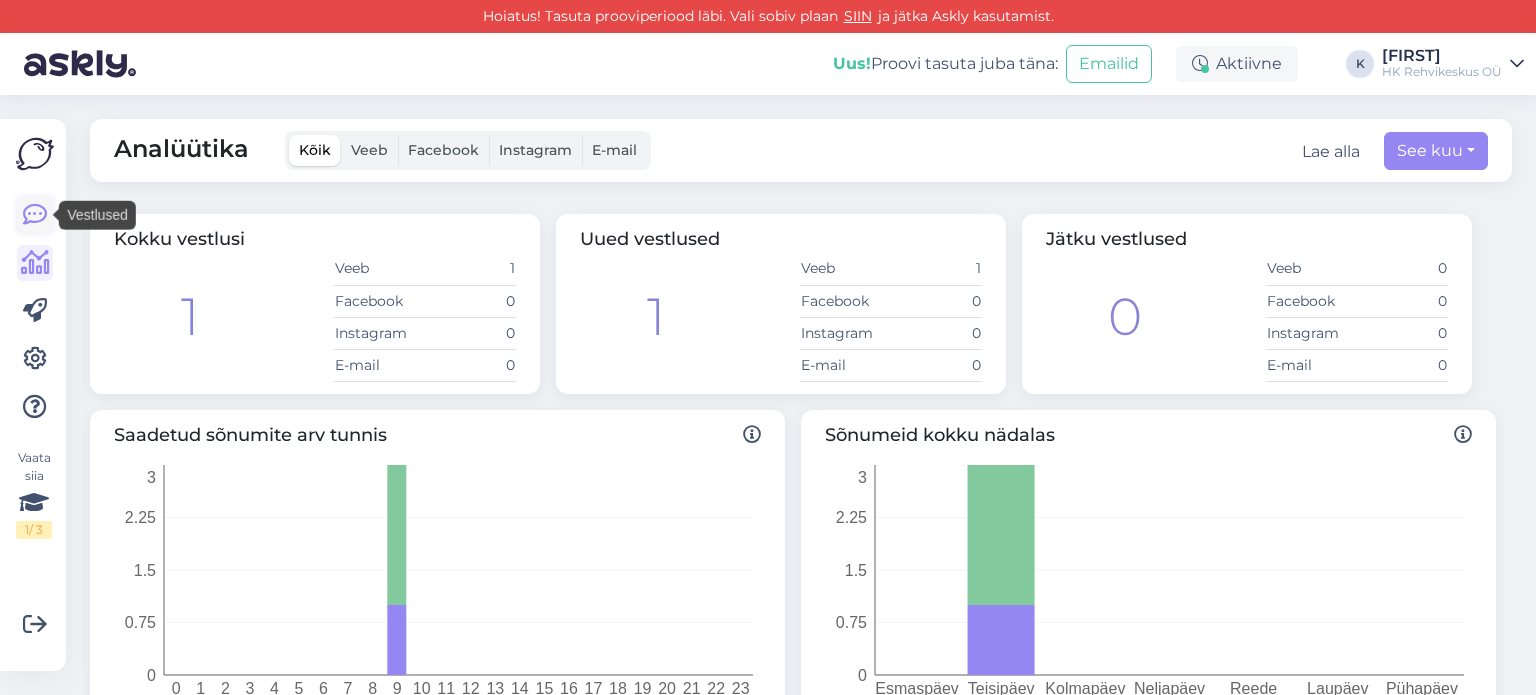 click at bounding box center [35, 215] 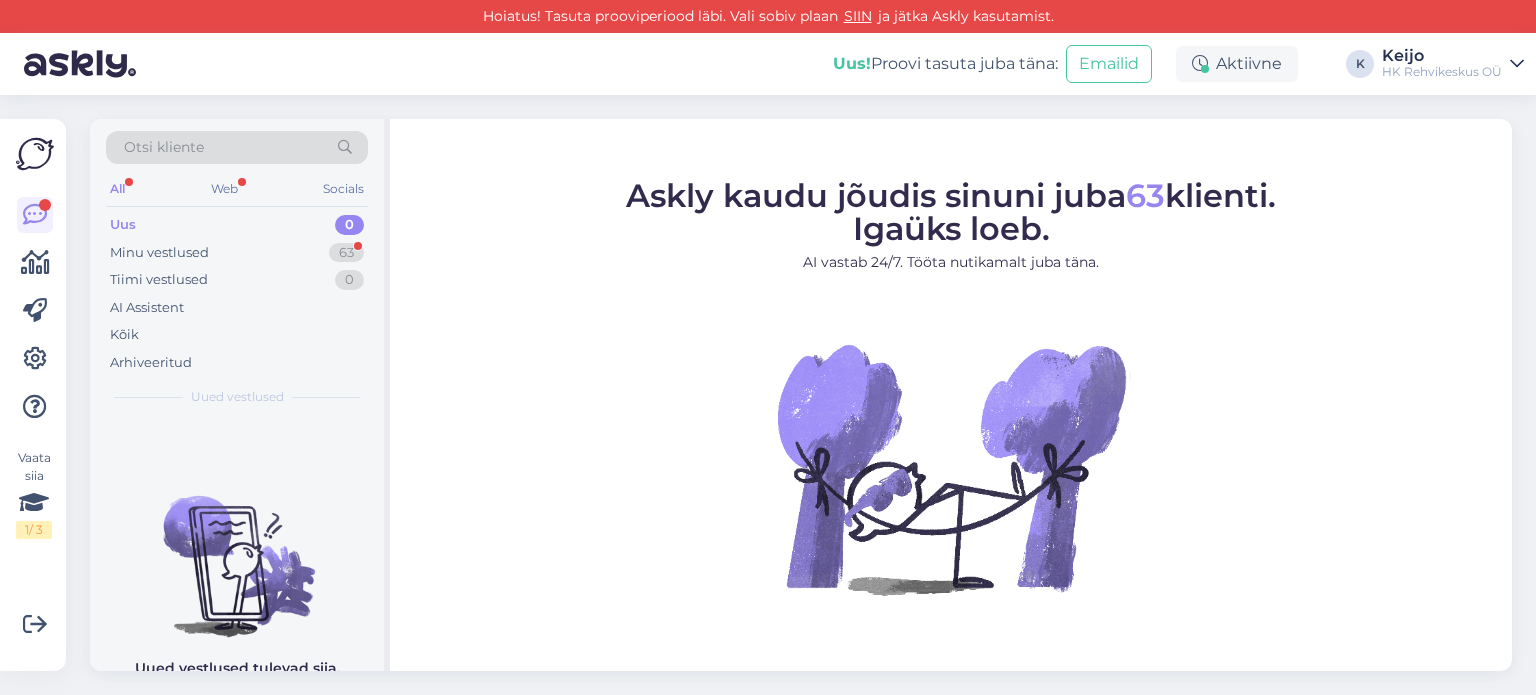 scroll, scrollTop: 0, scrollLeft: 0, axis: both 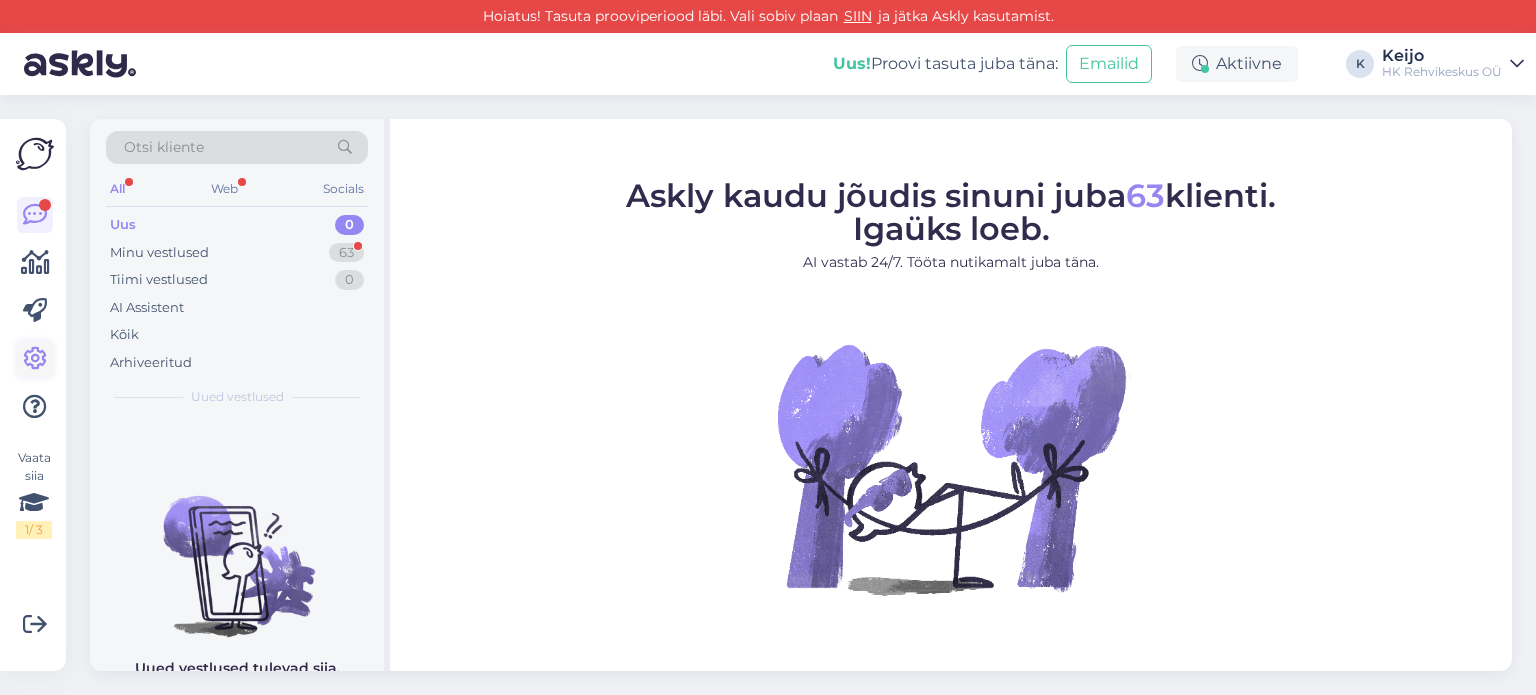 click at bounding box center [35, 359] 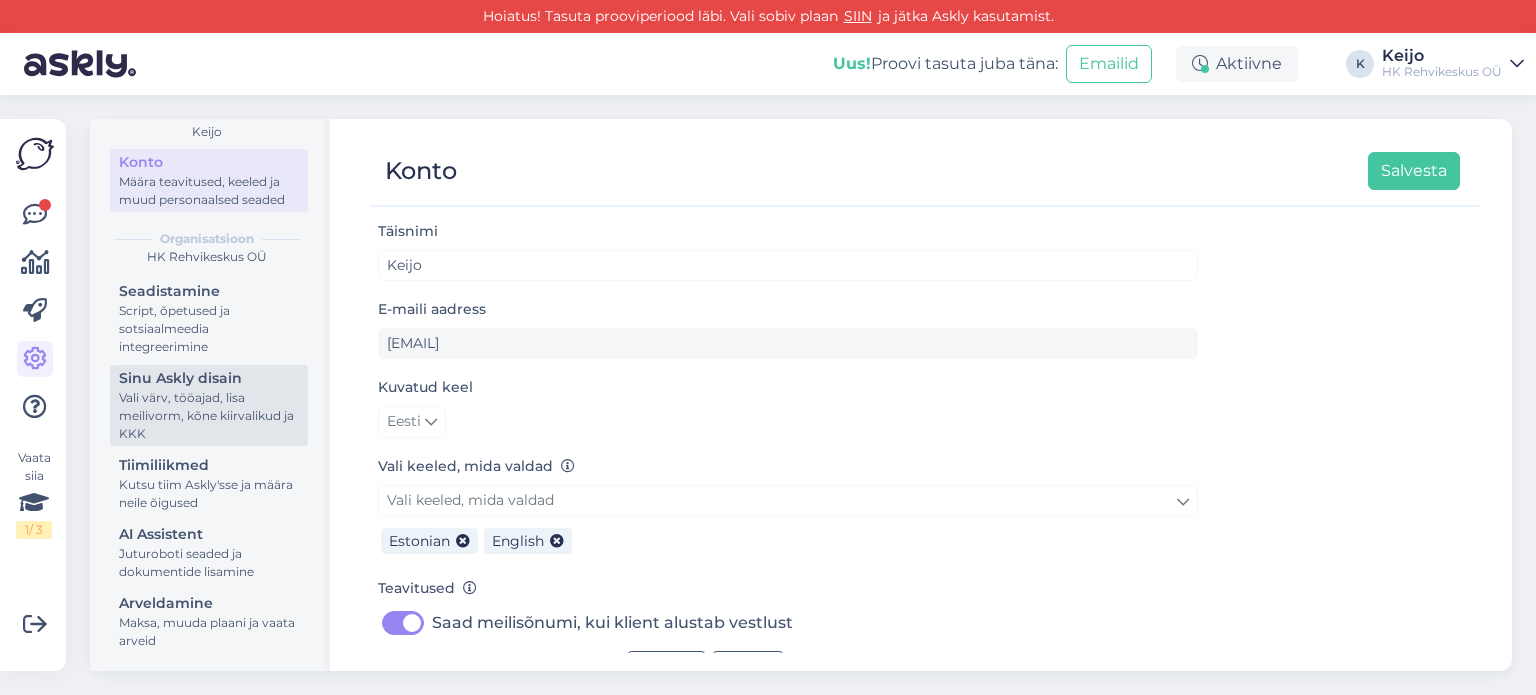 scroll, scrollTop: 109, scrollLeft: 0, axis: vertical 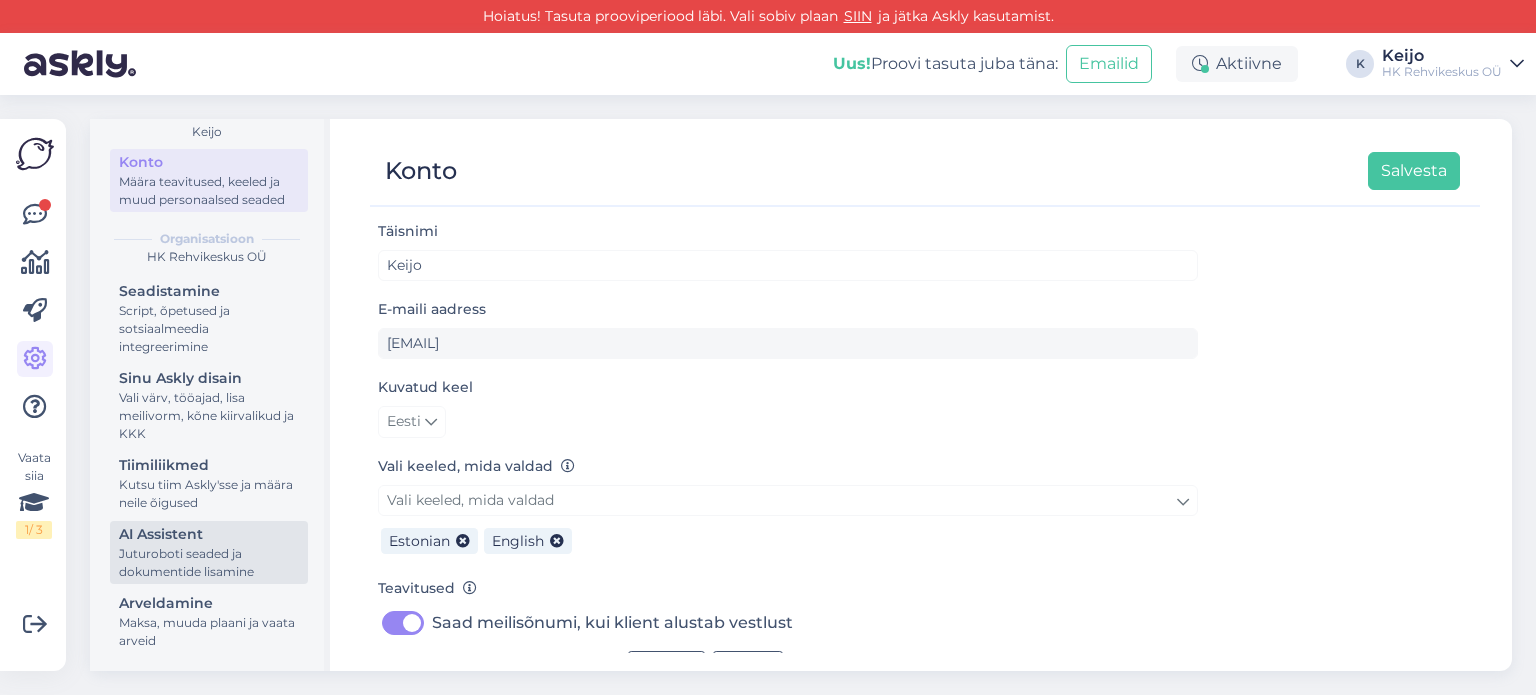 click on "Juturoboti seaded ja dokumentide lisamine" at bounding box center [209, 563] 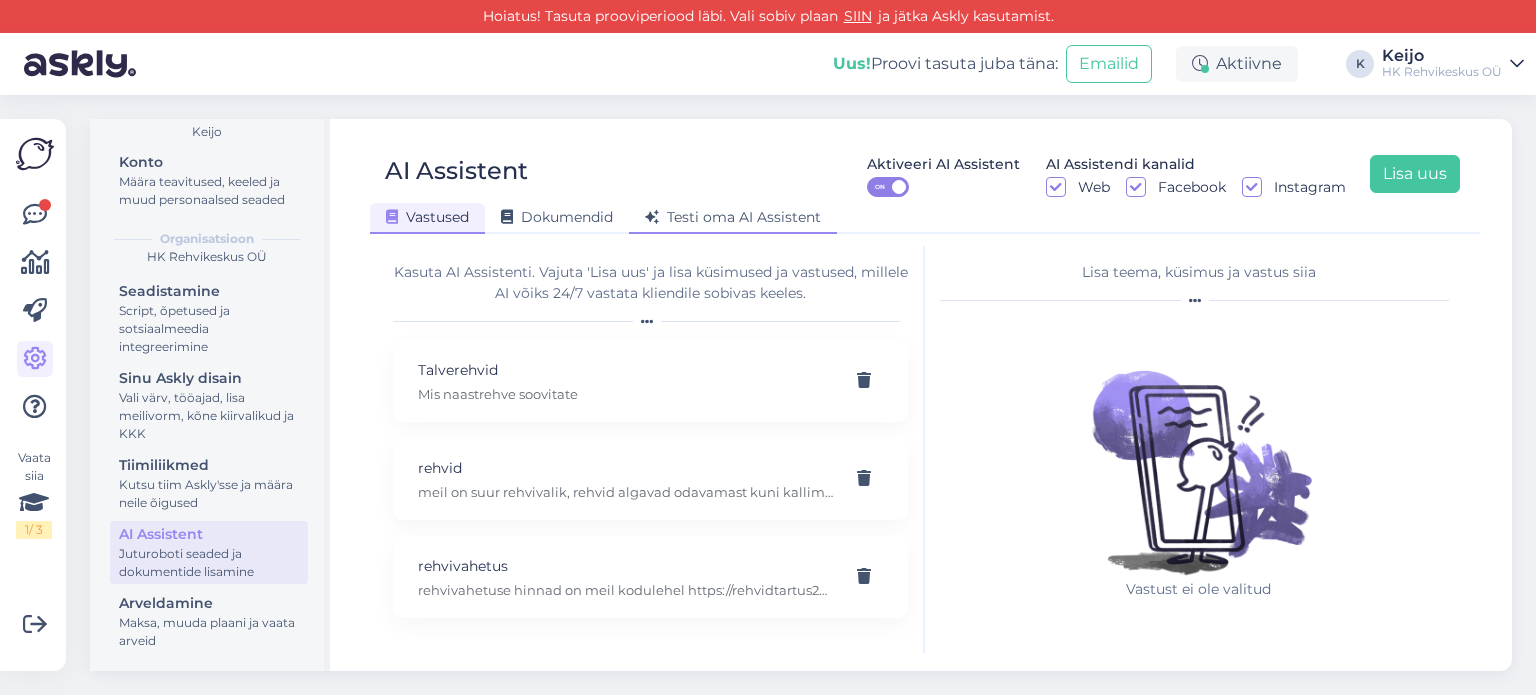 click on "Testi oma AI Assistent" at bounding box center [733, 217] 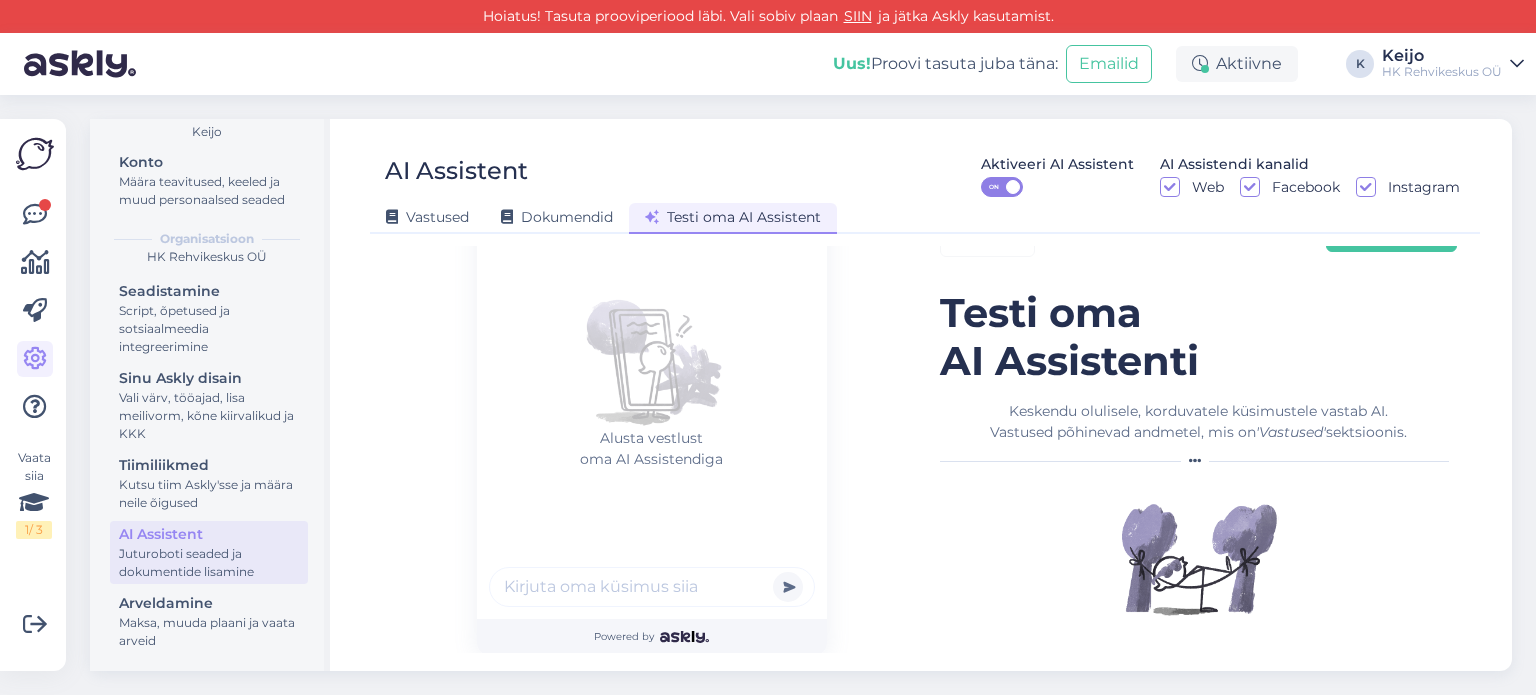 scroll, scrollTop: 61, scrollLeft: 0, axis: vertical 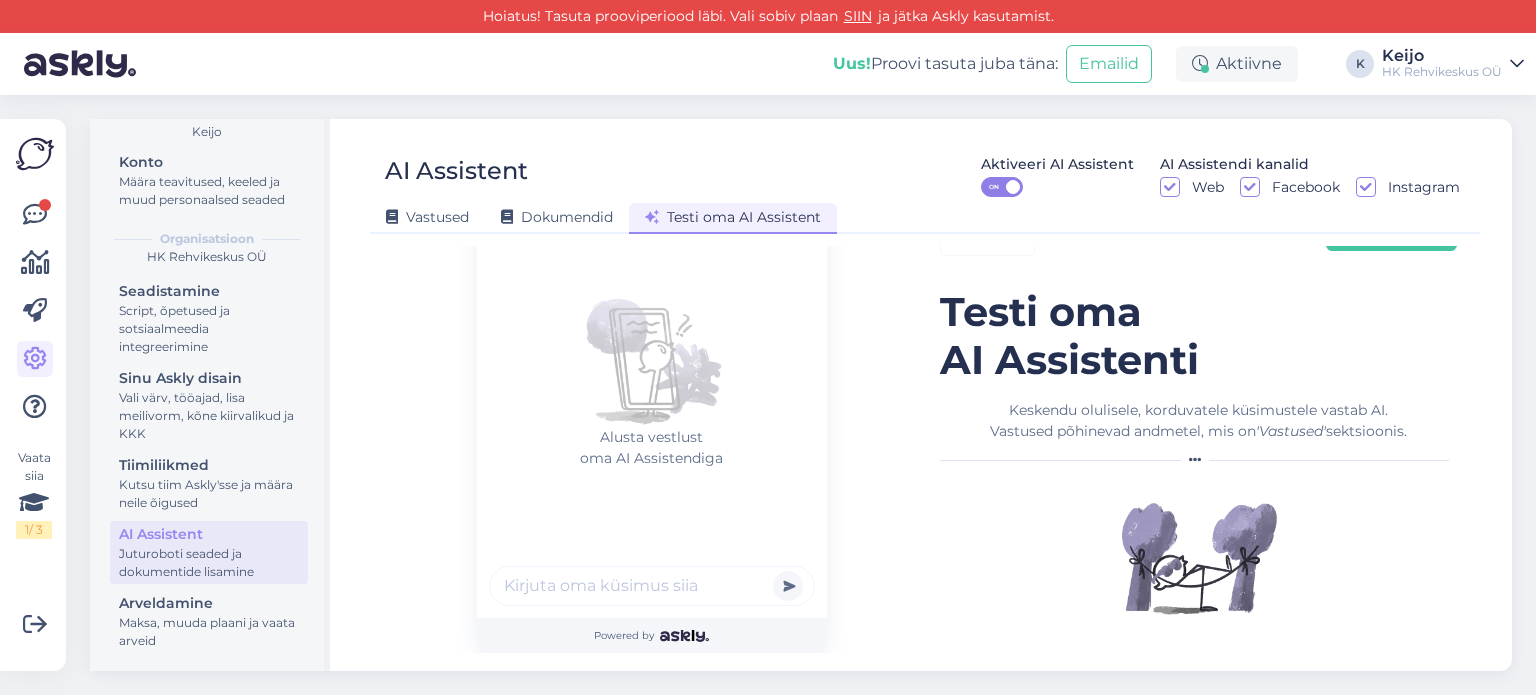 click at bounding box center (652, 586) 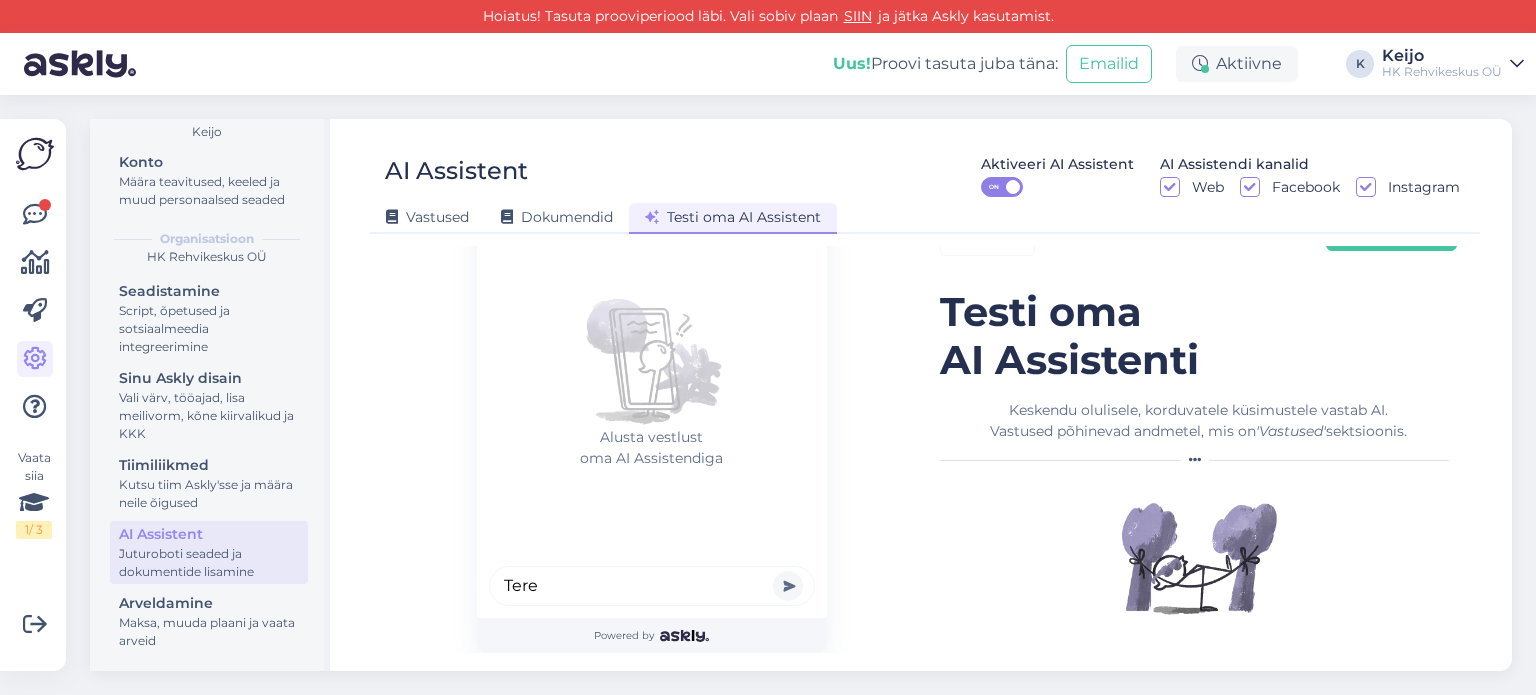 type on "Tere" 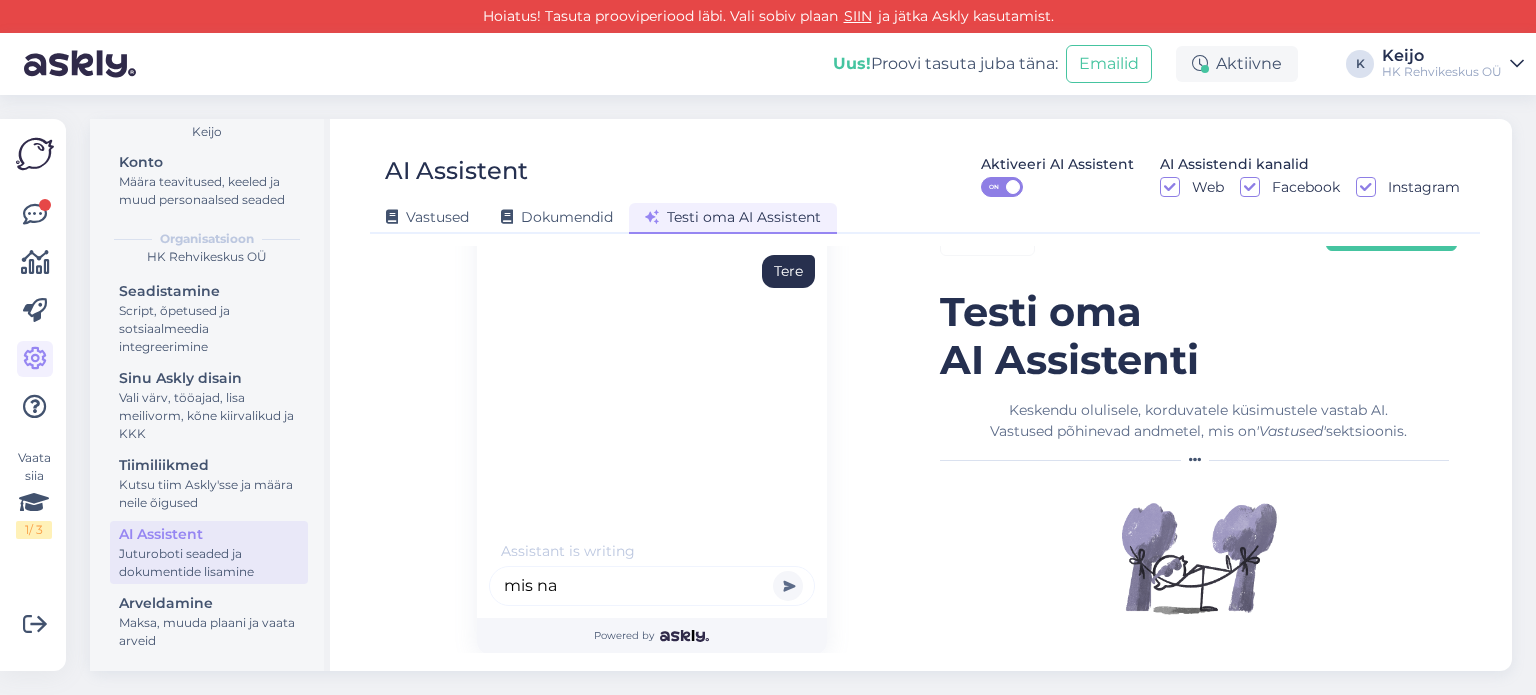 type on "mis naa" 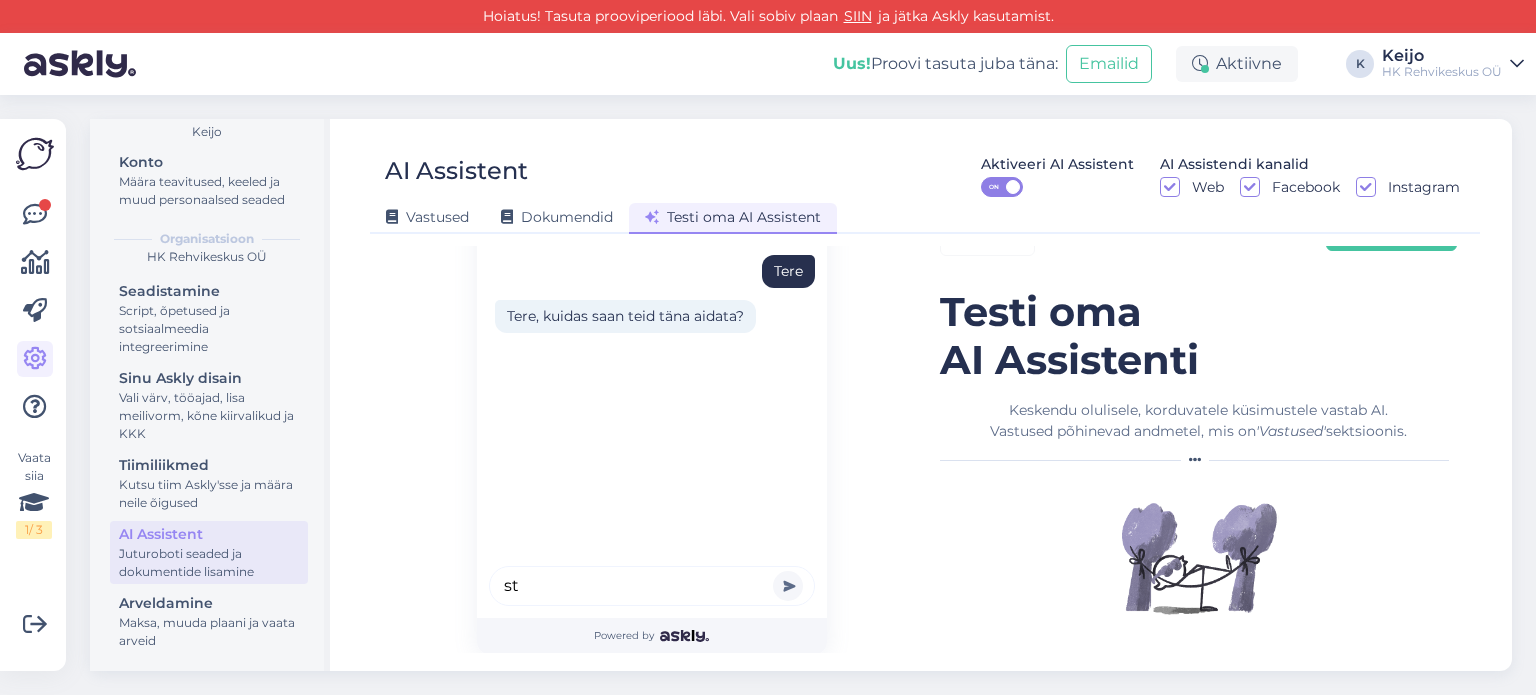 type on "s" 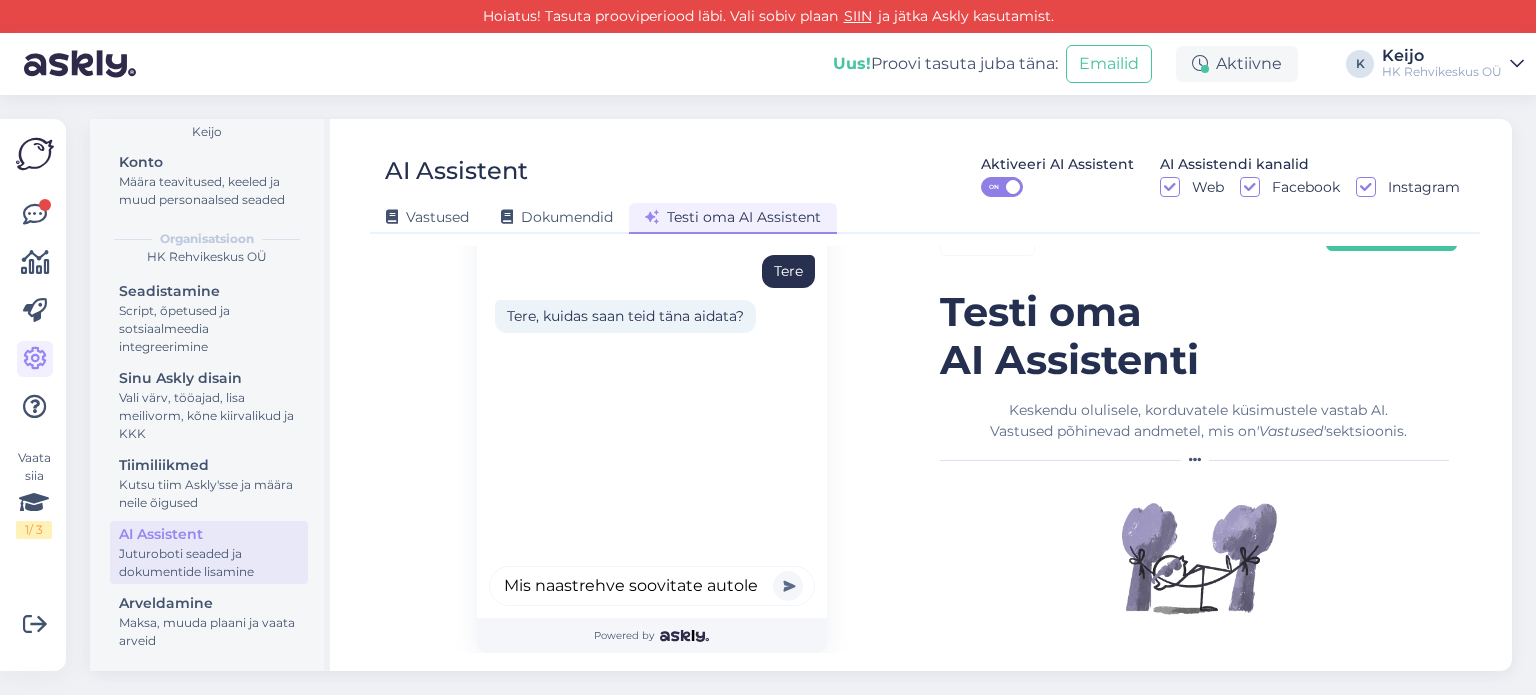scroll, scrollTop: 0, scrollLeft: 5, axis: horizontal 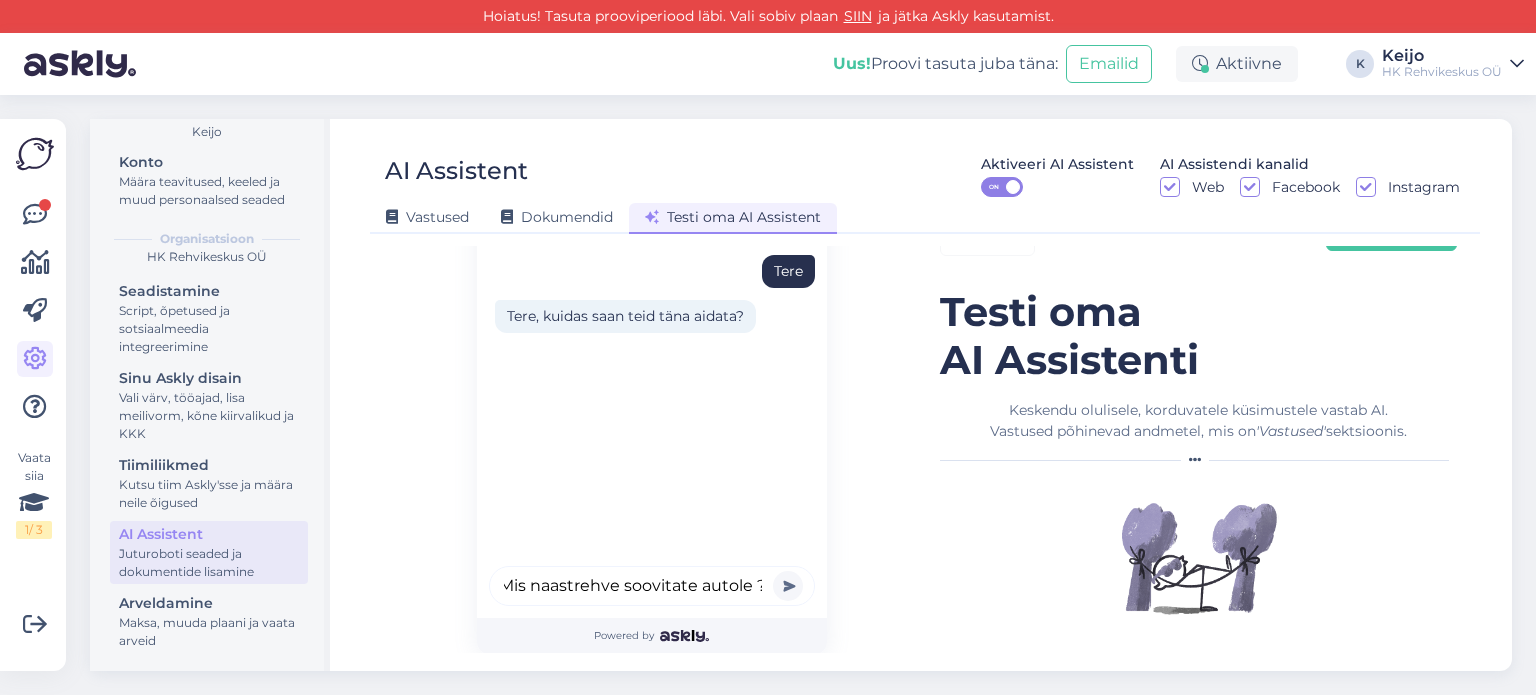 type on "Mis naastrehve soovitate autole ?" 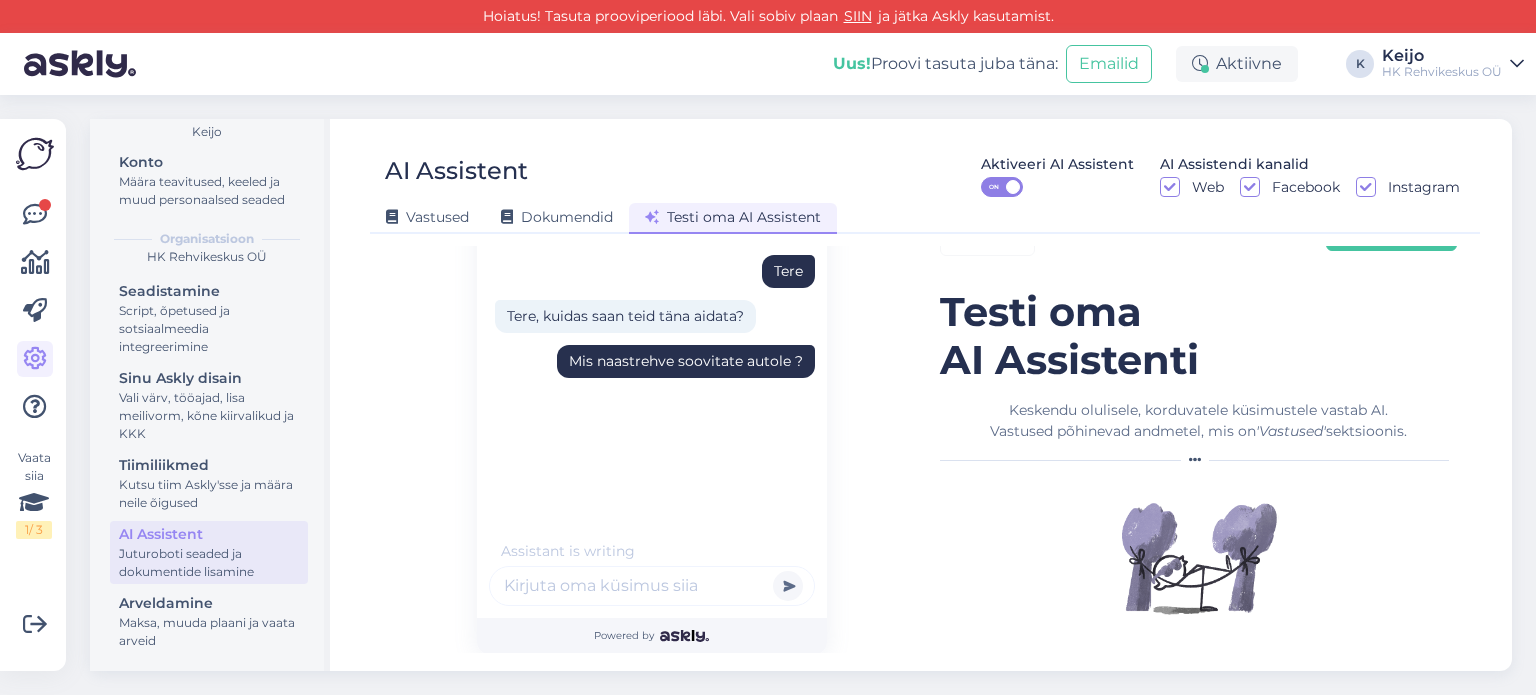 scroll, scrollTop: 0, scrollLeft: 0, axis: both 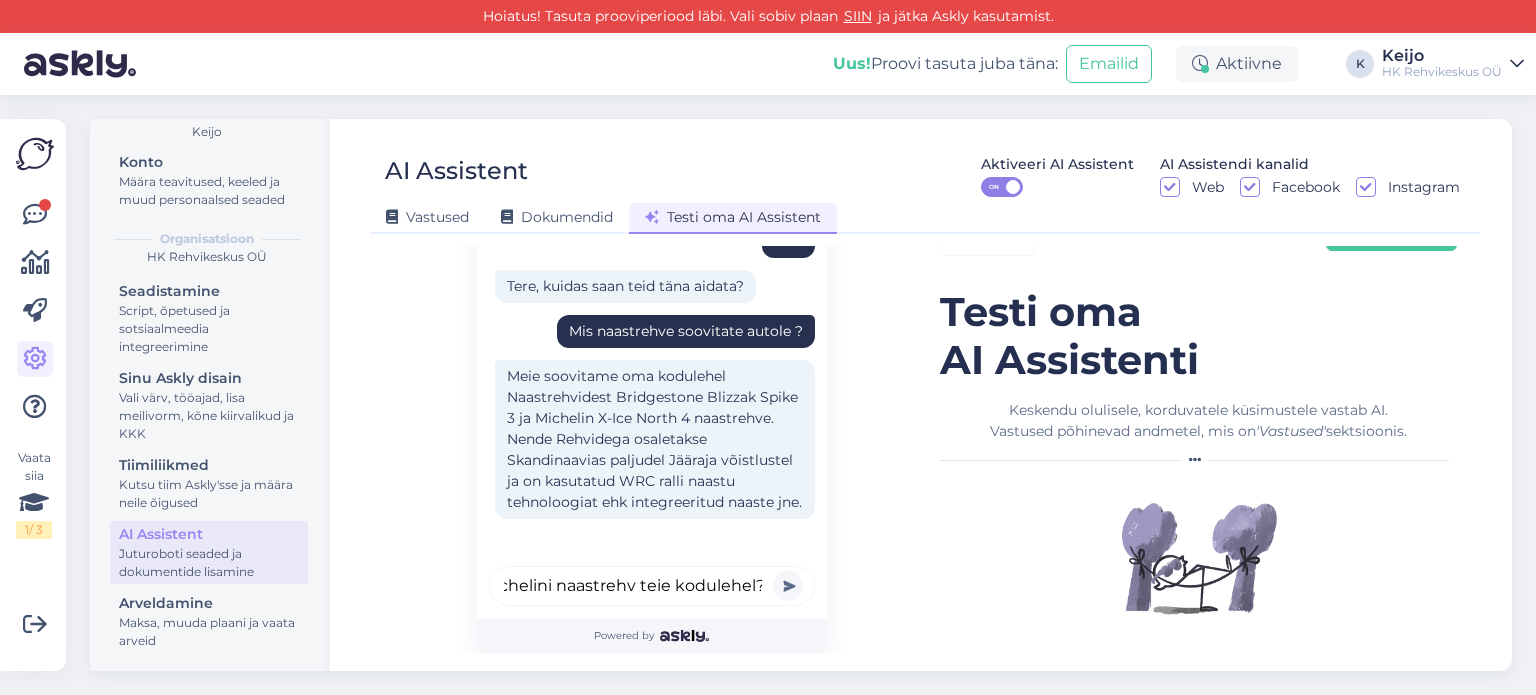type on "palju maksab 225/45R17 bridgestone blizzak spike 3 või michelini naastrehv teie kodulehel?" 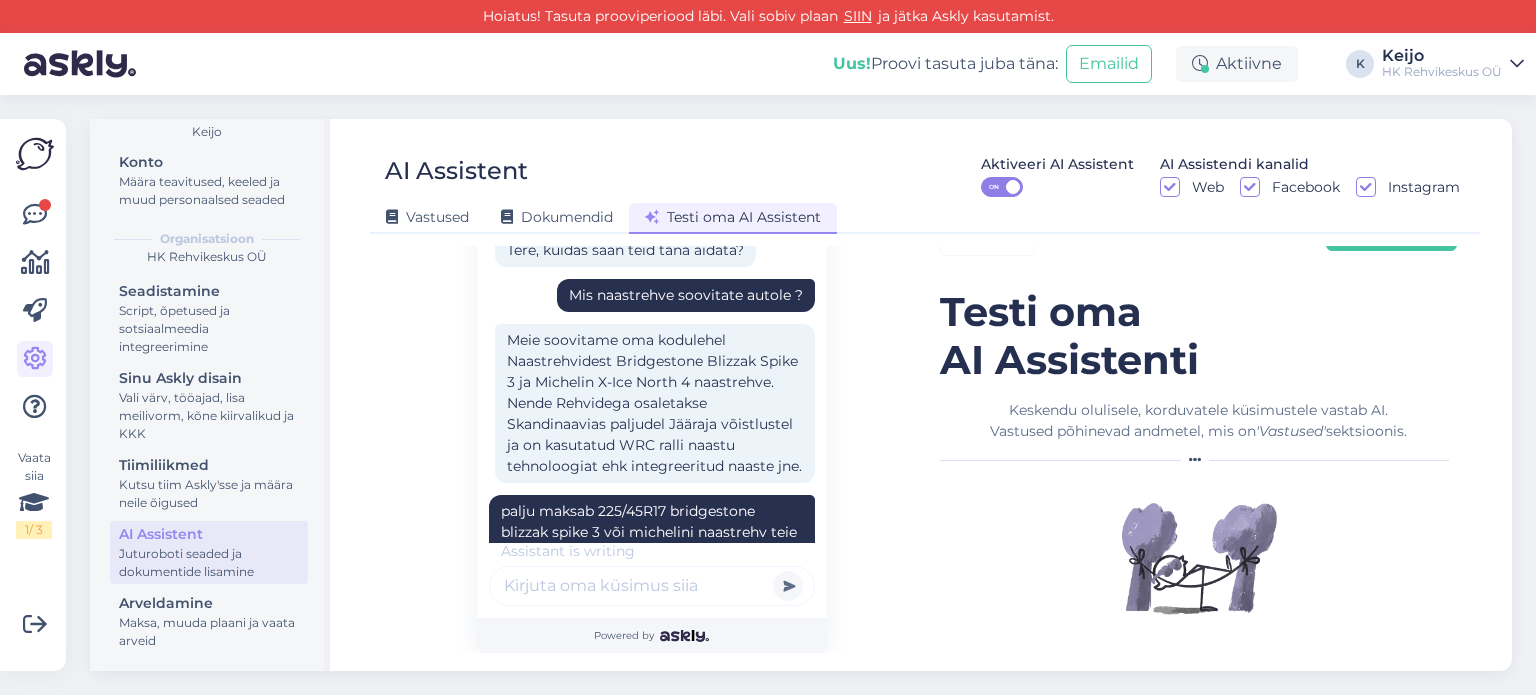 scroll, scrollTop: 0, scrollLeft: 0, axis: both 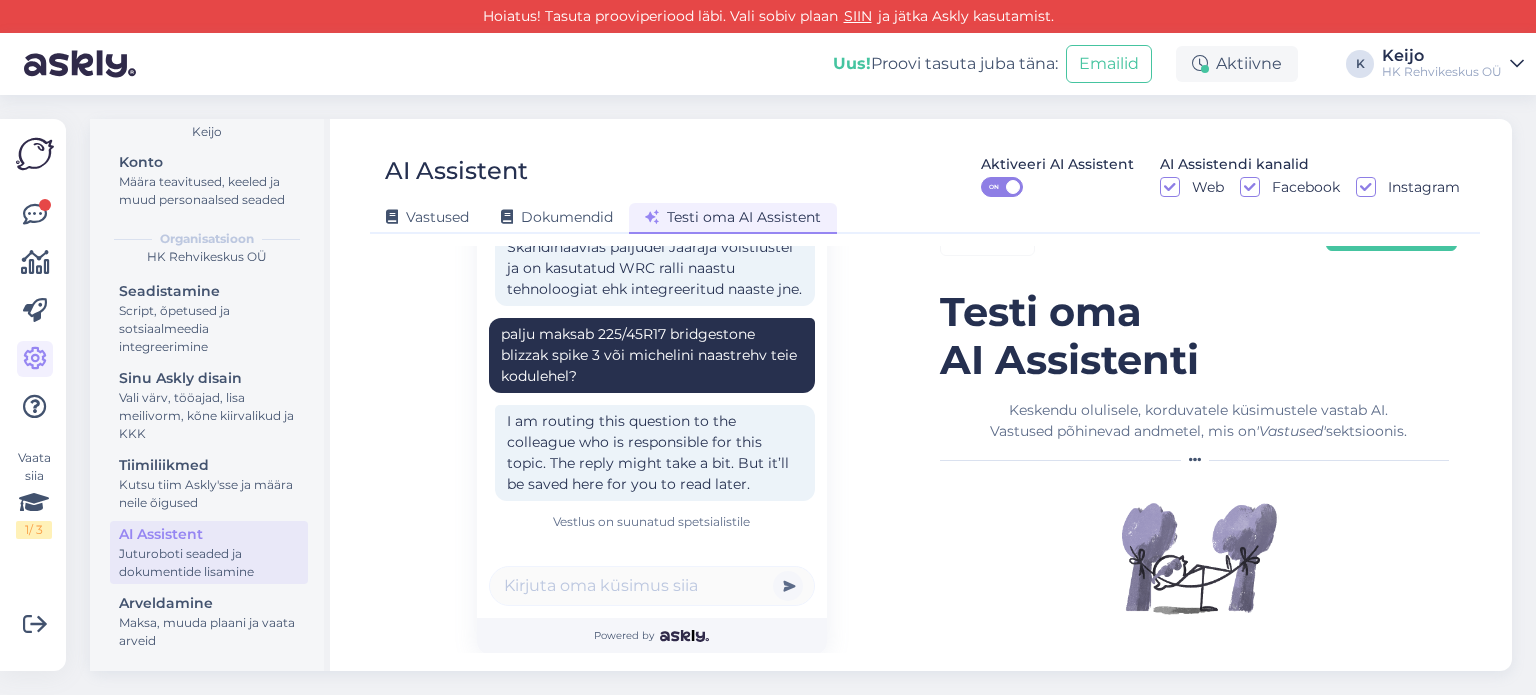 click on "Vestlus on suunatud spetsialistile" at bounding box center (652, 522) 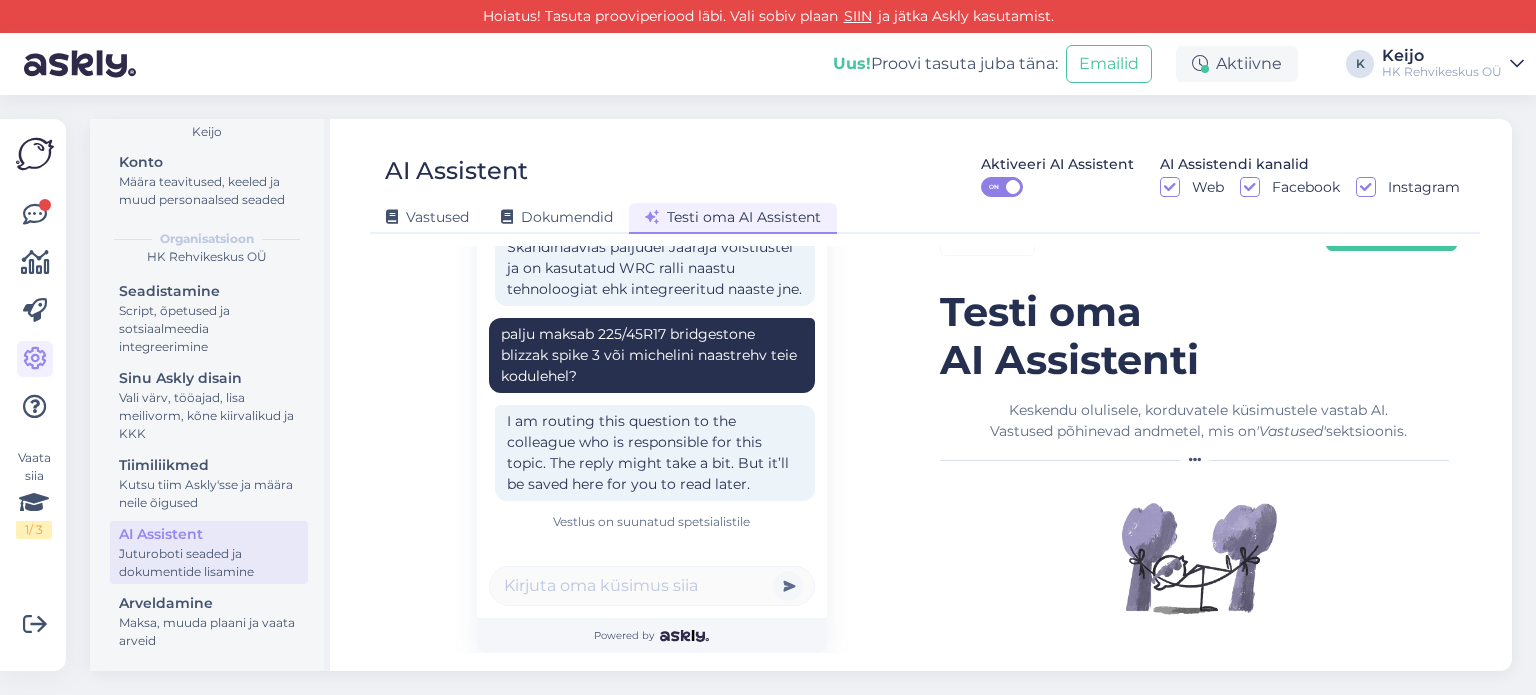 scroll, scrollTop: 60, scrollLeft: 0, axis: vertical 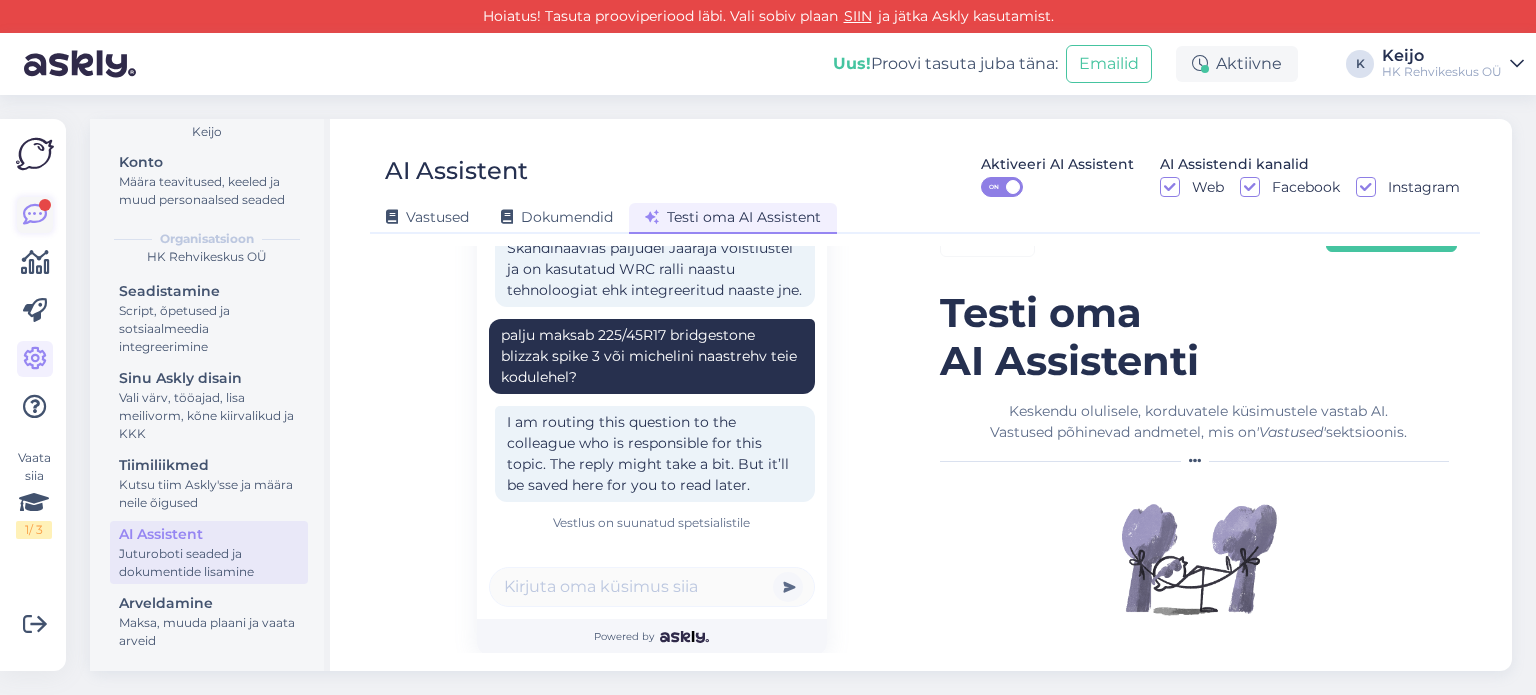 click at bounding box center (35, 215) 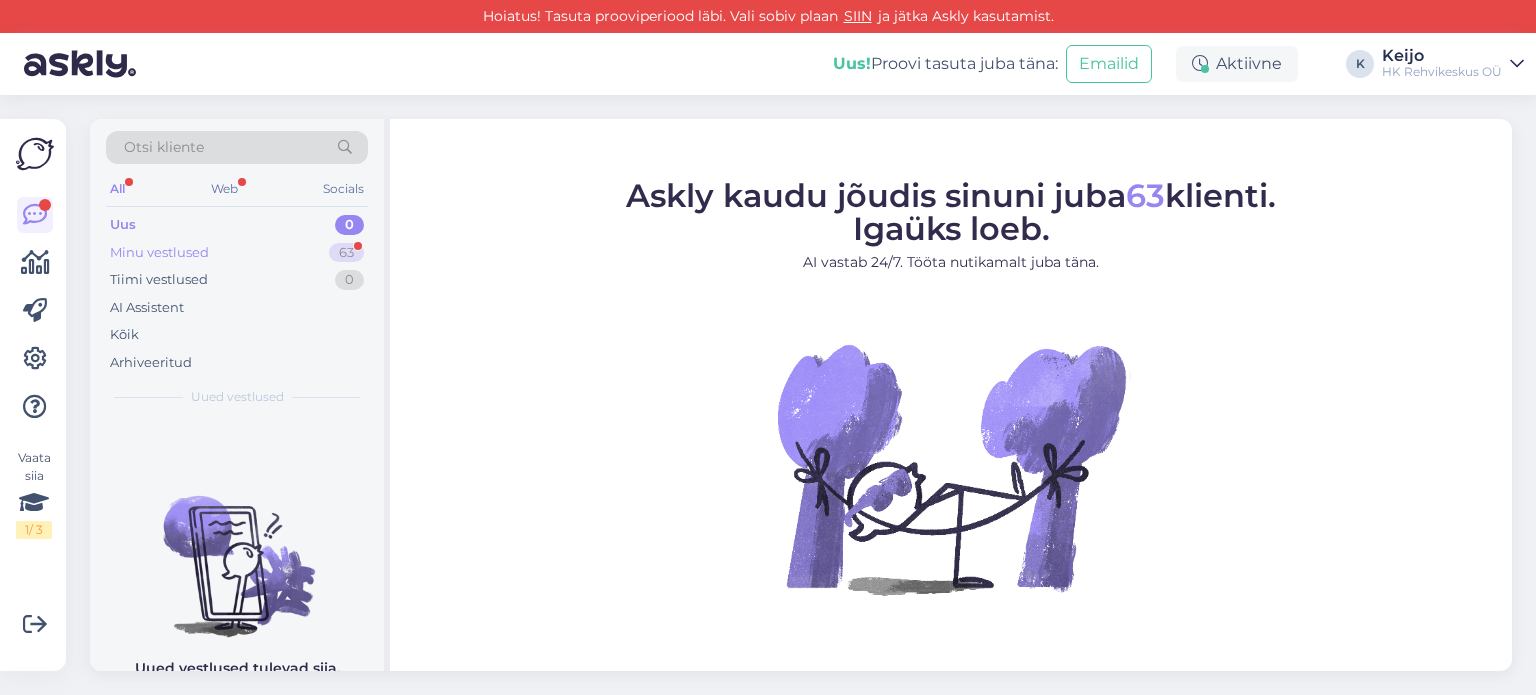 click on "Minu vestlused 63" at bounding box center [237, 253] 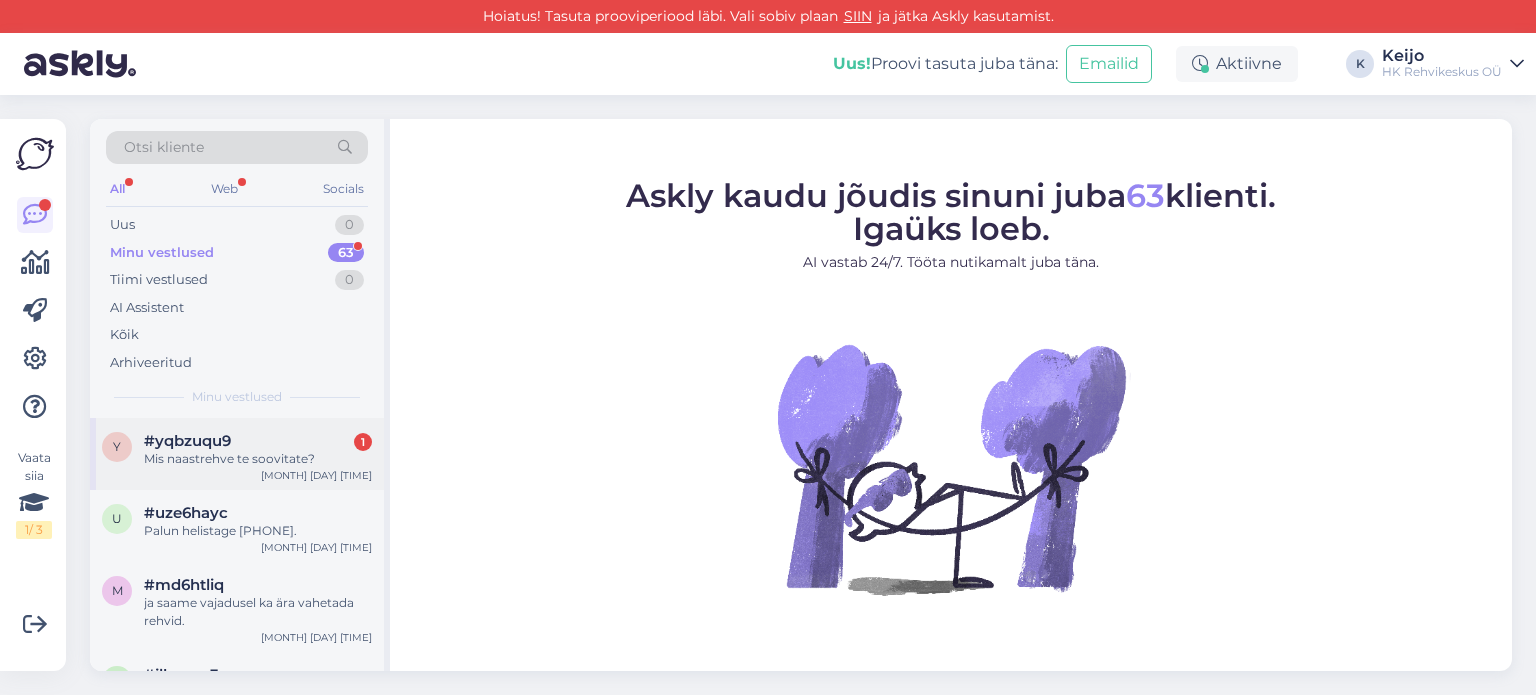 click on "y #yqbzuqu9 1 Mis naastrehve te soovitate? Aug 5 9:13" at bounding box center [237, 454] 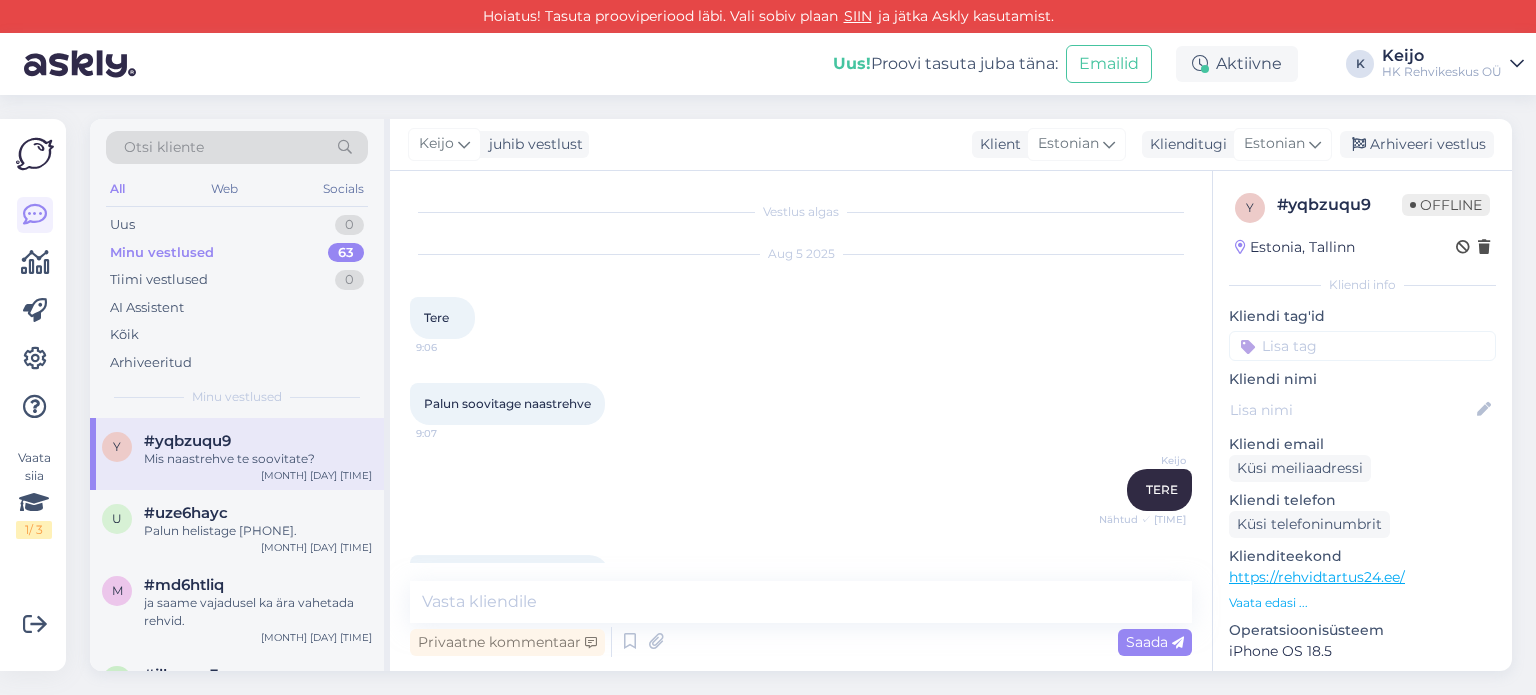 scroll, scrollTop: 56, scrollLeft: 0, axis: vertical 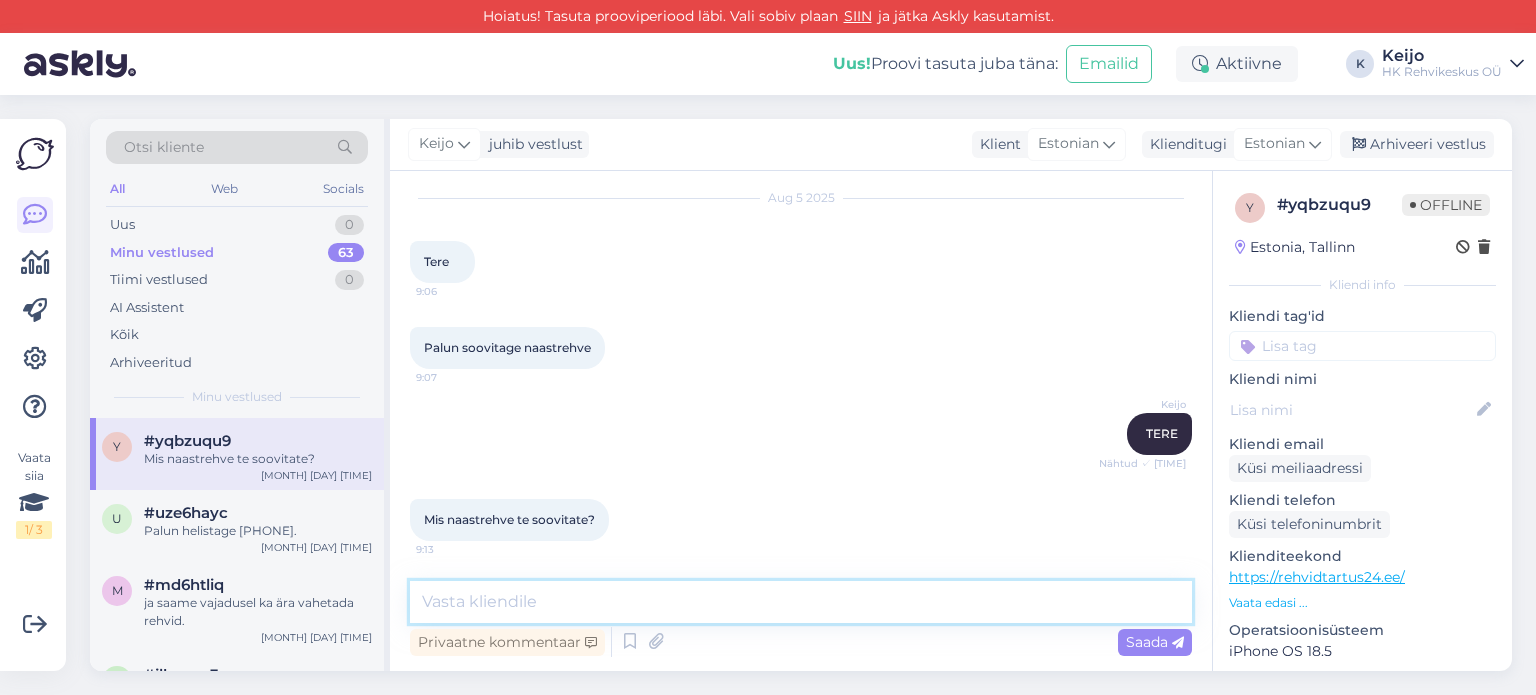 click at bounding box center [801, 602] 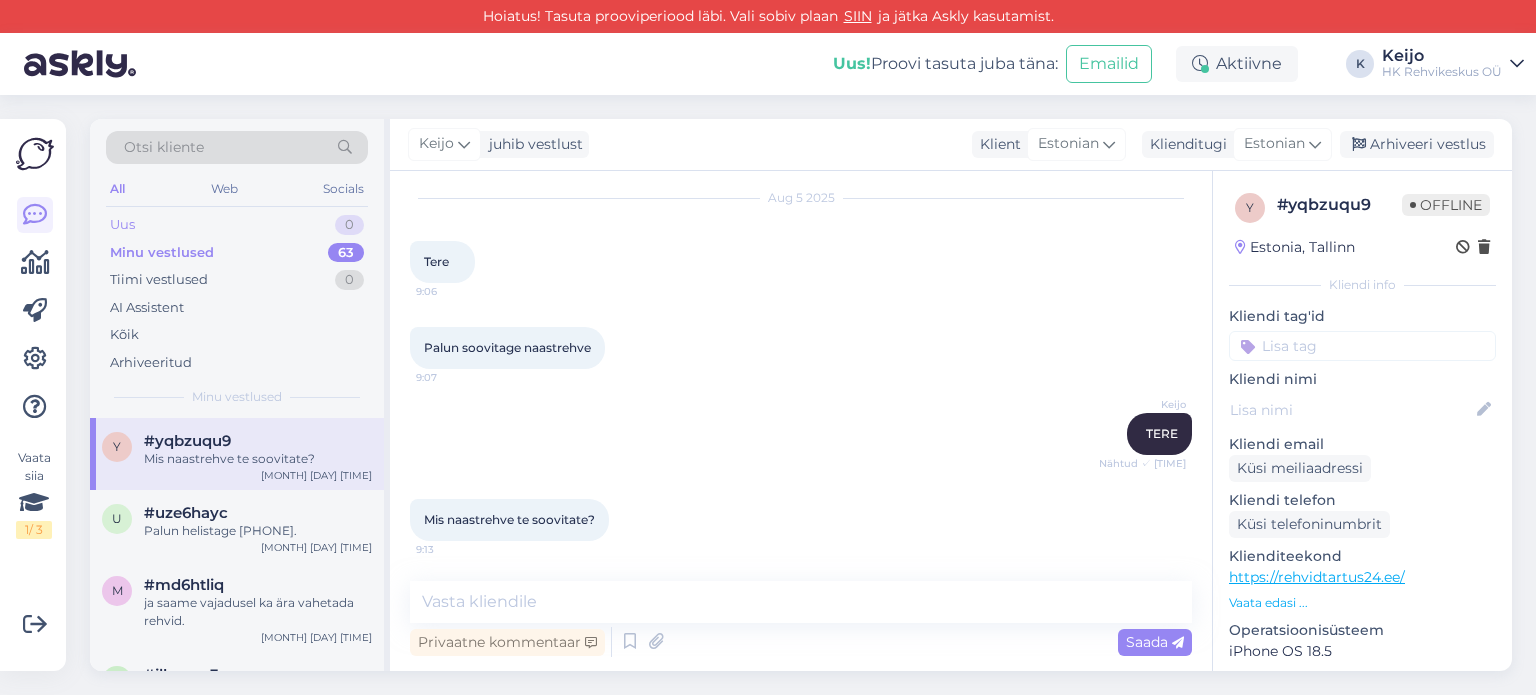 click on "Uus 0" at bounding box center [237, 225] 